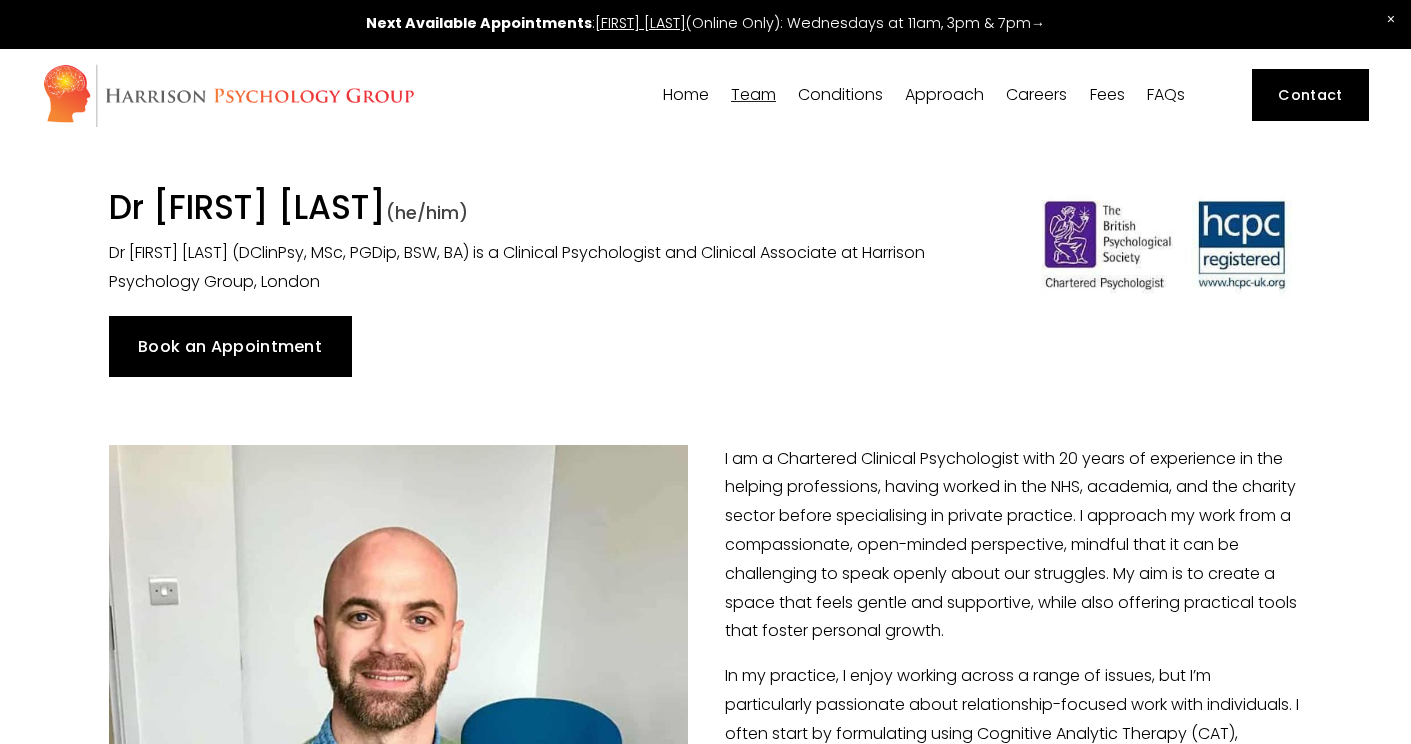 scroll, scrollTop: 1078, scrollLeft: 0, axis: vertical 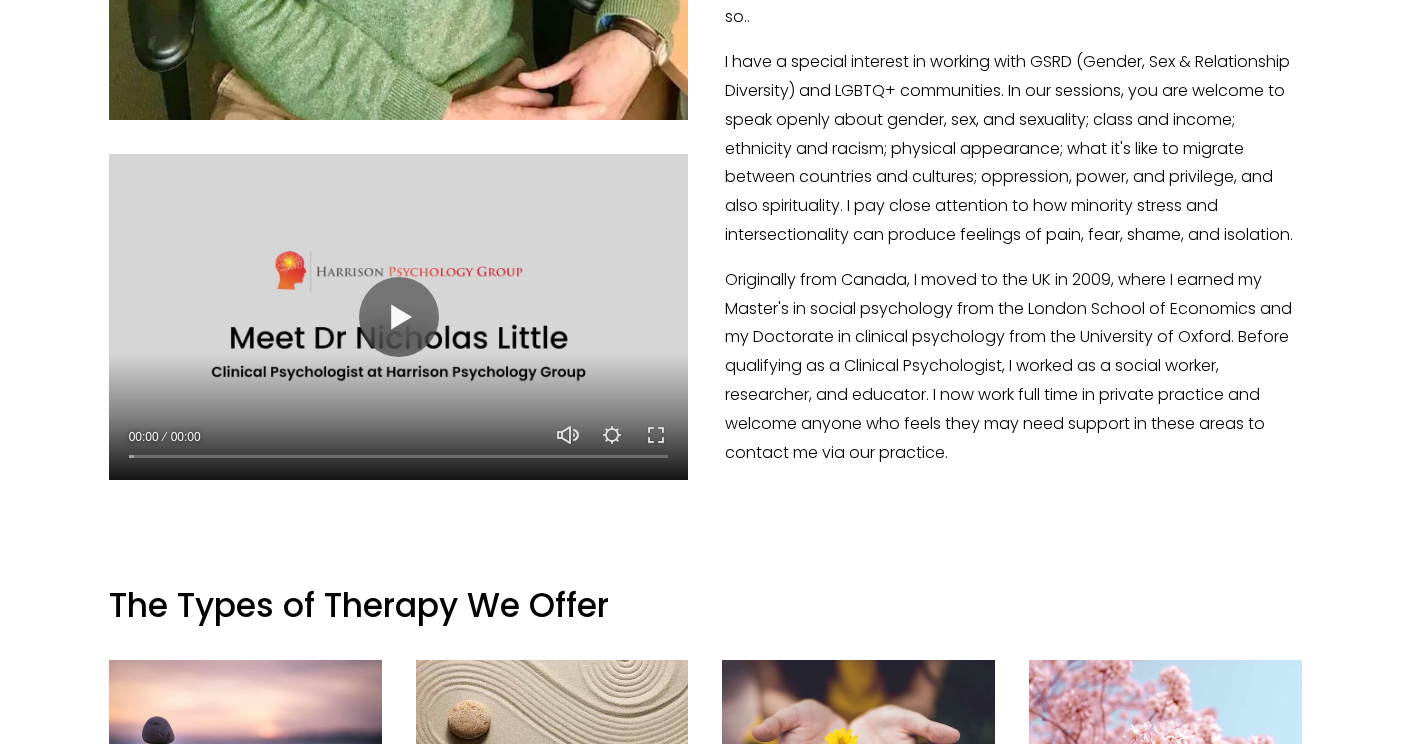 click at bounding box center (399, 317) 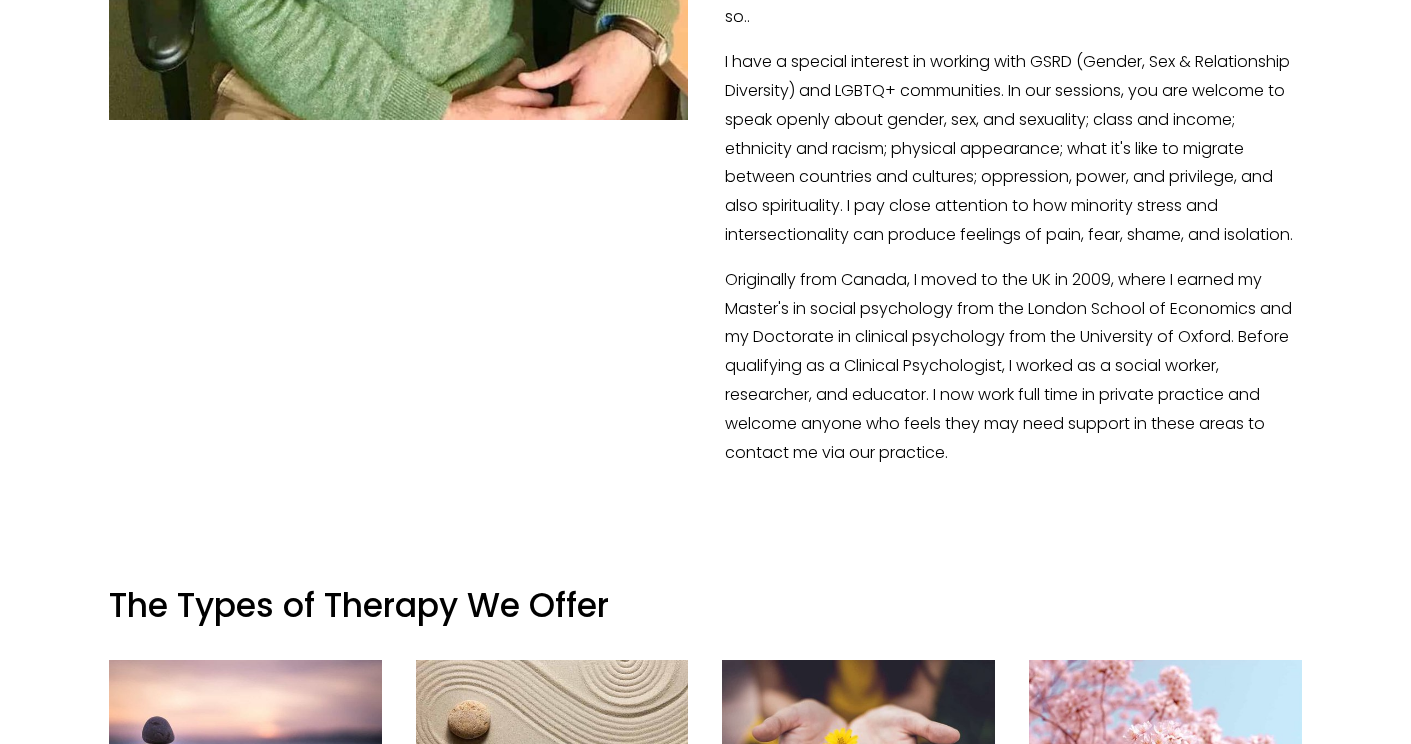 click on "Dr [FIRST] [LAST] (he/him) Dr [FIRST] [LAST] (DClinPsy, MSc, PGDip, BSW, BA) is a Clinical Psychologist and Clinical Associate at Harrison Psychology Group, London" at bounding box center (705, 1560) 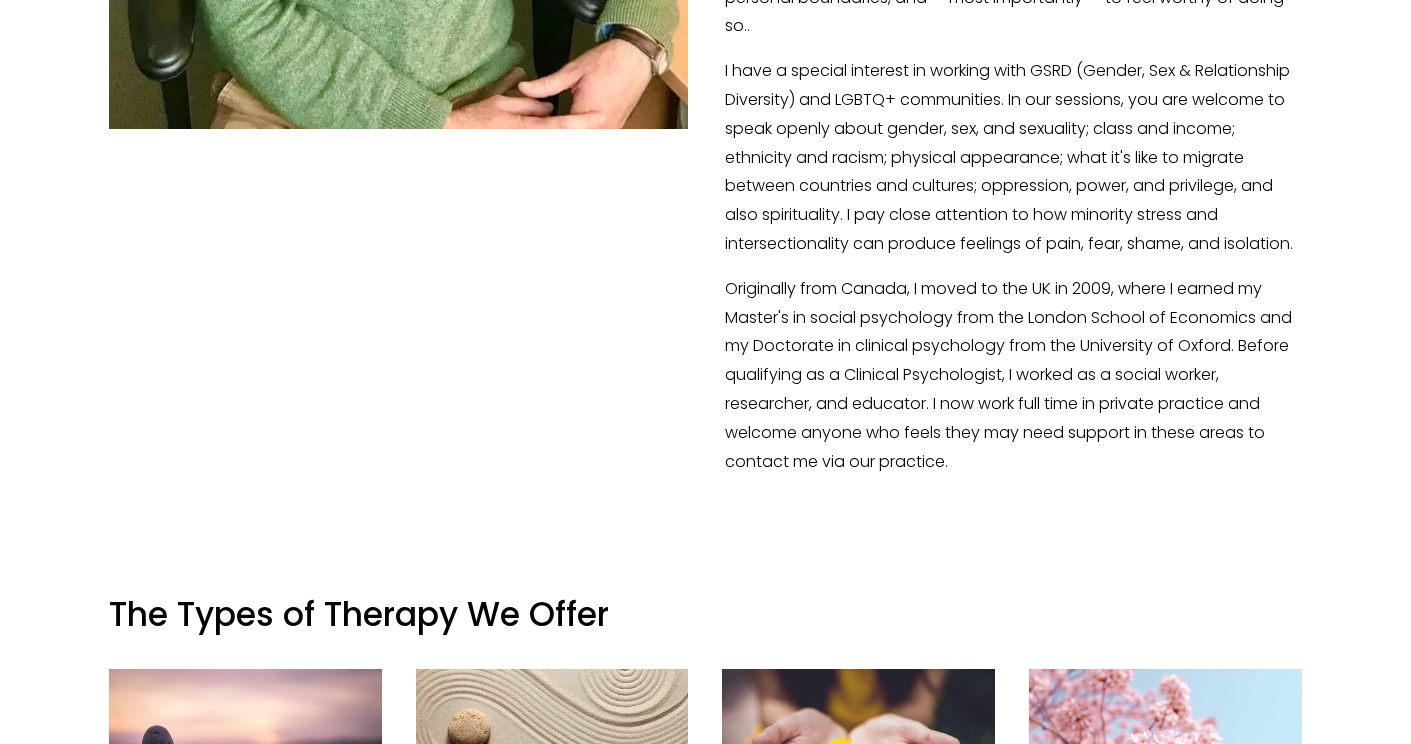 scroll, scrollTop: 1077, scrollLeft: 0, axis: vertical 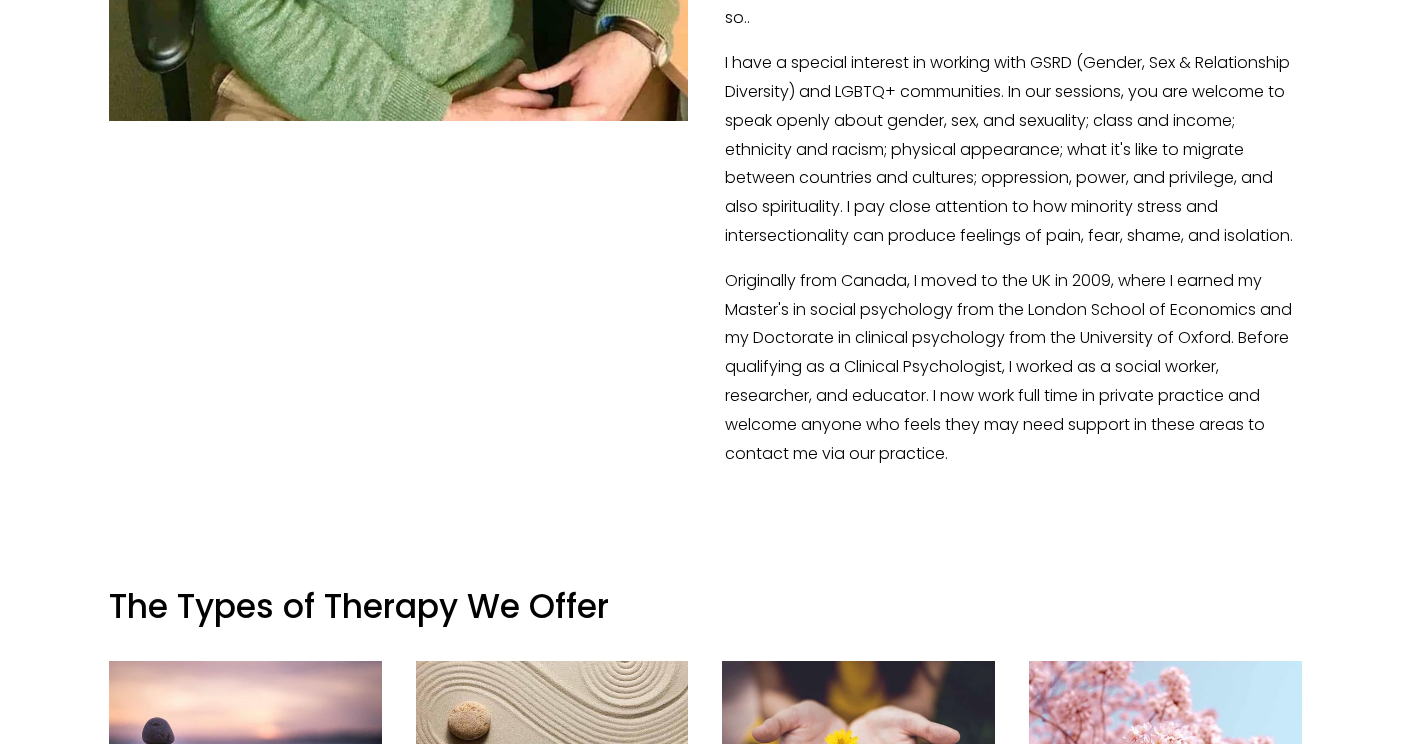 click on "Dr Nicholas Little  (he/him) Dr Nicholas Little (DClinPsy, MSc, PGDip, BSW, BA) is a Clinical Psychologist and Clinical Associate at Harrison Psychology Group, London
Book an Appointment
Play" at bounding box center [705, 1561] 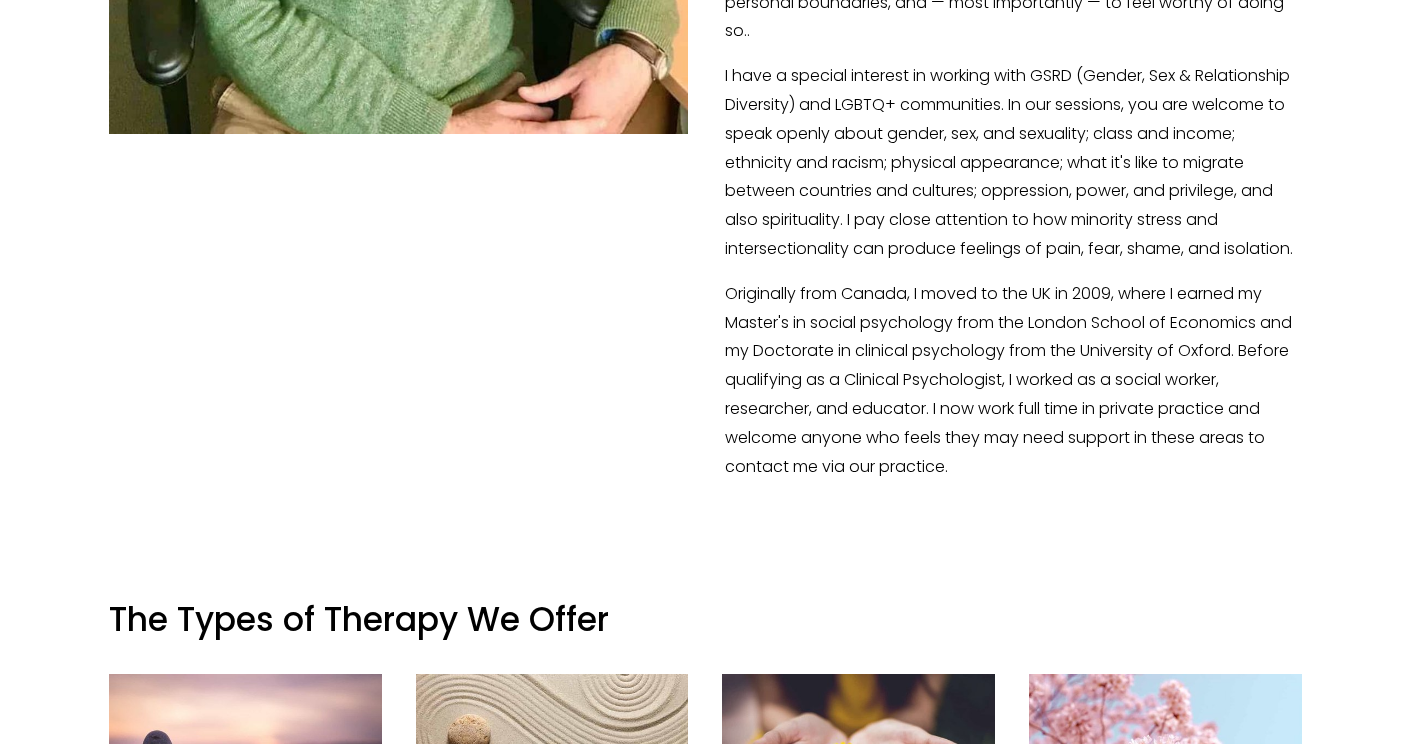 scroll, scrollTop: 1058, scrollLeft: 0, axis: vertical 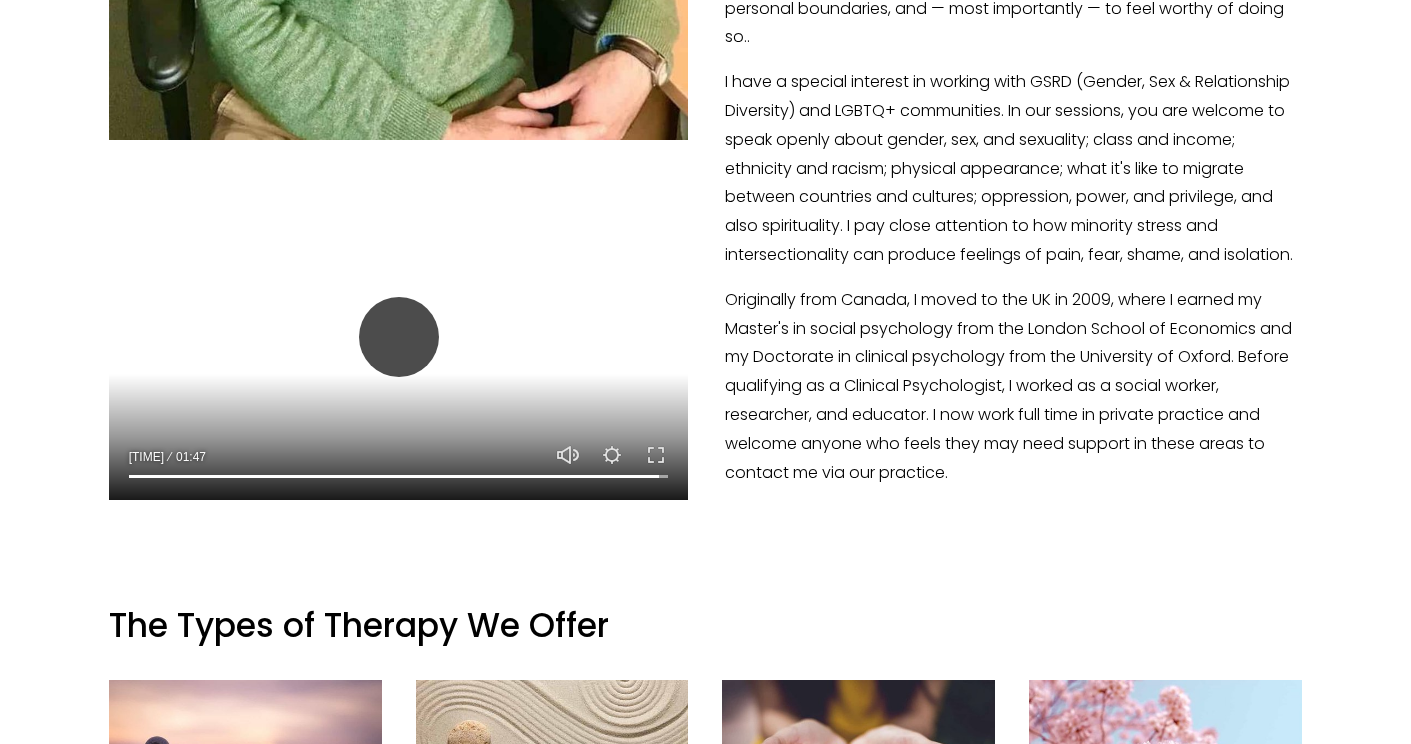 click on "Play" at bounding box center [399, 337] 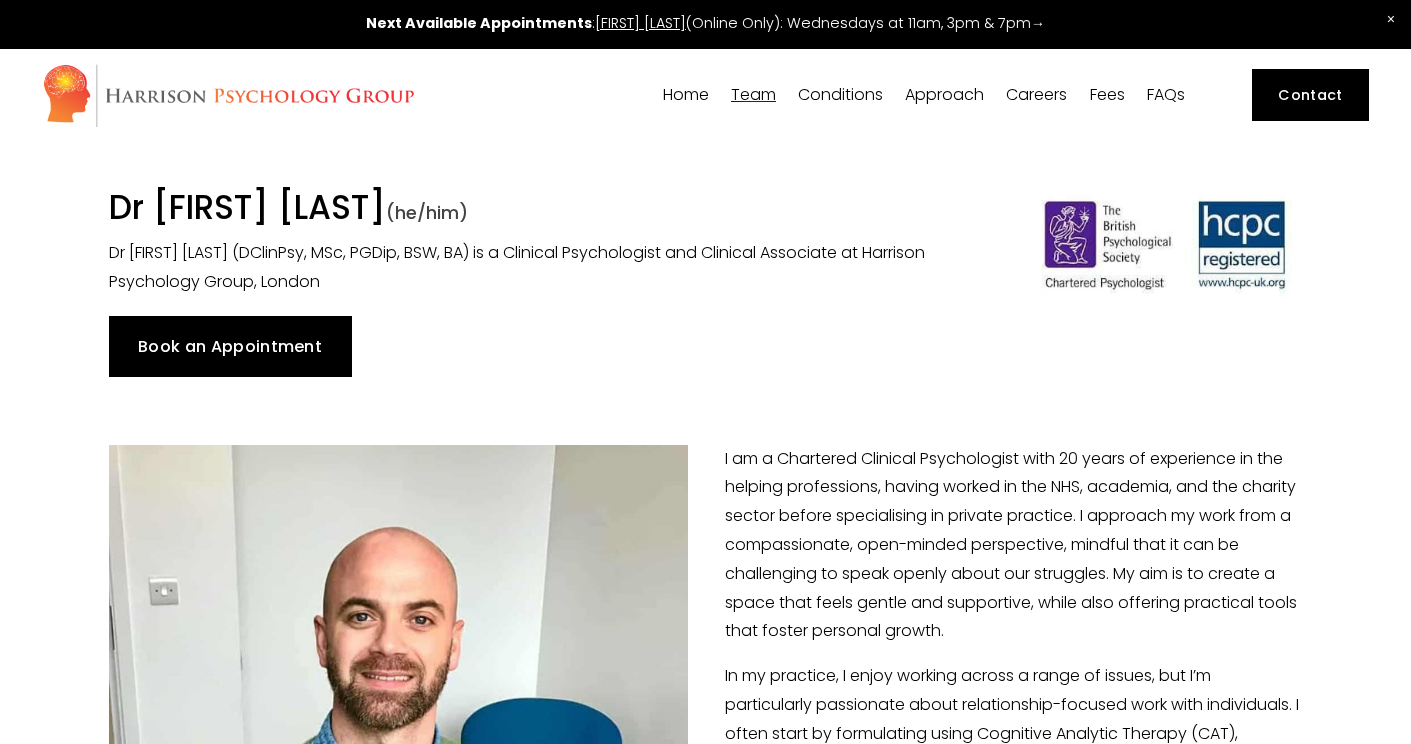 scroll, scrollTop: 0, scrollLeft: 0, axis: both 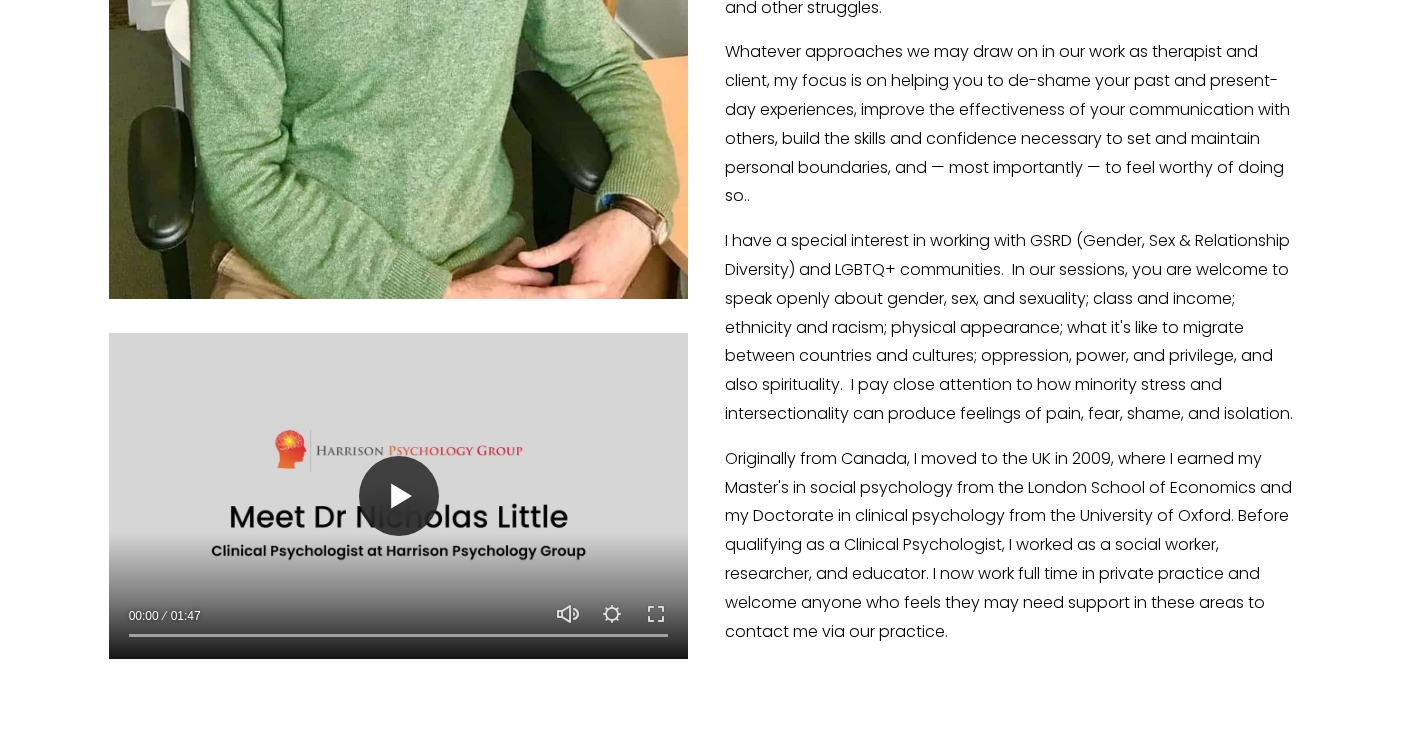click on "Play" at bounding box center (399, 496) 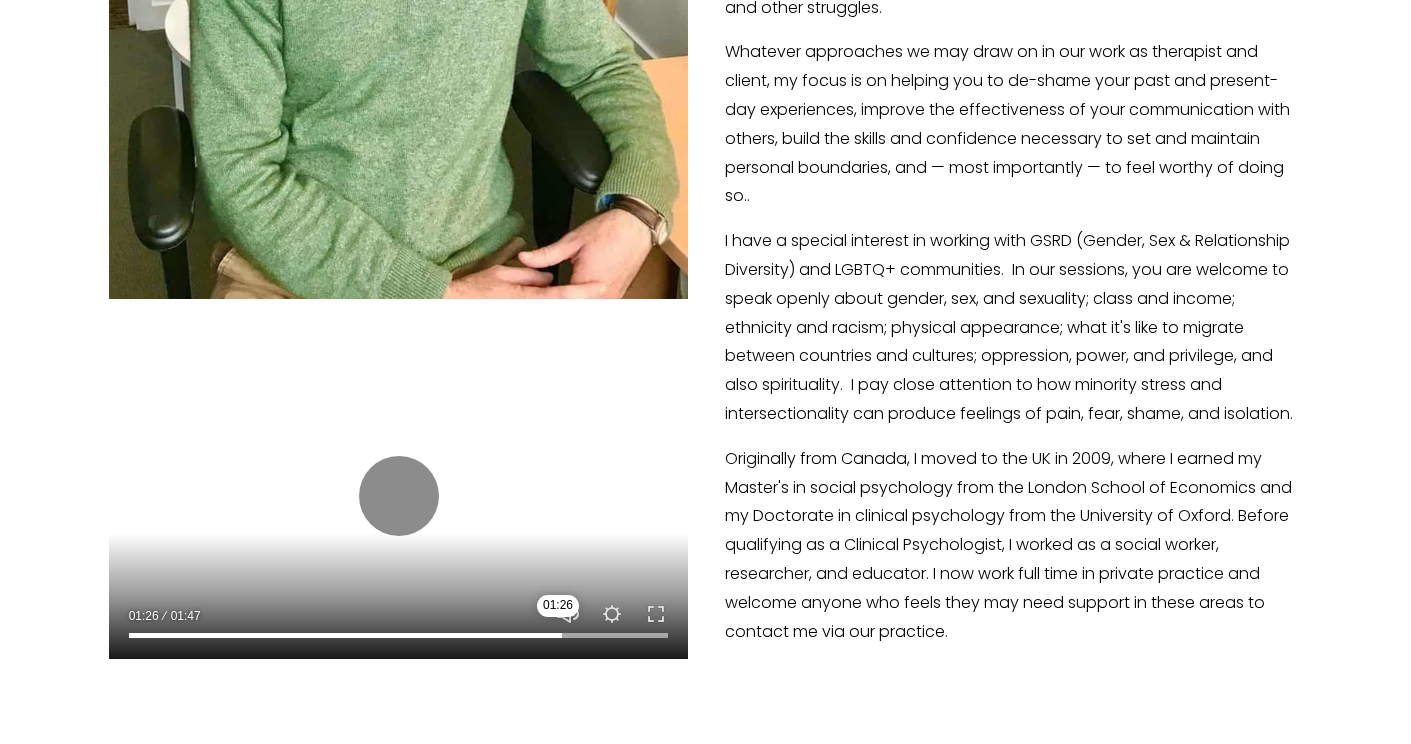 click at bounding box center [399, 636] 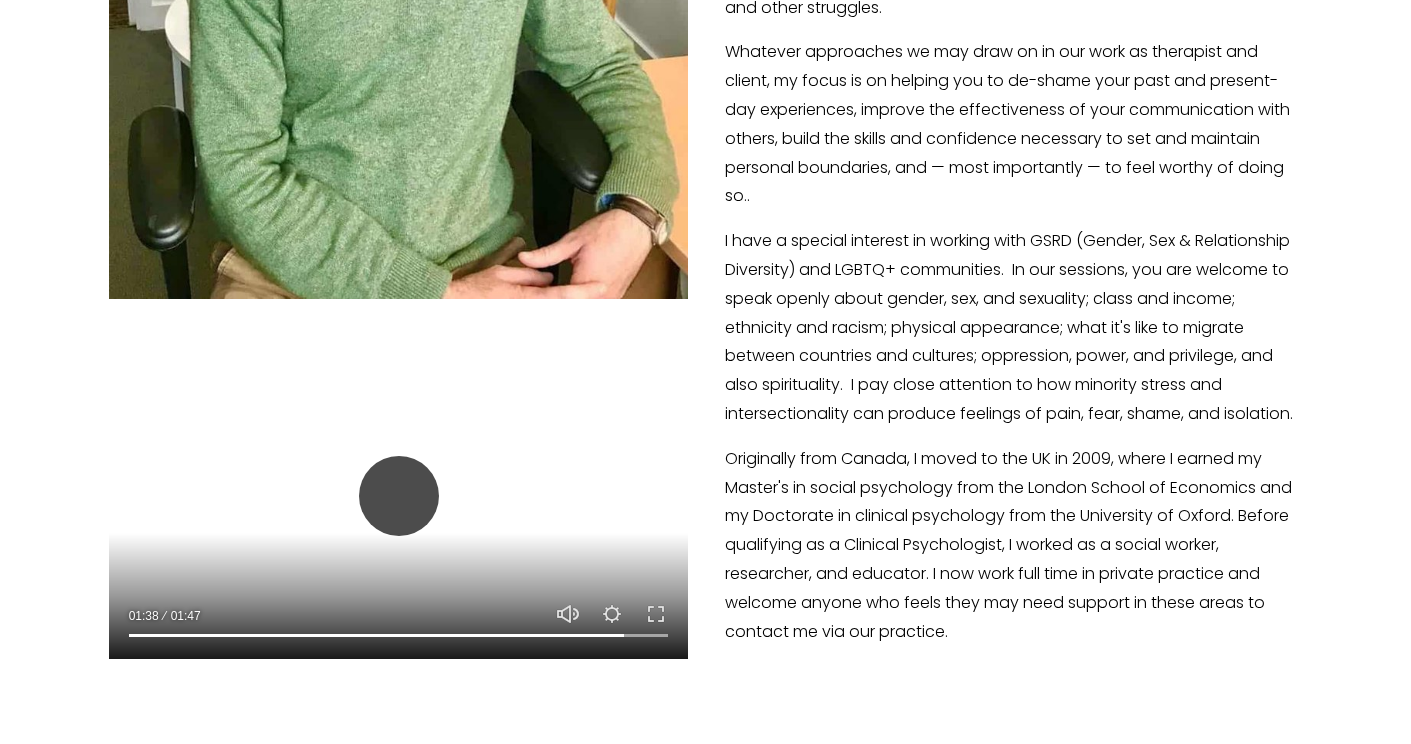 click on "Play" at bounding box center (399, 496) 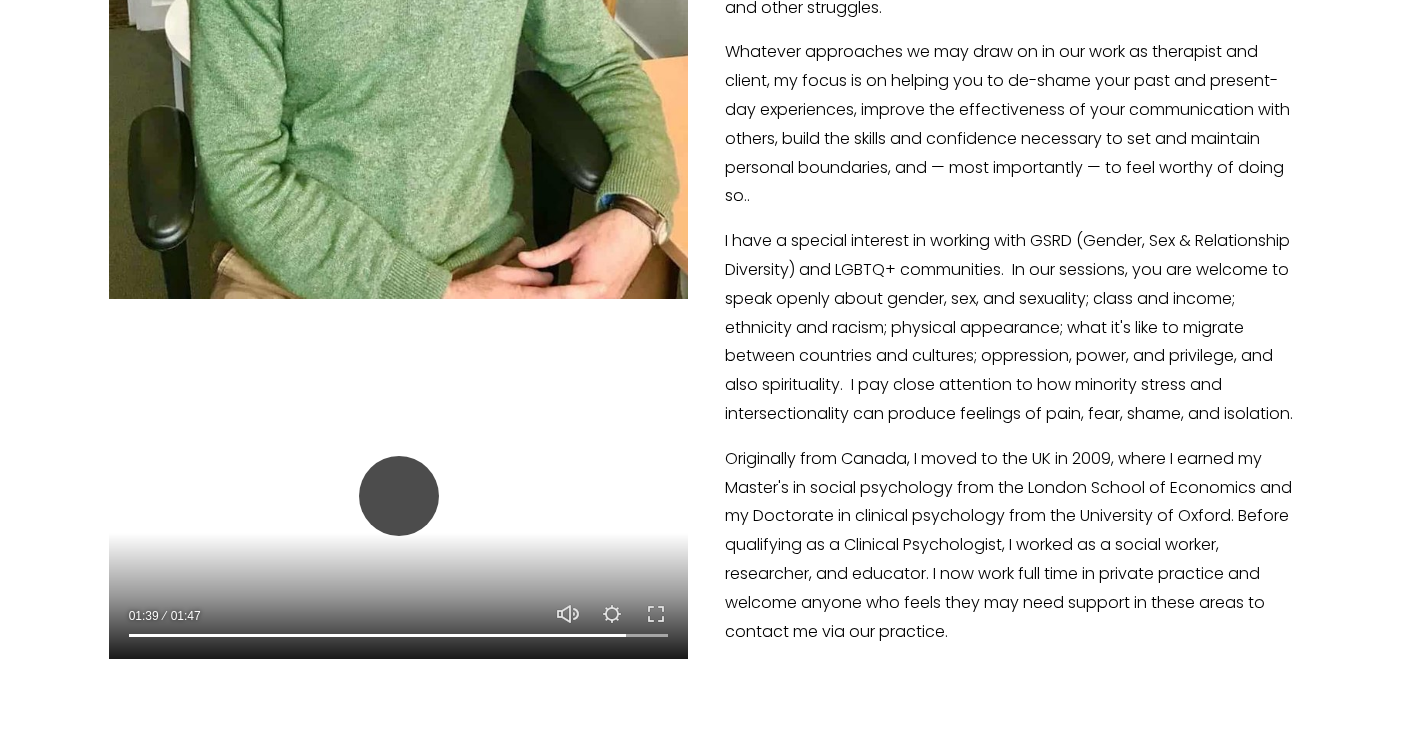 click on "Play" at bounding box center (399, 496) 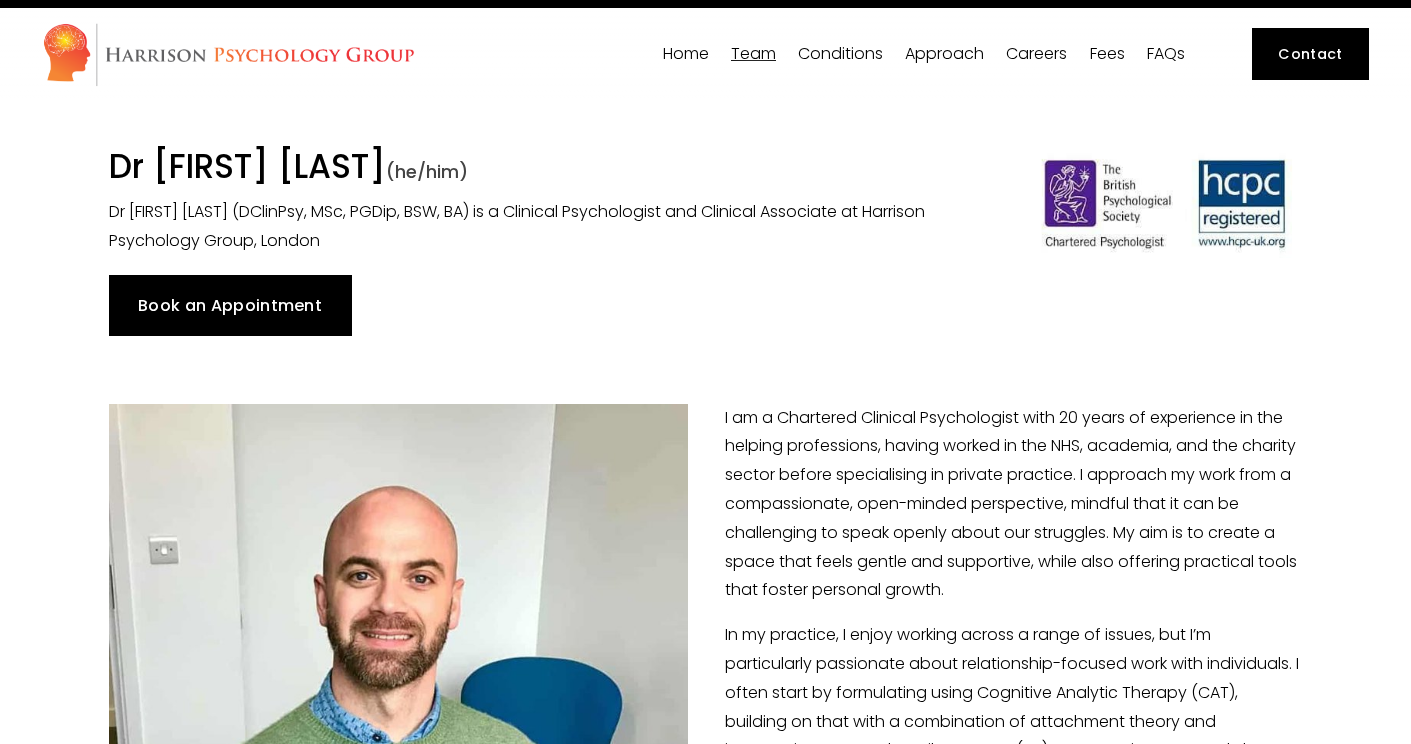 scroll, scrollTop: 38, scrollLeft: 0, axis: vertical 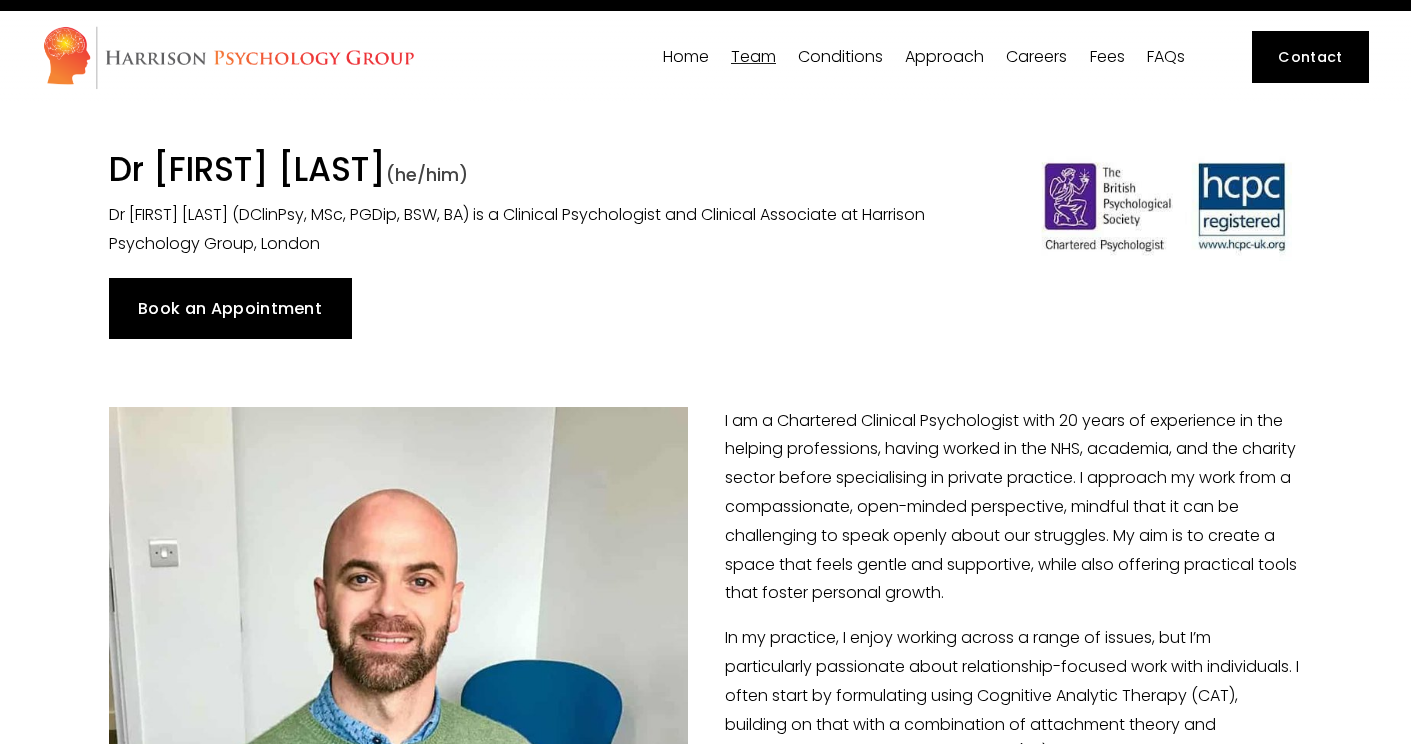click on "Book an Appointment" at bounding box center (706, 308) 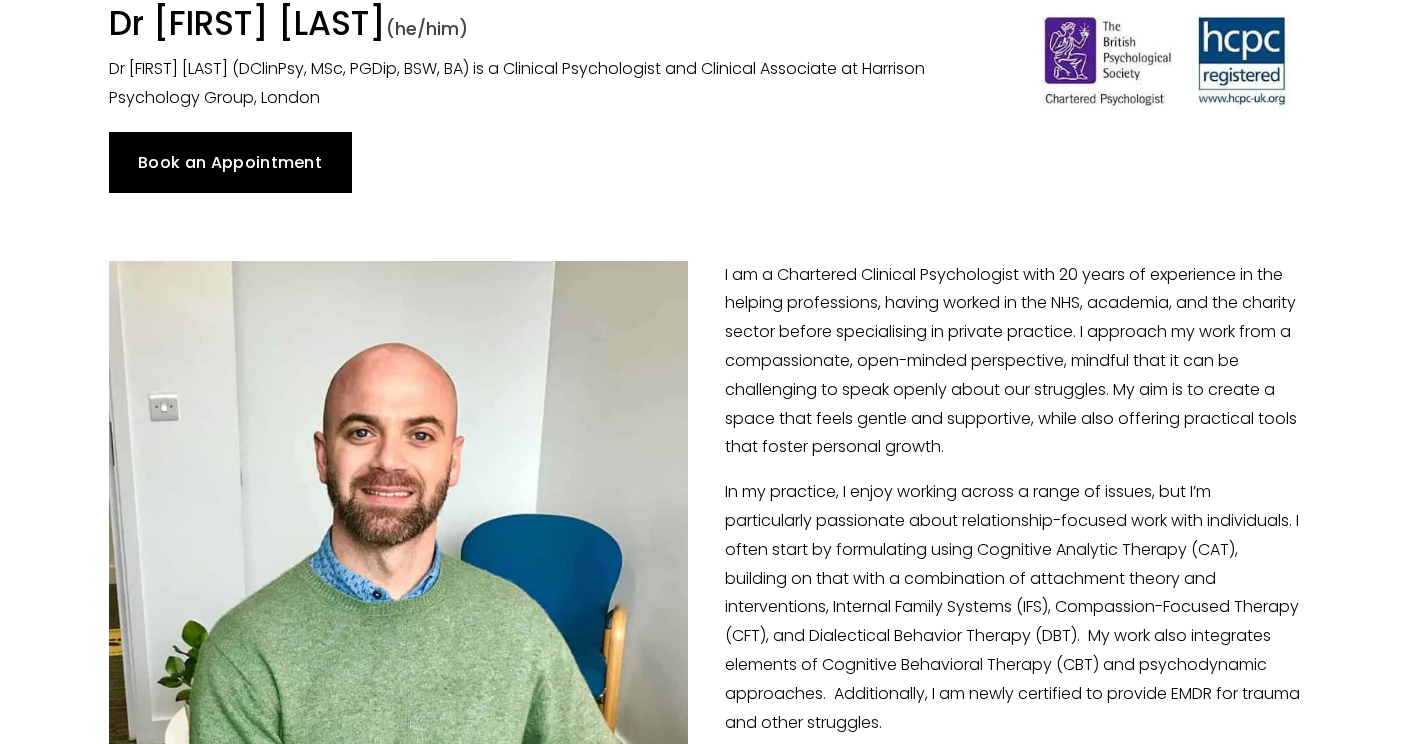 scroll, scrollTop: 186, scrollLeft: 0, axis: vertical 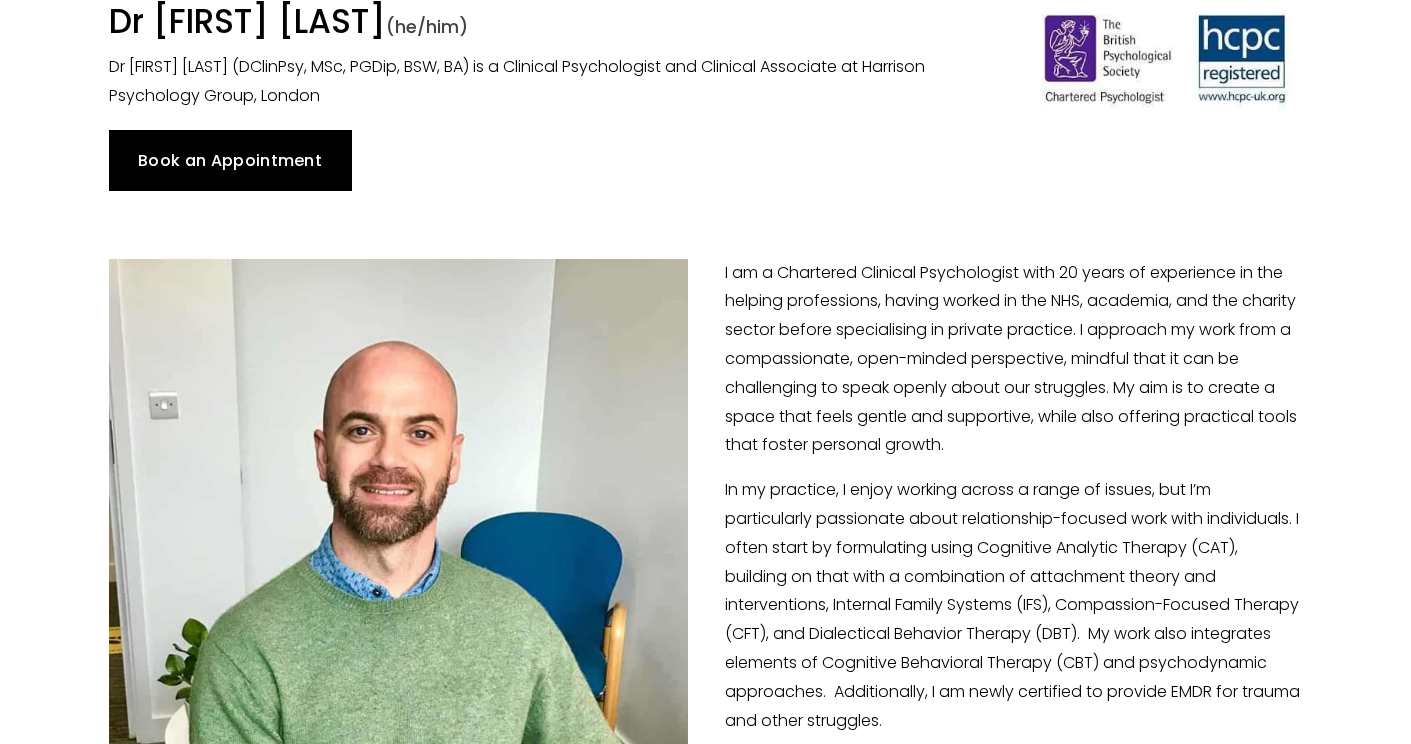 click on "Book an Appointment" at bounding box center [230, 160] 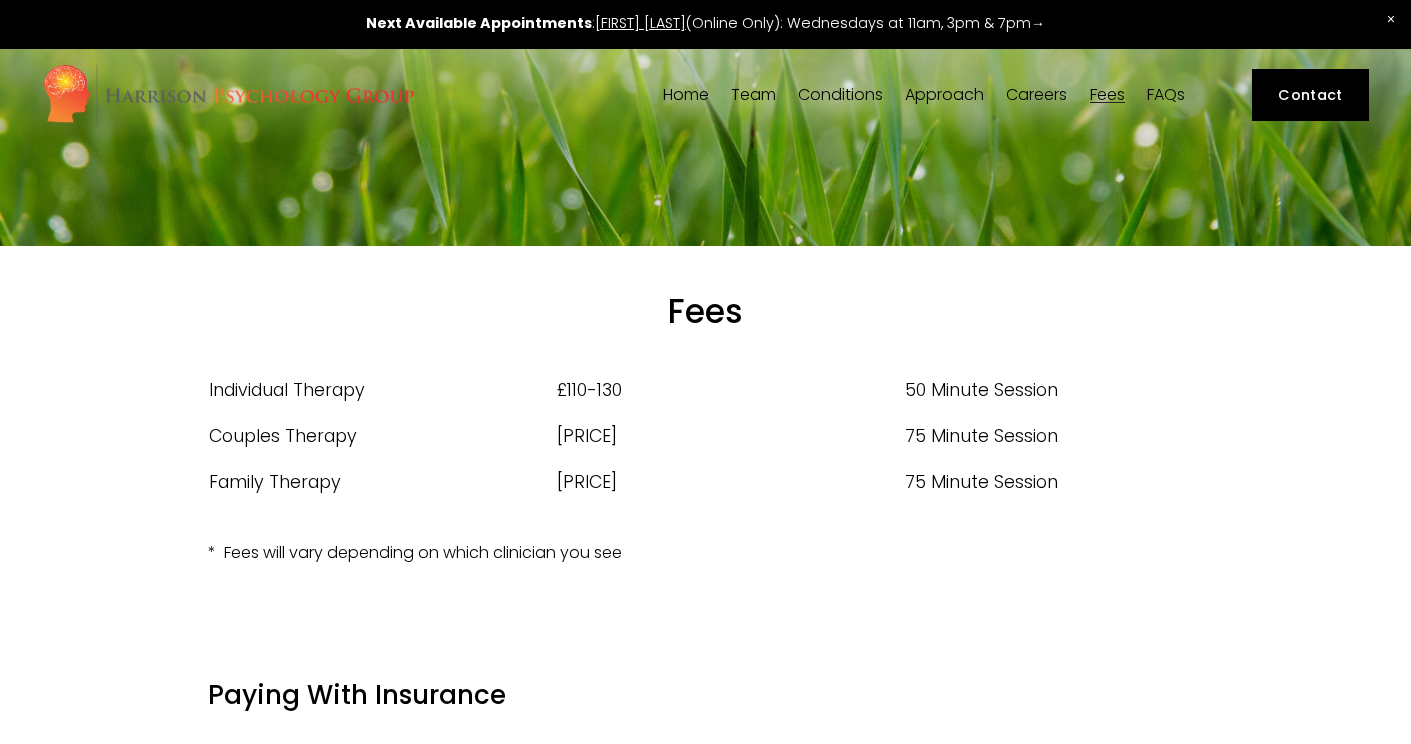 scroll, scrollTop: 0, scrollLeft: 0, axis: both 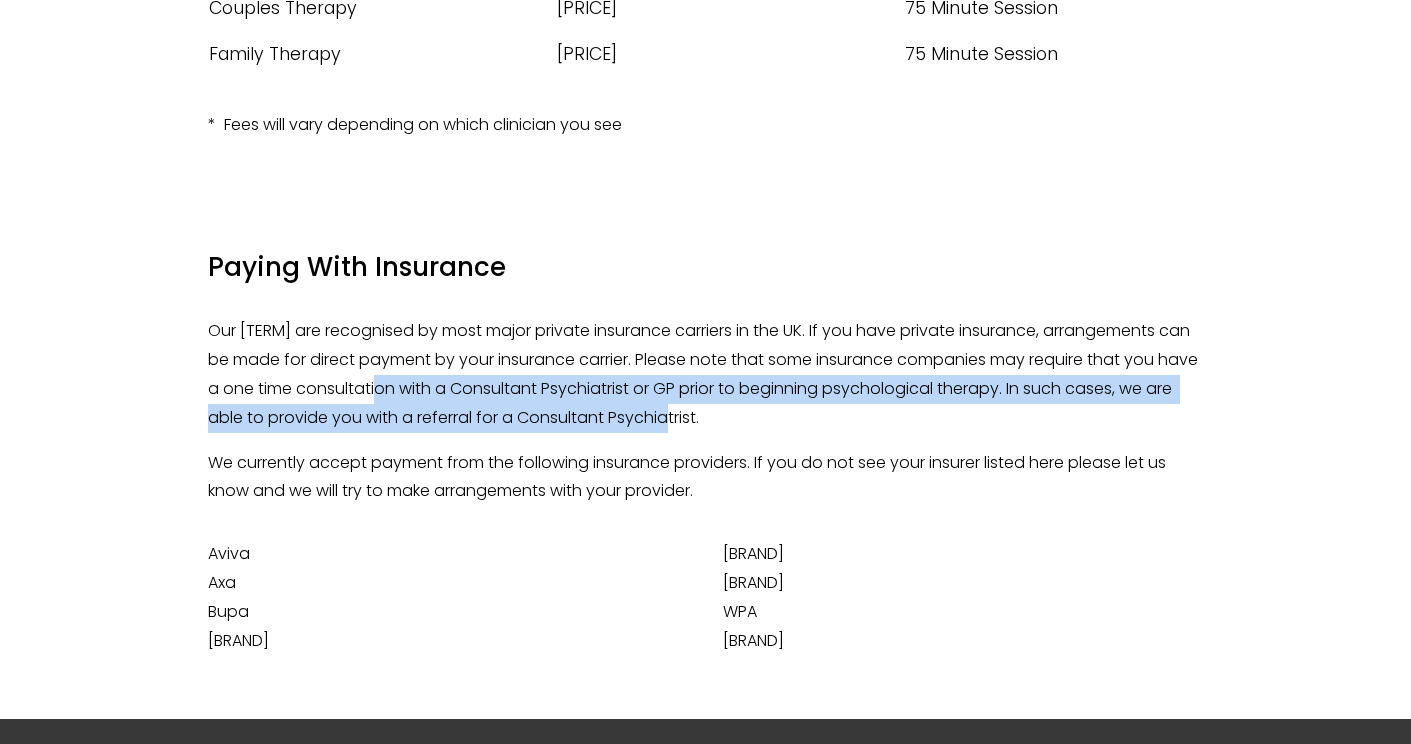 drag, startPoint x: 429, startPoint y: 381, endPoint x: 943, endPoint y: 402, distance: 514.42883 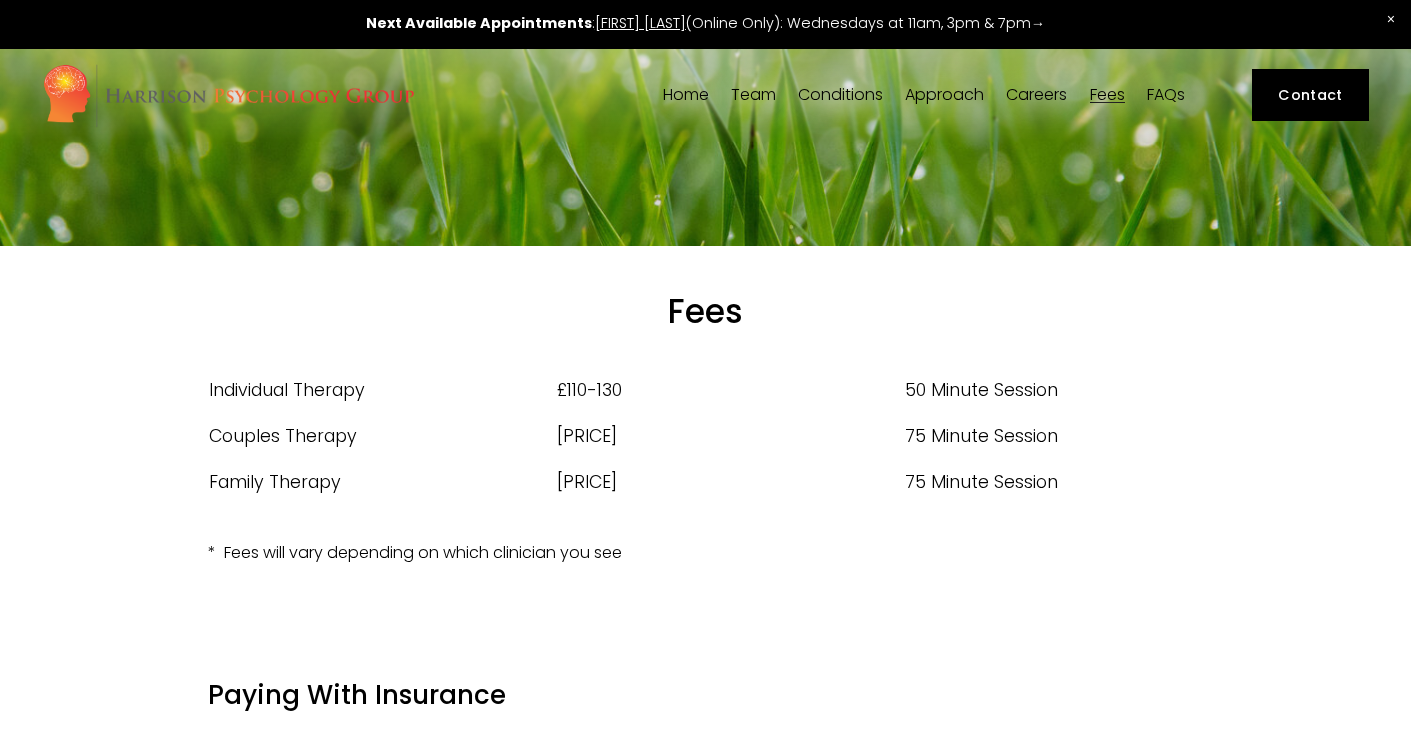 scroll, scrollTop: 0, scrollLeft: 0, axis: both 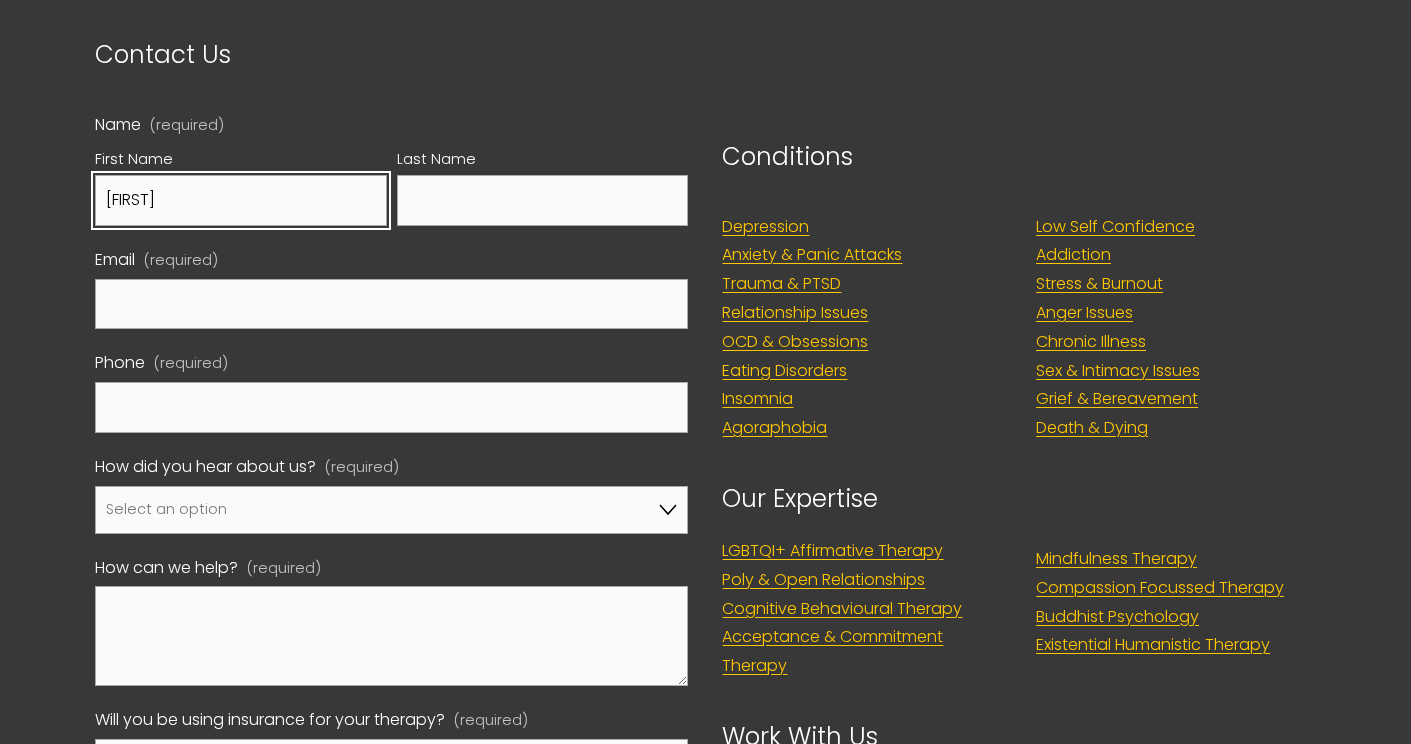 type on "Michael" 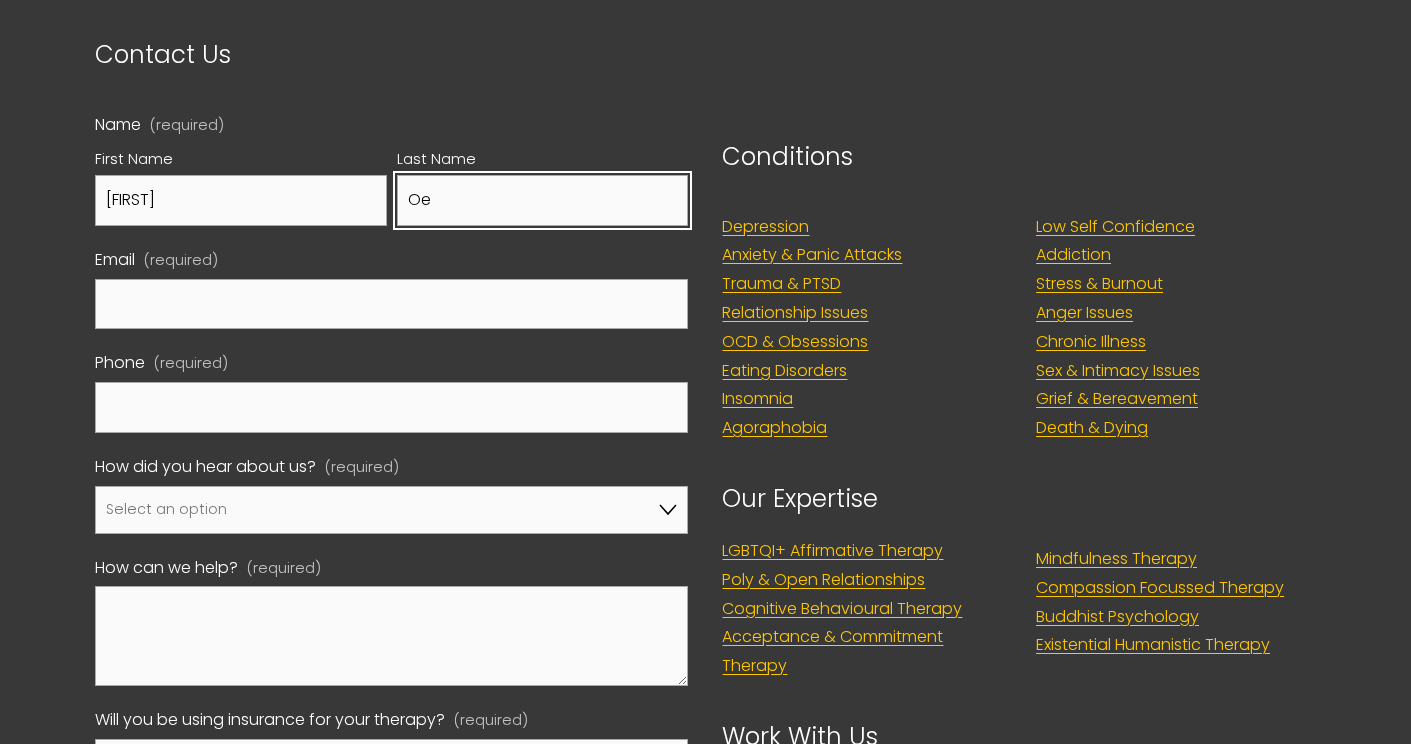 type on "O" 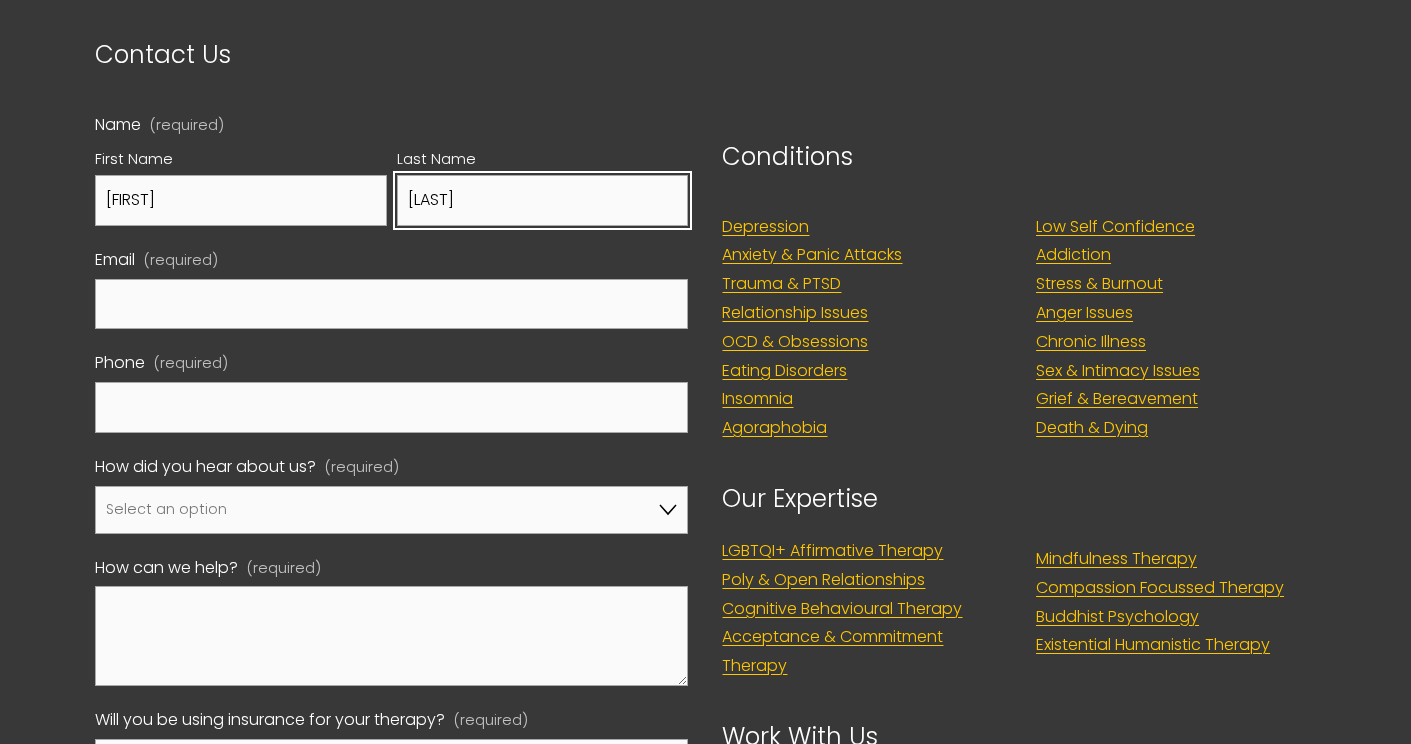 type on "Pelton" 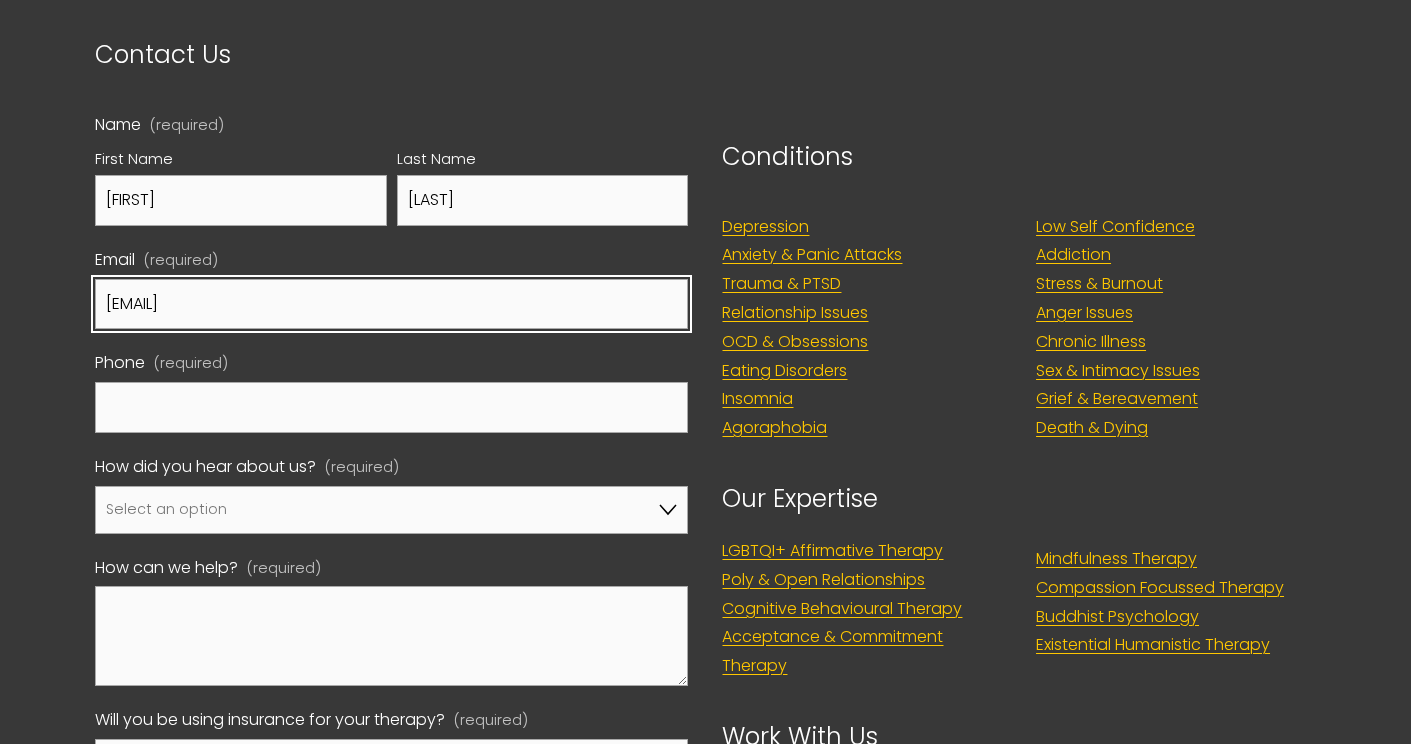 type on "michaelpelton95@gmail.com" 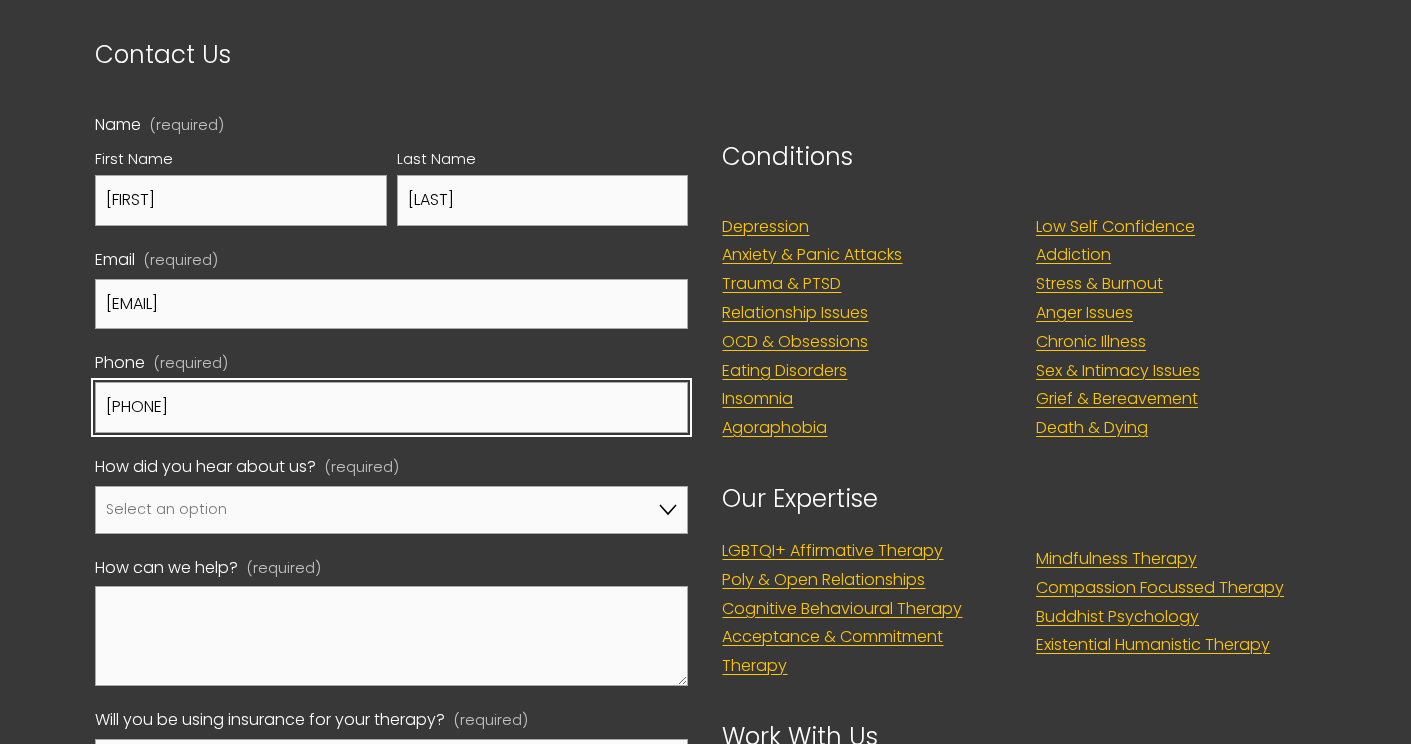 type on "07393717117" 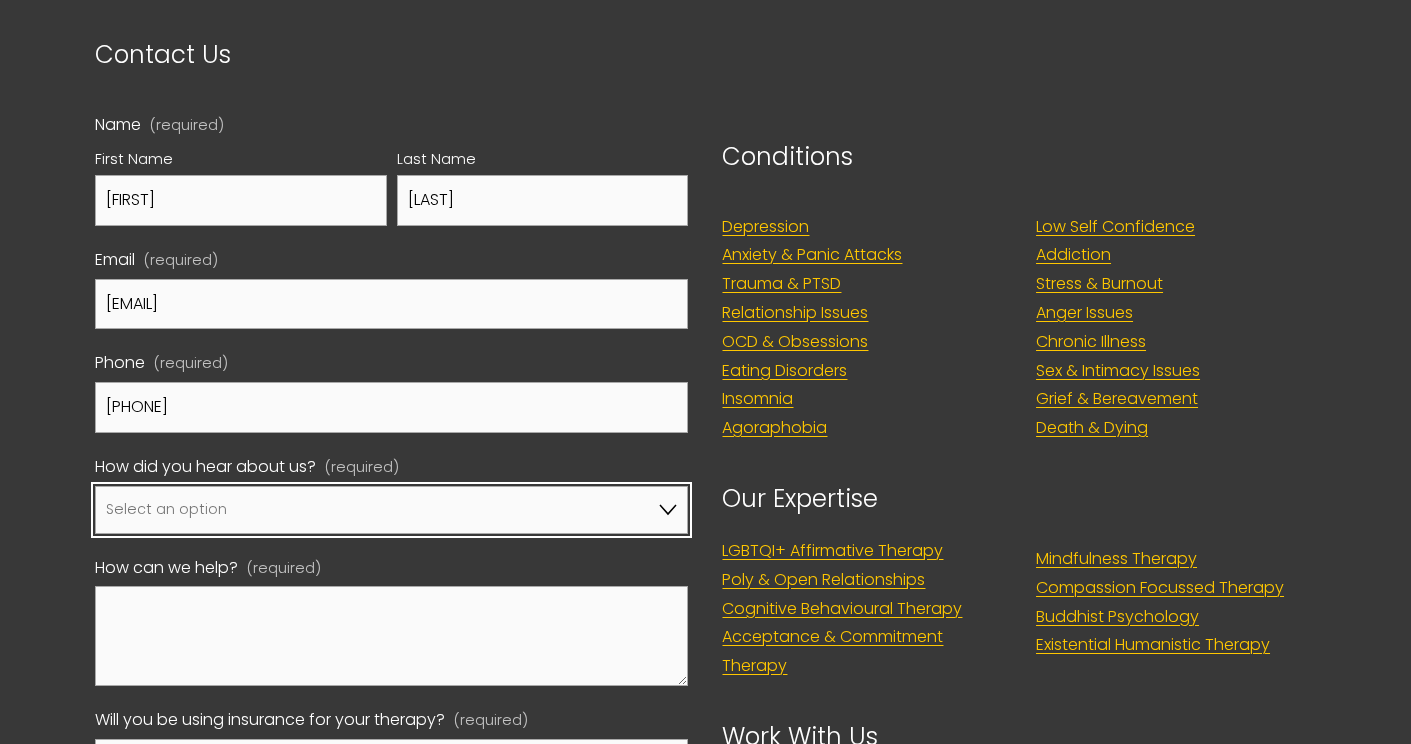 select on "Bupa Website" 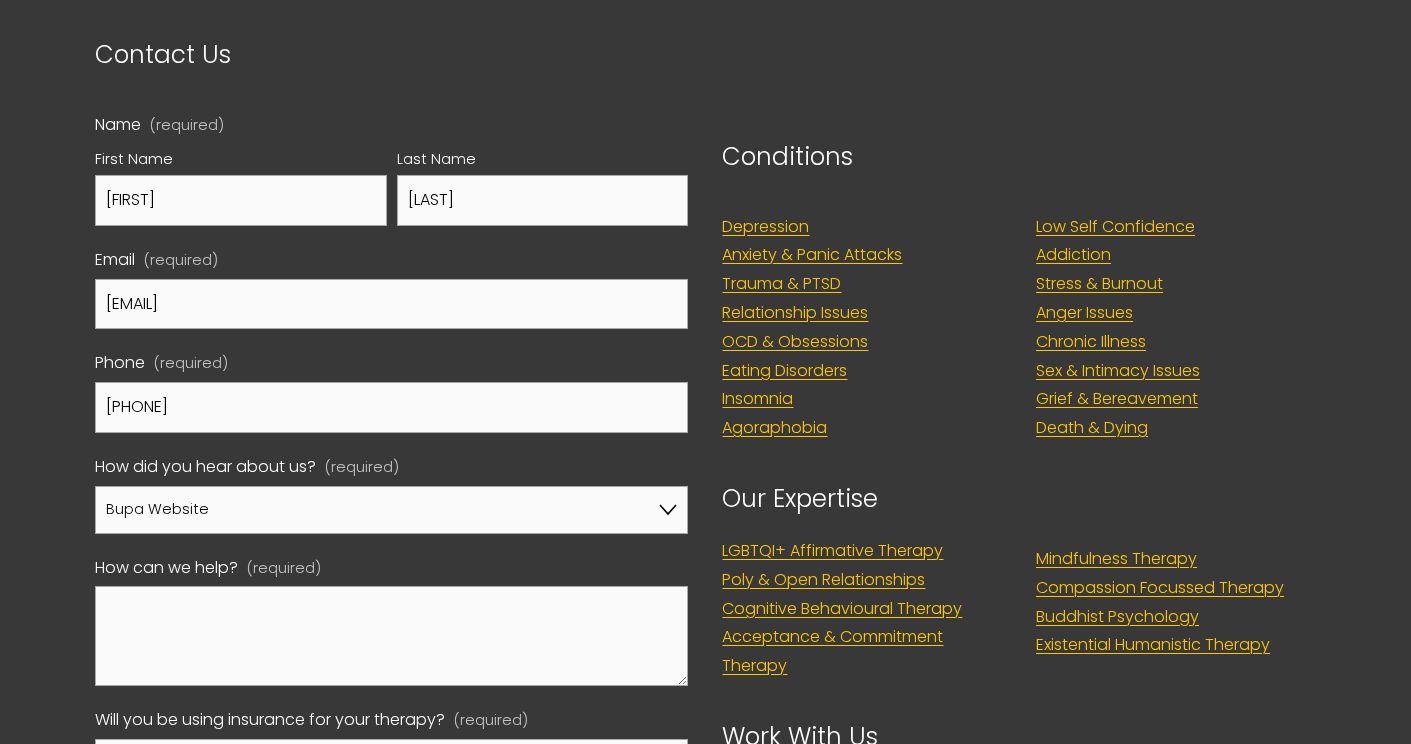 click on "Contact Us
Name (required) First Name Michael Last Name Pelton Email (required) michaelpelton95@gmail.com Phone (required) 07393717117 How did you hear about us? (required) Google A friend/family member told me about you I've been referred by my psychiatrist, GP, another therapist Pink Therapy Bupa Website Counselling Directory UKCP Other How can we help? (required) Will you be using insurance for your therapy? (required) Please select an option  No, I won't be using insurance  Yes, I will be using Axa  Yes, I will be using Aviva Yes, I will be using Bupa Yes, I will be using Vitality  Yes, I will be using WPA Yes, I will be using another insurer  Submit Submit
Conditions
Low Self Confidence Addiction Stress & Burnout Anger Issues  Chronic Illness Sex & Intimacy Issues   Grief & Bereavement" at bounding box center [705, 653] 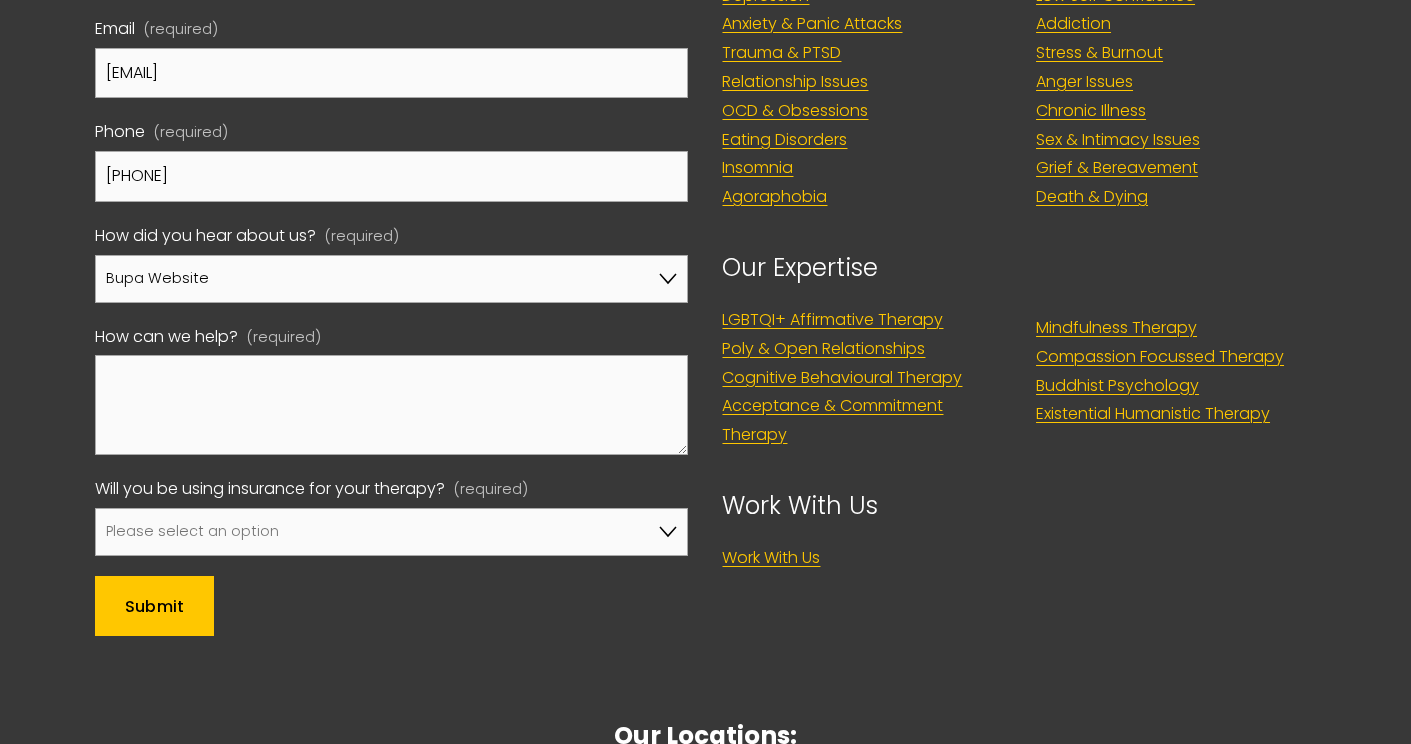 scroll, scrollTop: 1428, scrollLeft: 0, axis: vertical 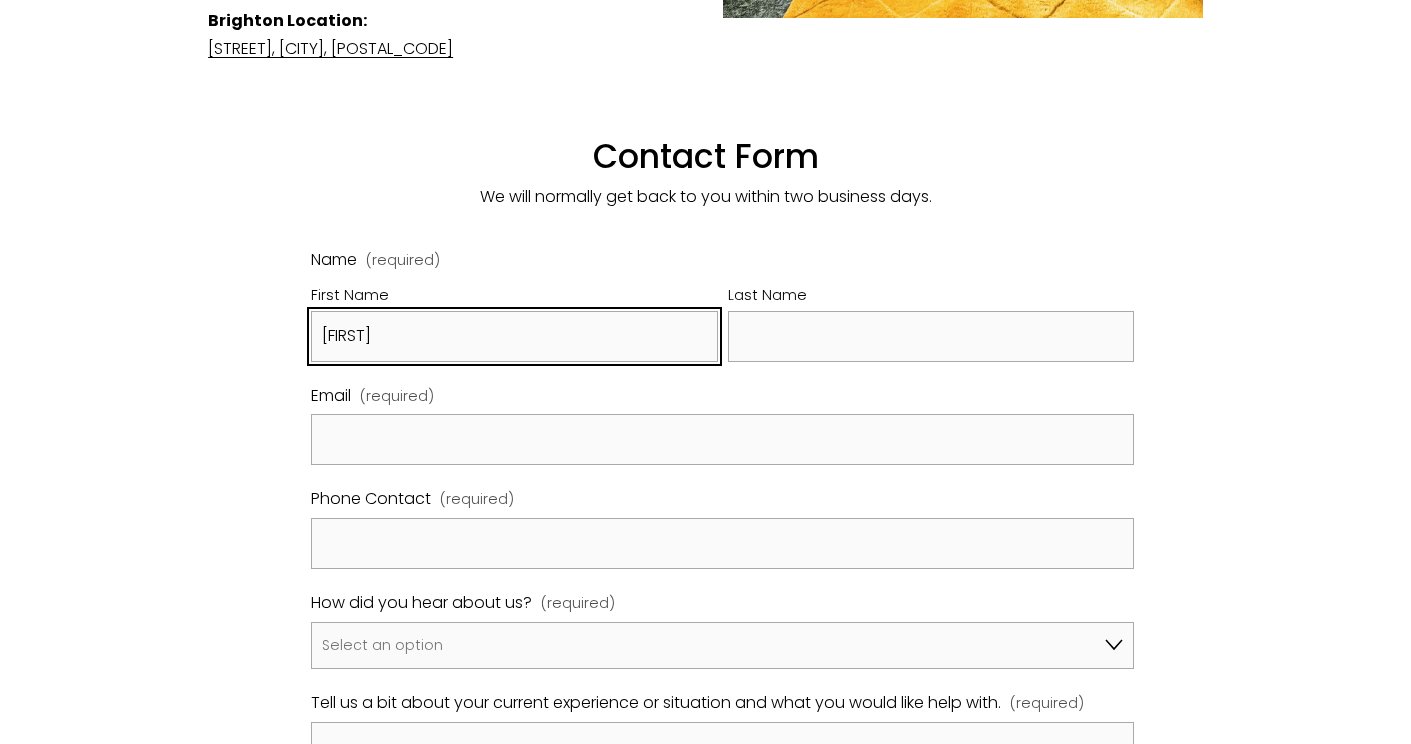 click on "[FIRST]" at bounding box center [514, 336] 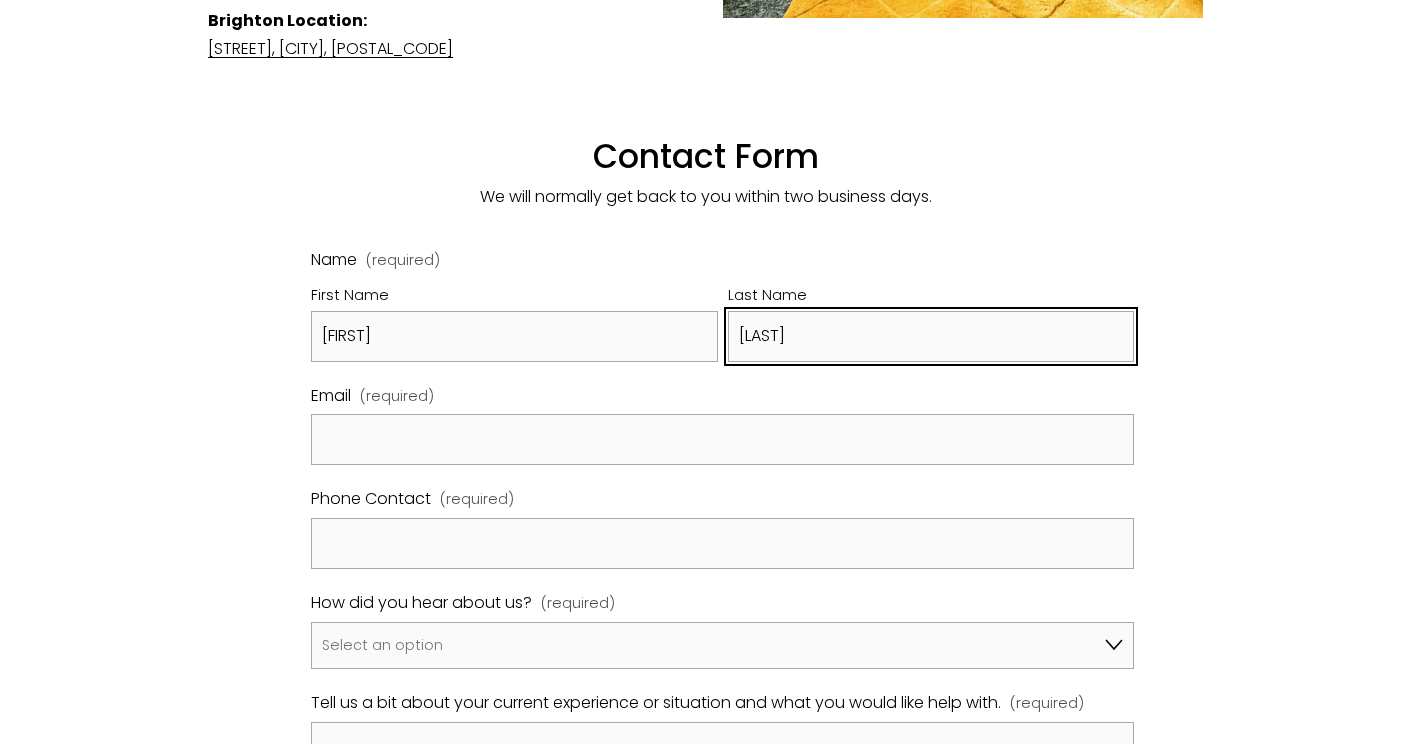 type on "[LAST]" 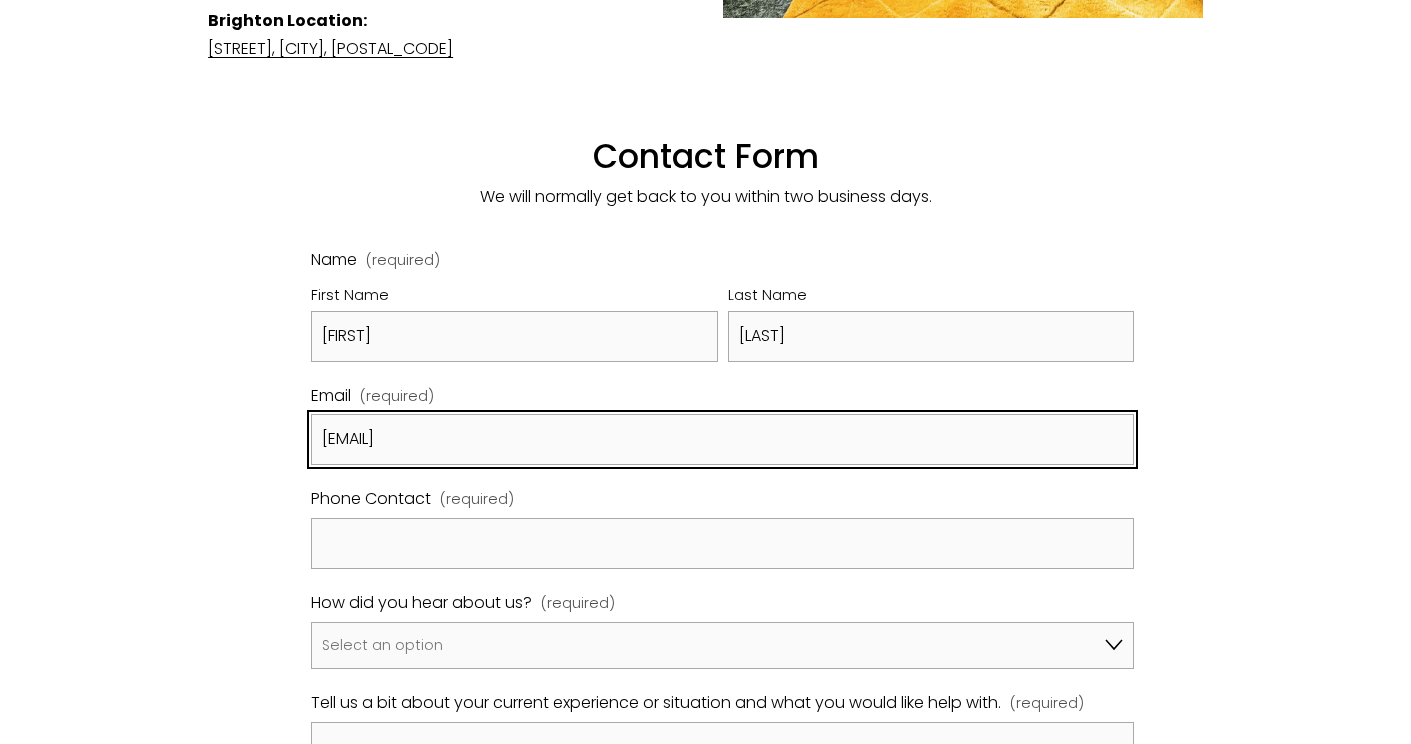 type on "[EMAIL]" 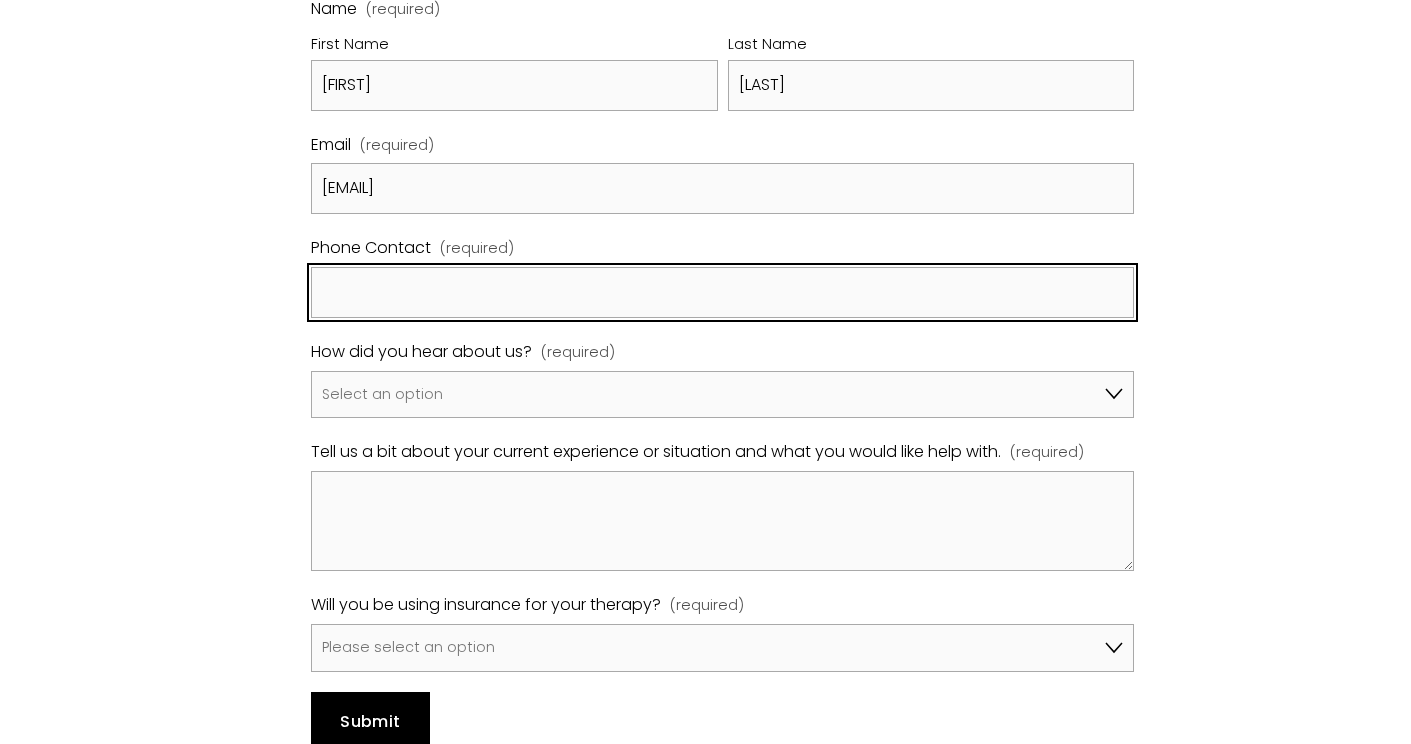 scroll, scrollTop: 1200, scrollLeft: 0, axis: vertical 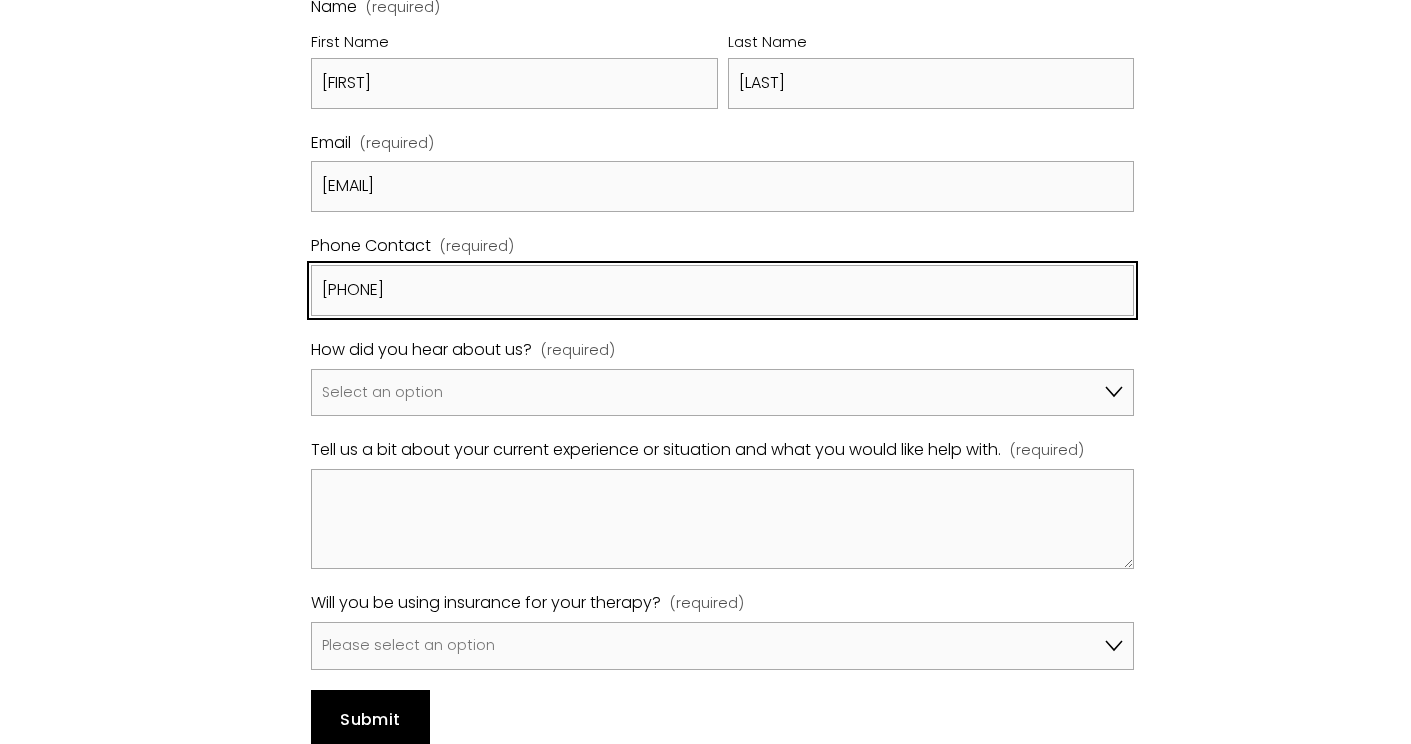type on "[PHONE]" 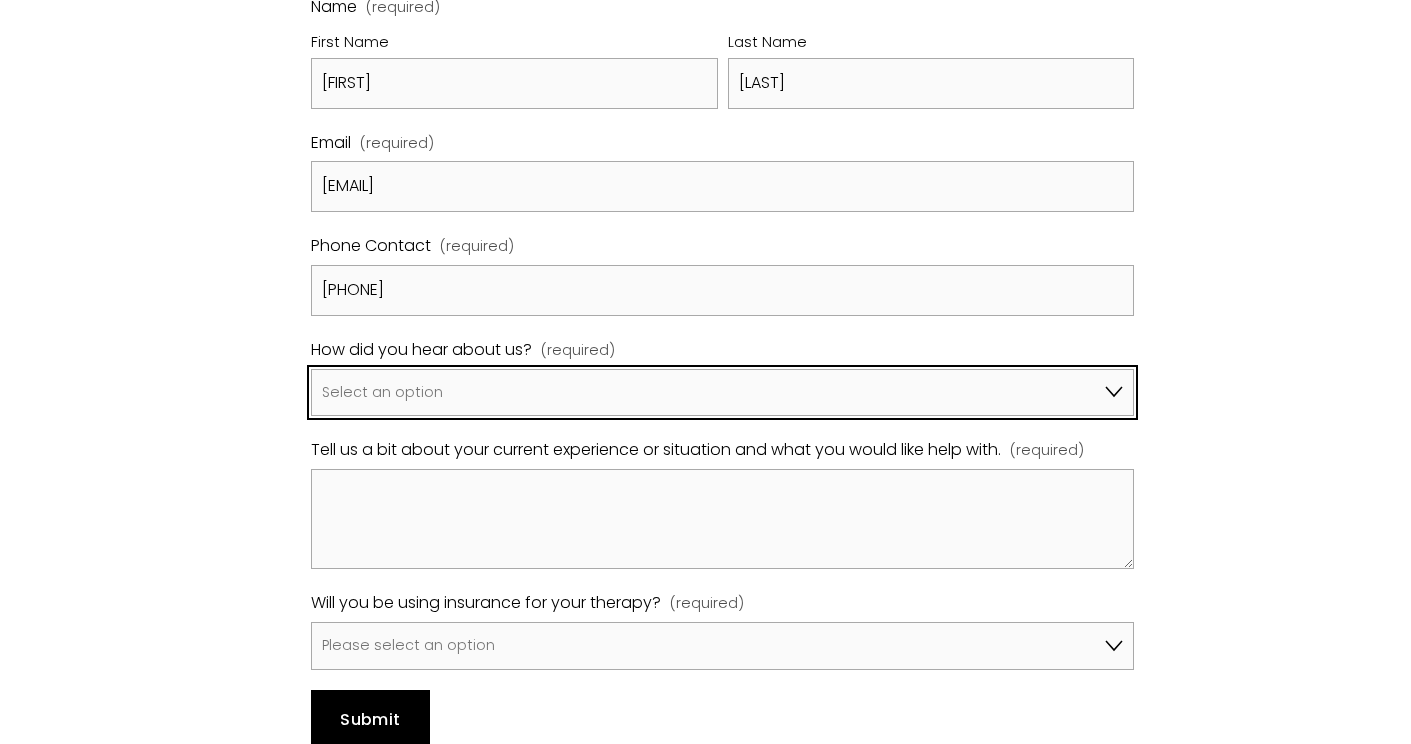 select on "Bupa Website" 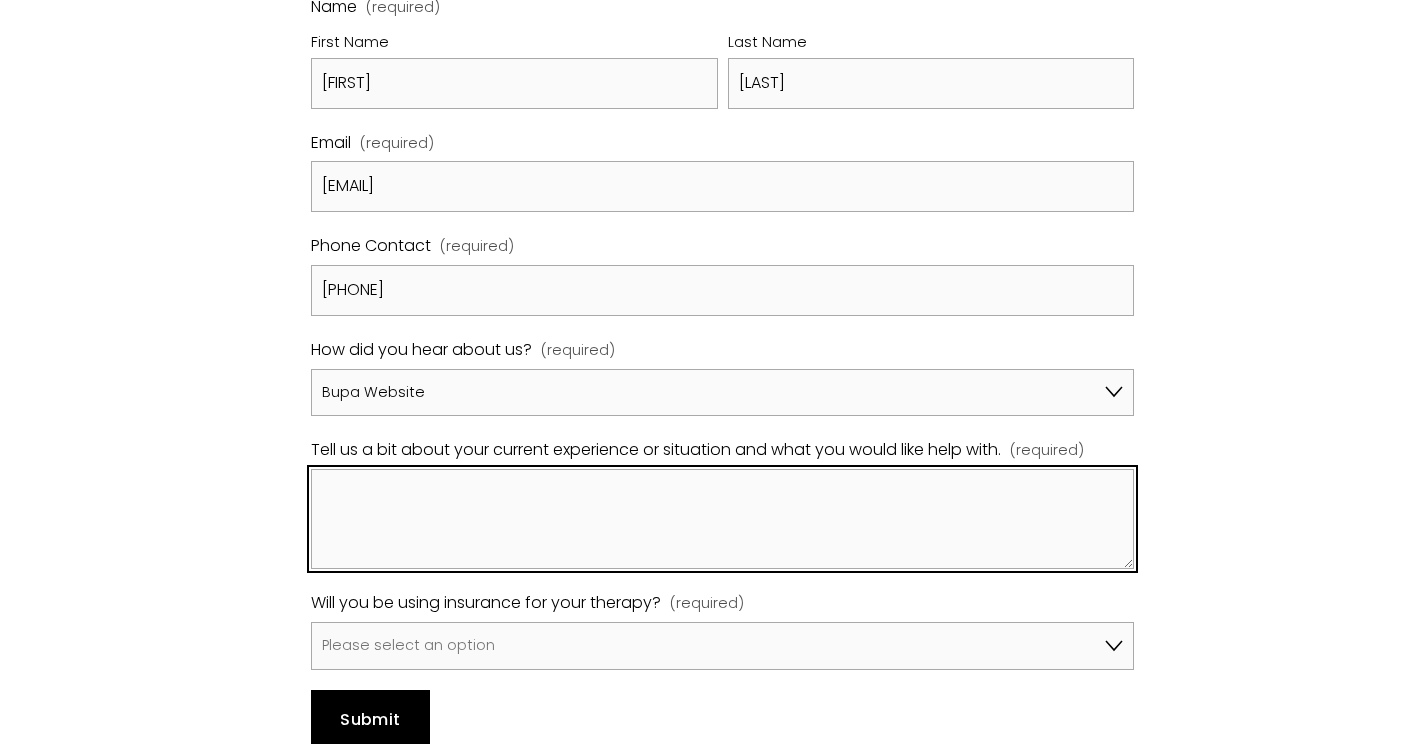 click on "Tell us a bit about your current experience or situation and what you would like help with.  (required)" at bounding box center (722, 519) 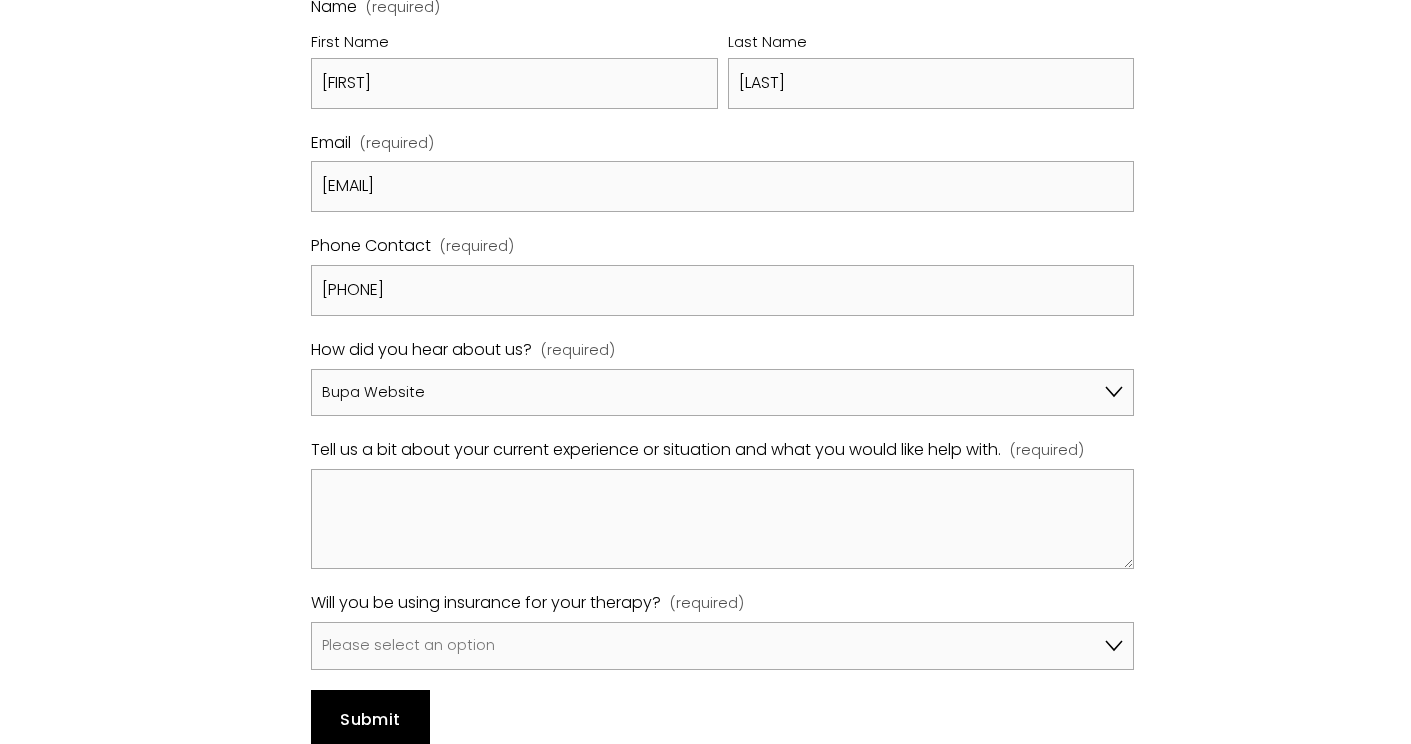 click on "Name (required) First Name [FIRST] Last Name [LAST] Email (required) [EMAIL] Phone Contact (required) [PHONE] How did you hear about us? (required) Google A friend/family member told me about you I've been referred by my psychiatrist, GP, another therapist Pink Therapy Bupa Website Counselling Directory UKCP Other Tell us a bit about your current experience or situation and what you would like help with. (required) Will you be using insurance for your therapy? (required) Please select an option No, I won't be using insurance Yes, I will be using Aviva Yes, I will be using Axa Yes, I will be using Bupa Yes, I will be using Vitality Yes, I will be using WPA Yes, I will be using another insurer Submit Submit" at bounding box center (722, 371) 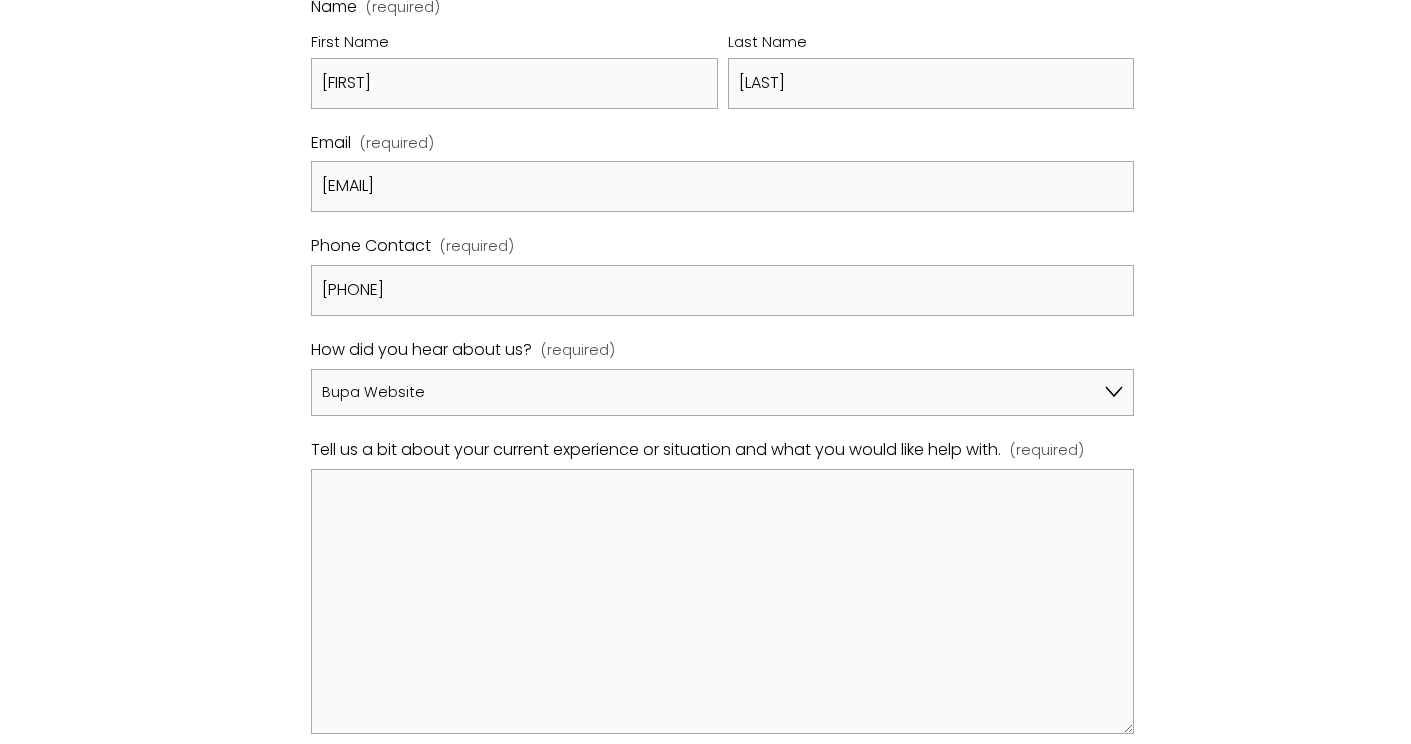click on "Contact Us
View fullsize
Updated [DATE] Thank you for your interest in [COMPANY NAME]. We are currently welcoming new clients online and in-person at our offices in [CITY], [CITY] and [CITY] [AREA]. We look forward to hearing from you soon. Email [EMAIL] Phone [PHONE] [CITY] Location: [ADDRESS], [CITY] [POSTAL_CODE] Transport: [TRANSIT_NAME] Station - 3 minute walk [TRANSIT_NAME] / [TRANSIT_NAME] - 10 minute walk  [CITY] Location:" at bounding box center [705, 10] 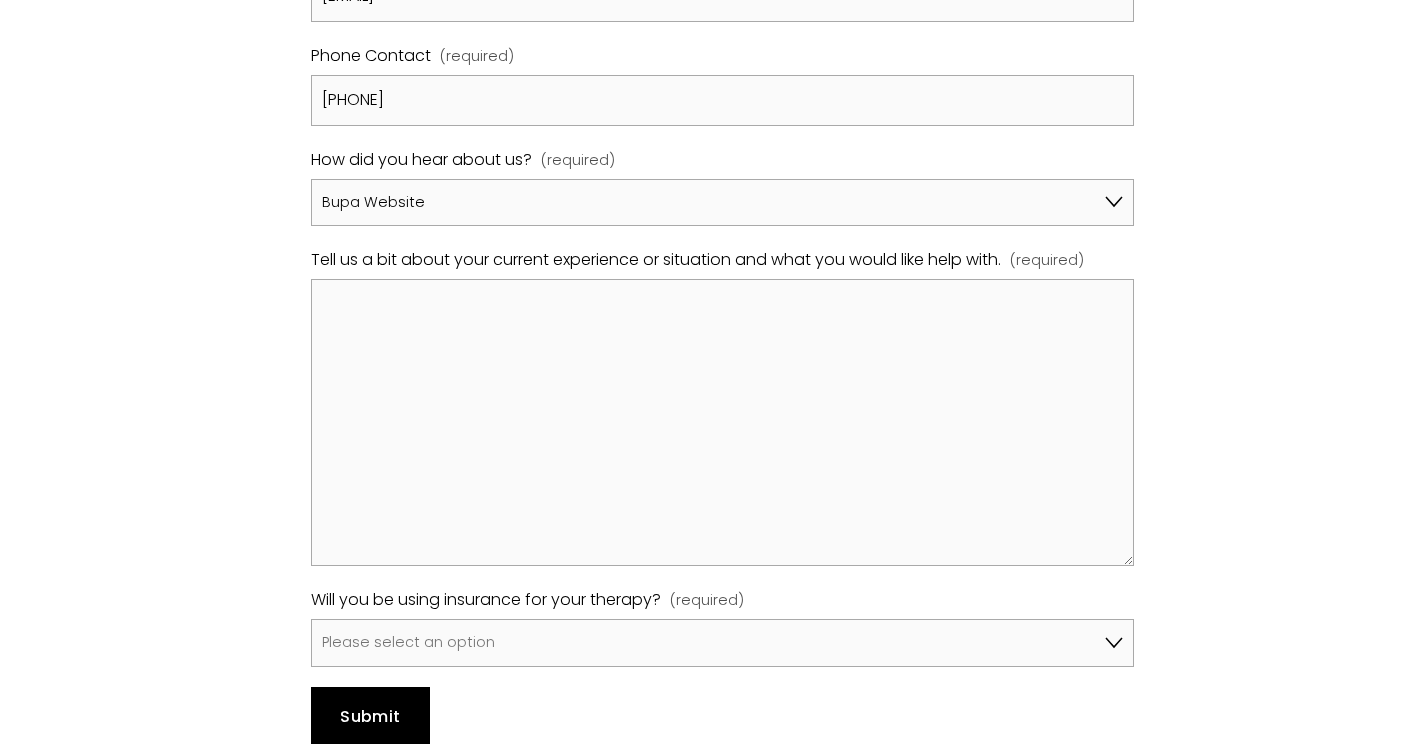 scroll, scrollTop: 1391, scrollLeft: 0, axis: vertical 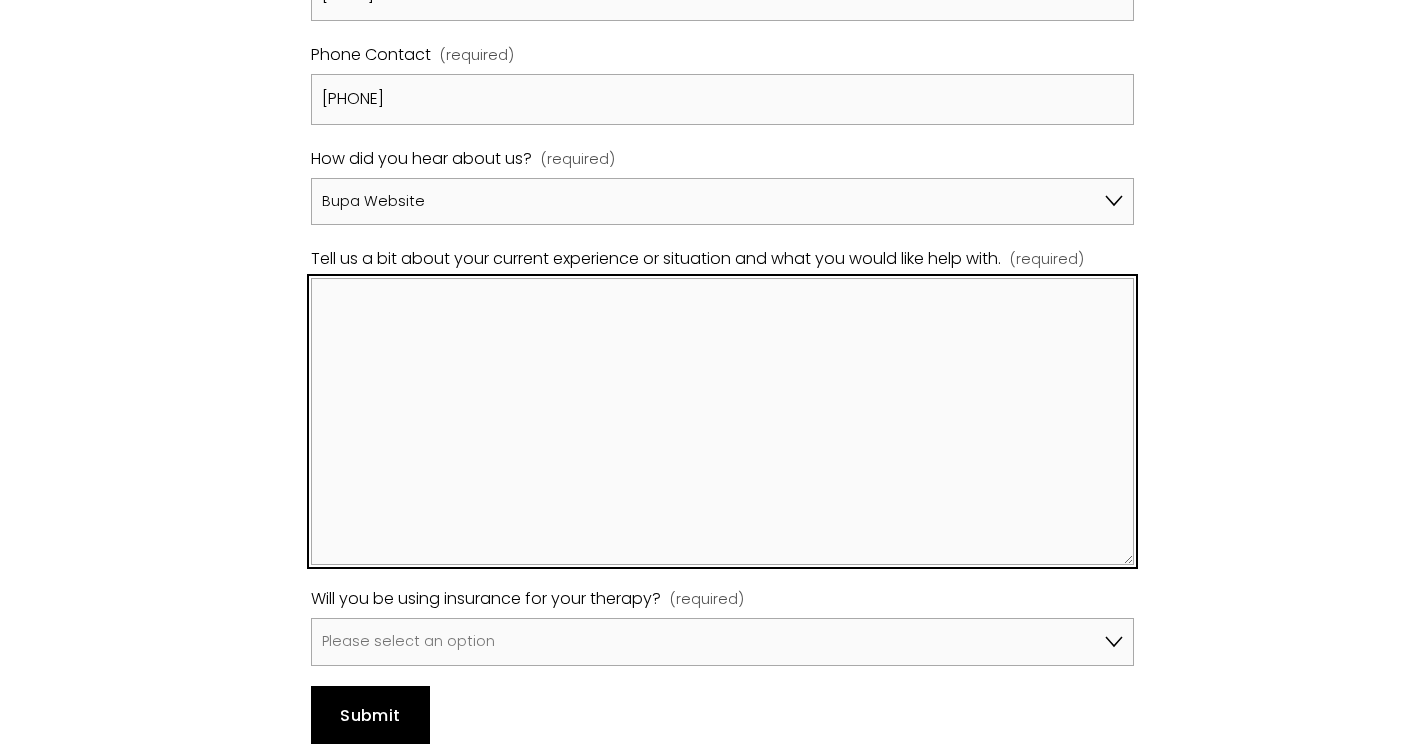 click on "Tell us a bit about your current experience or situation and what you would like help with.  (required)" at bounding box center (722, 421) 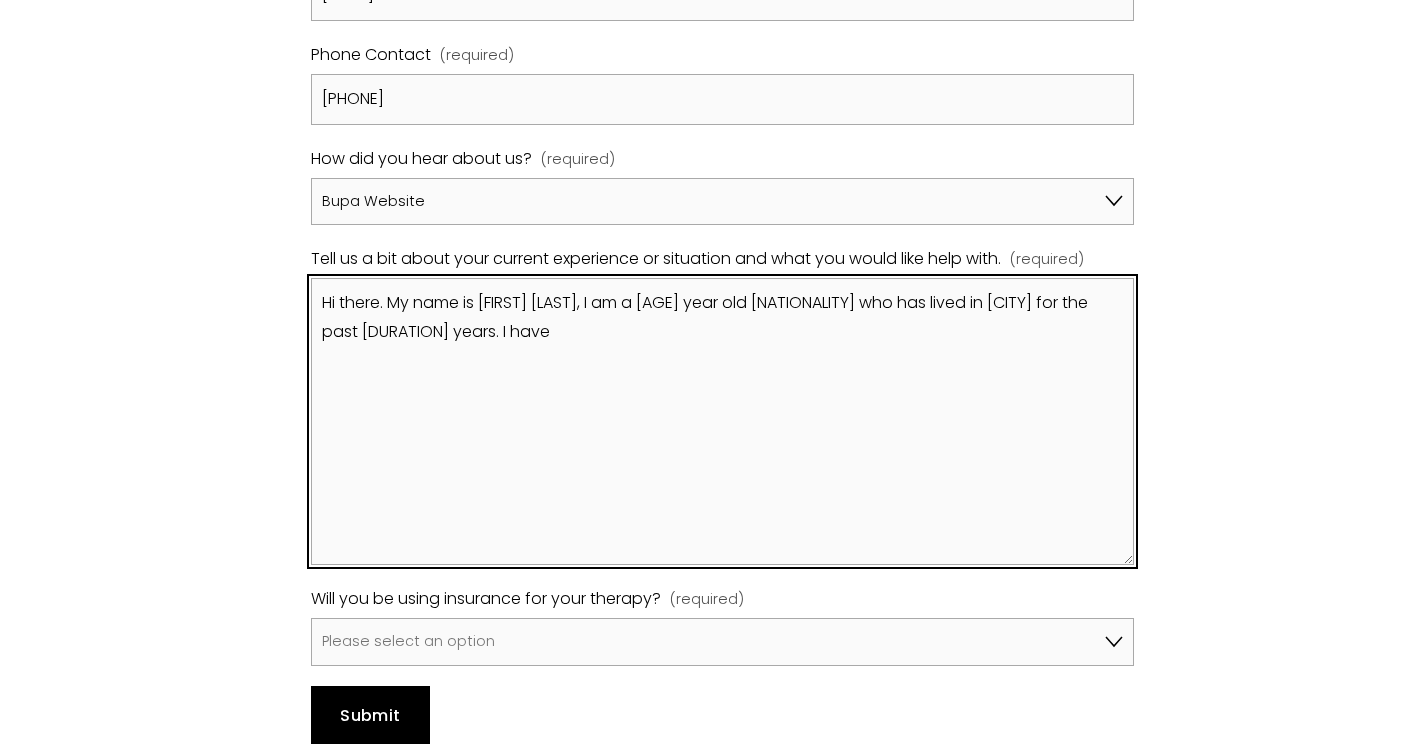 click on "Hi there. My name is [FIRST] [LAST], I am a [AGE] year old [NATIONALITY] who has lived in [CITY] for the past [DURATION] years. I have" at bounding box center (722, 421) 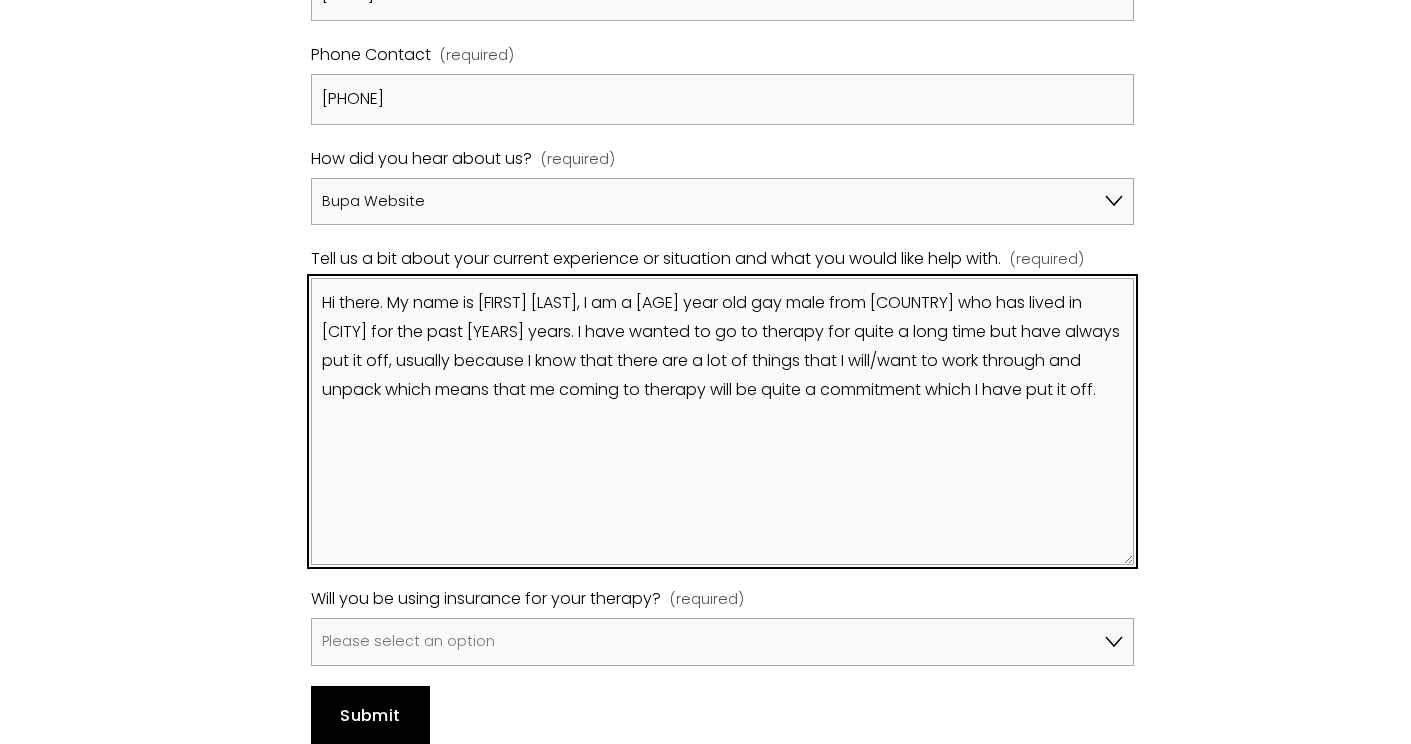 click on "Hi there. My name is [FIRST] [LAST], I am a [AGE] year old gay male from [COUNTRY] who has lived in [CITY] for the past [YEARS] years. I have wanted to go to therapy for quite a long time but have always put it off, usually because I know that there are a lot of things that I will/want to work through and unpack which means that me coming to therapy will be quite a commitment which I have put it off." at bounding box center (722, 421) 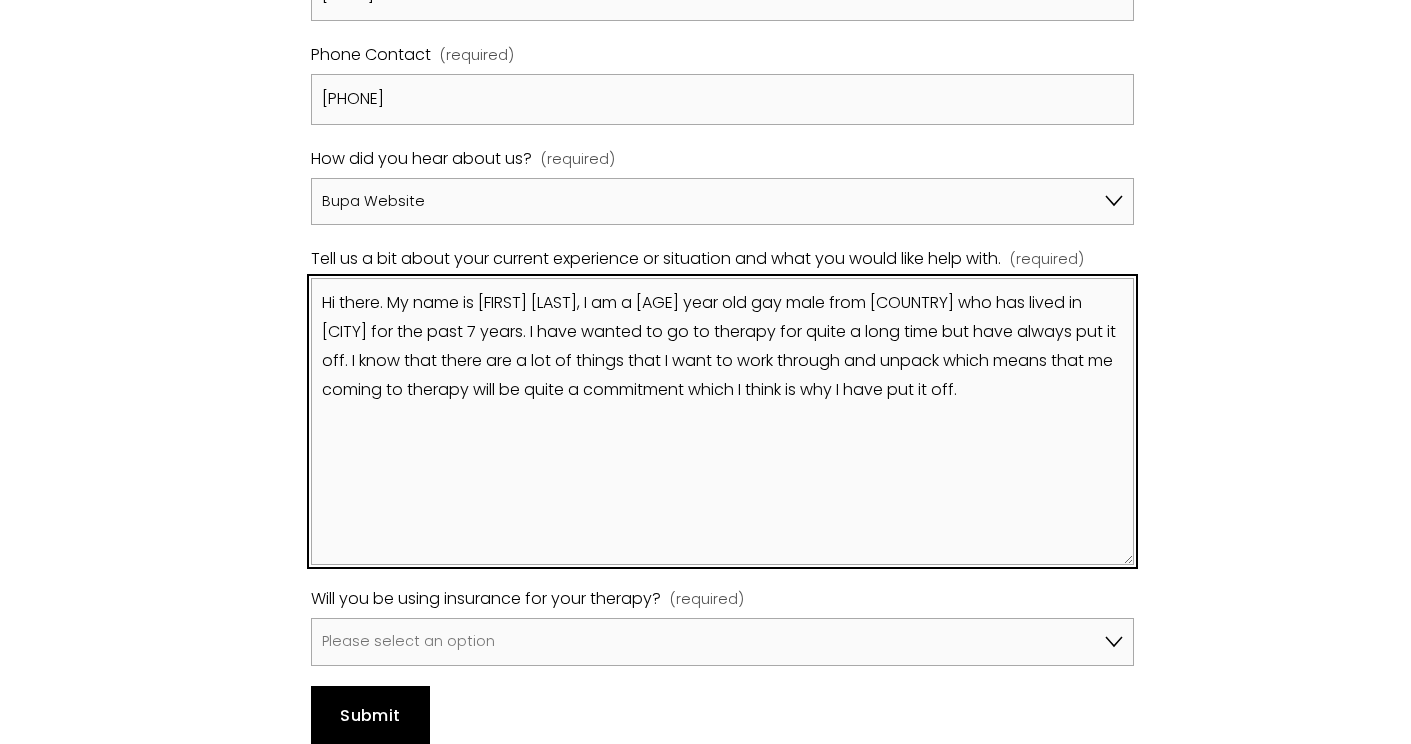 click on "Hi there. My name is [FIRST] [LAST], I am a [AGE] year old gay male from [COUNTRY] who has lived in [CITY] for the past 7 years. I have wanted to go to therapy for quite a long time but have always put it off. I know that there are a lot of things that I want to work through and unpack which means that me coming to therapy will be quite a commitment which I think is why I have put it off." at bounding box center [722, 421] 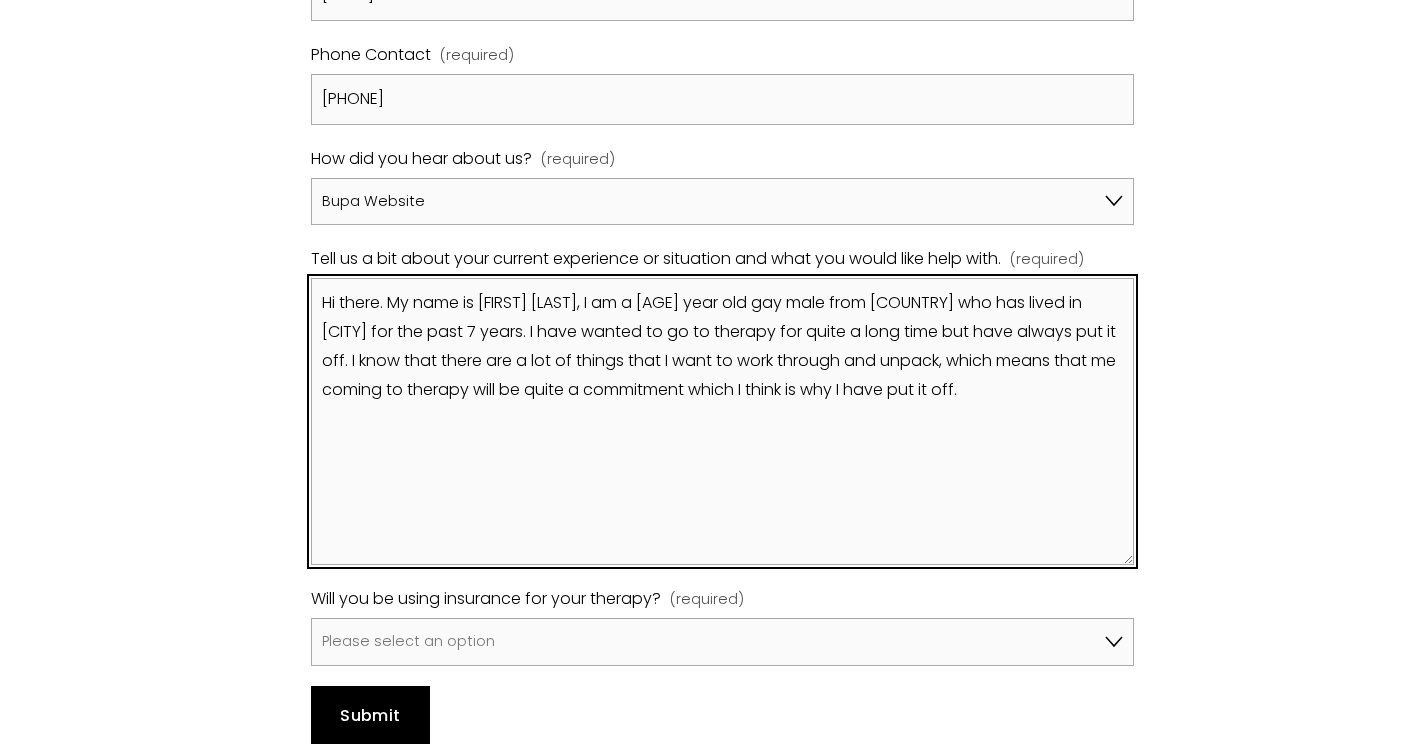 click on "Hi there. My name is [FIRST] [LAST], I am a [AGE] year old gay male from [COUNTRY] who has lived in [CITY] for the past 7 years. I have wanted to go to therapy for quite a long time but have always put it off. I know that there are a lot of things that I want to work through and unpack, which means that me coming to therapy will be quite a commitment which I think is why I have put it off." at bounding box center [722, 421] 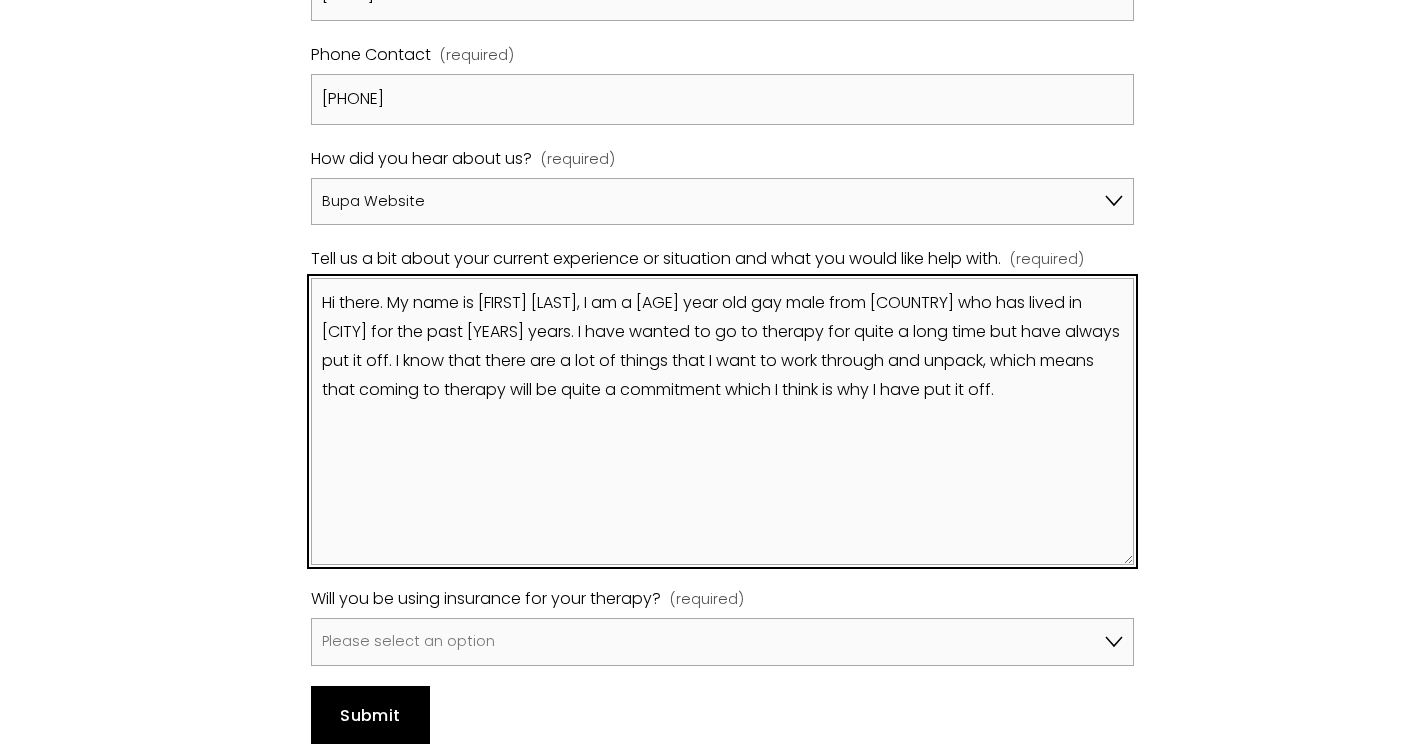 click on "Hi there. My name is [FIRST] [LAST], I am a [AGE] year old gay male from [COUNTRY] who has lived in [CITY] for the past [YEARS] years. I have wanted to go to therapy for quite a long time but have always put it off. I know that there are a lot of things that I want to work through and unpack, which means that coming to therapy will be quite a commitment which I think is why I have put it off." at bounding box center (722, 421) 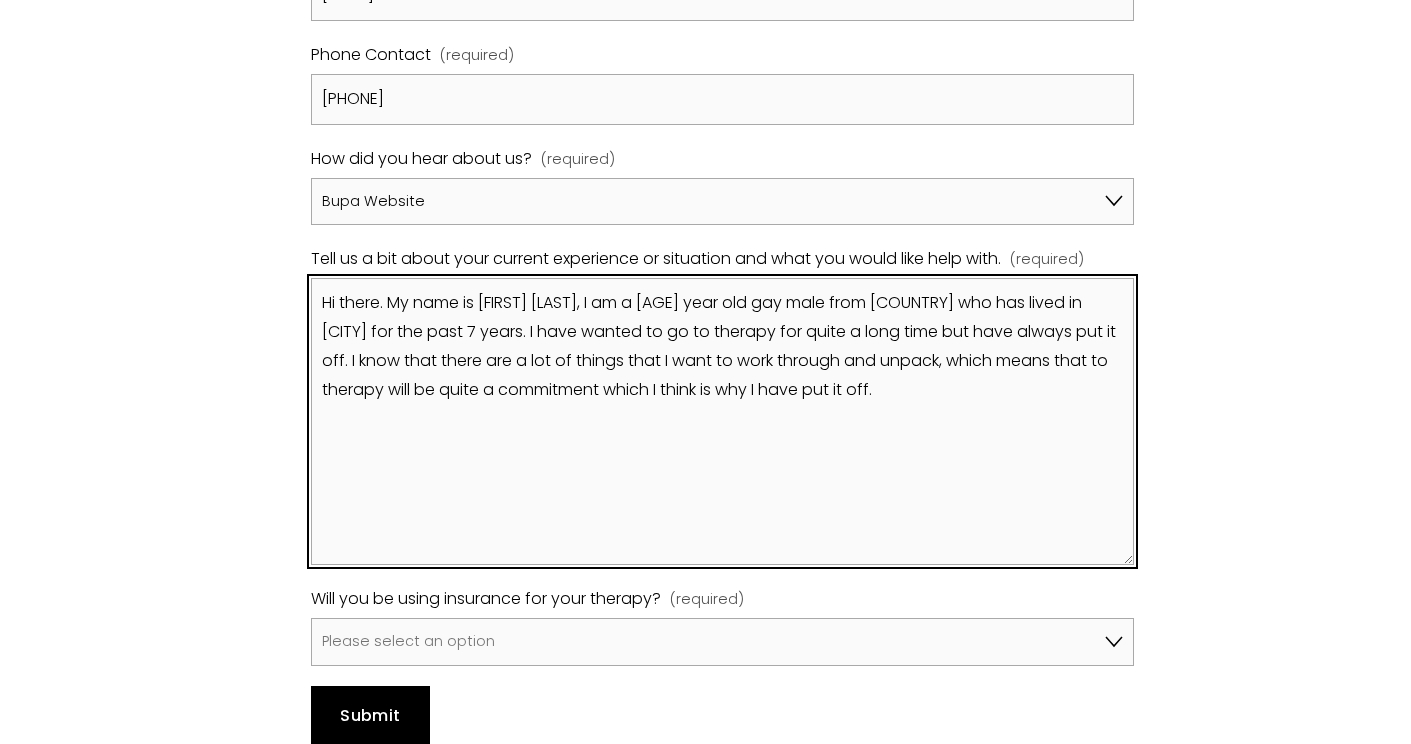 click on "Hi there. My name is [FIRST] [LAST], I am a [AGE] year old gay male from [COUNTRY] who has lived in [CITY] for the past 7 years. I have wanted to go to therapy for quite a long time but have always put it off. I know that there are a lot of things that I want to work through and unpack, which means that to therapy will be quite a commitment which I think is why I have put it off." at bounding box center (722, 421) 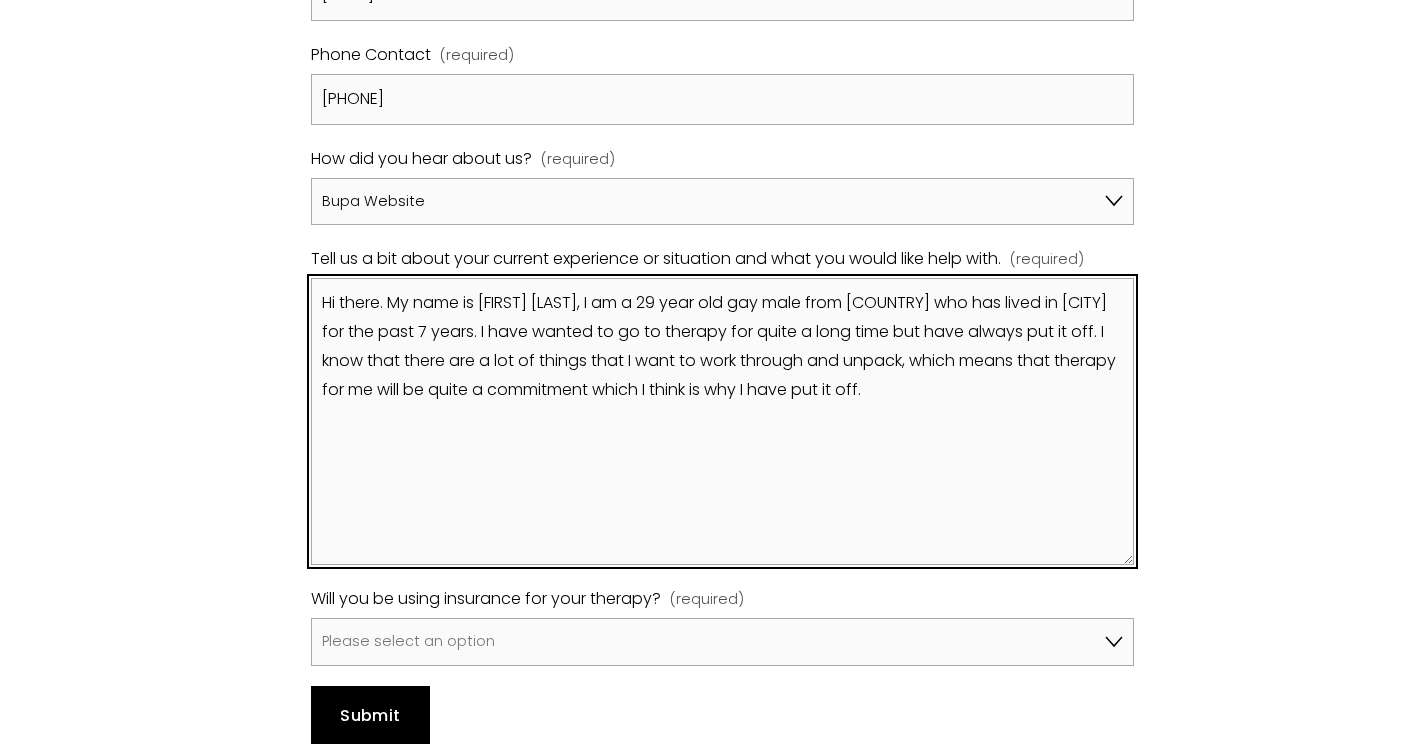 click on "Hi there. My name is [FIRST] [LAST], I am a 29 year old gay male from [COUNTRY] who has lived in [CITY] for the past 7 years. I have wanted to go to therapy for quite a long time but have always put it off. I know that there are a lot of things that I want to work through and unpack, which means that therapy for me will be quite a commitment which I think is why I have put it off." at bounding box center [722, 421] 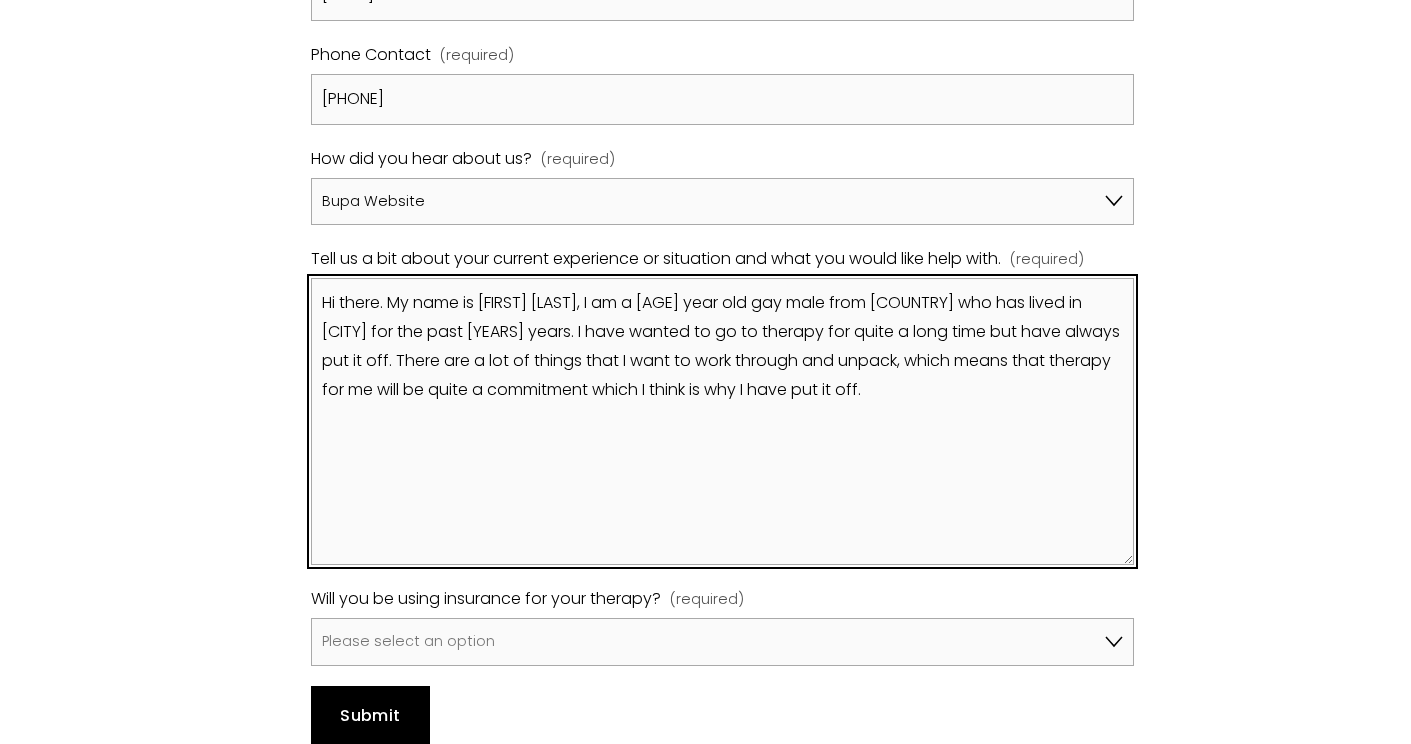 drag, startPoint x: 777, startPoint y: 332, endPoint x: 788, endPoint y: 337, distance: 12.083046 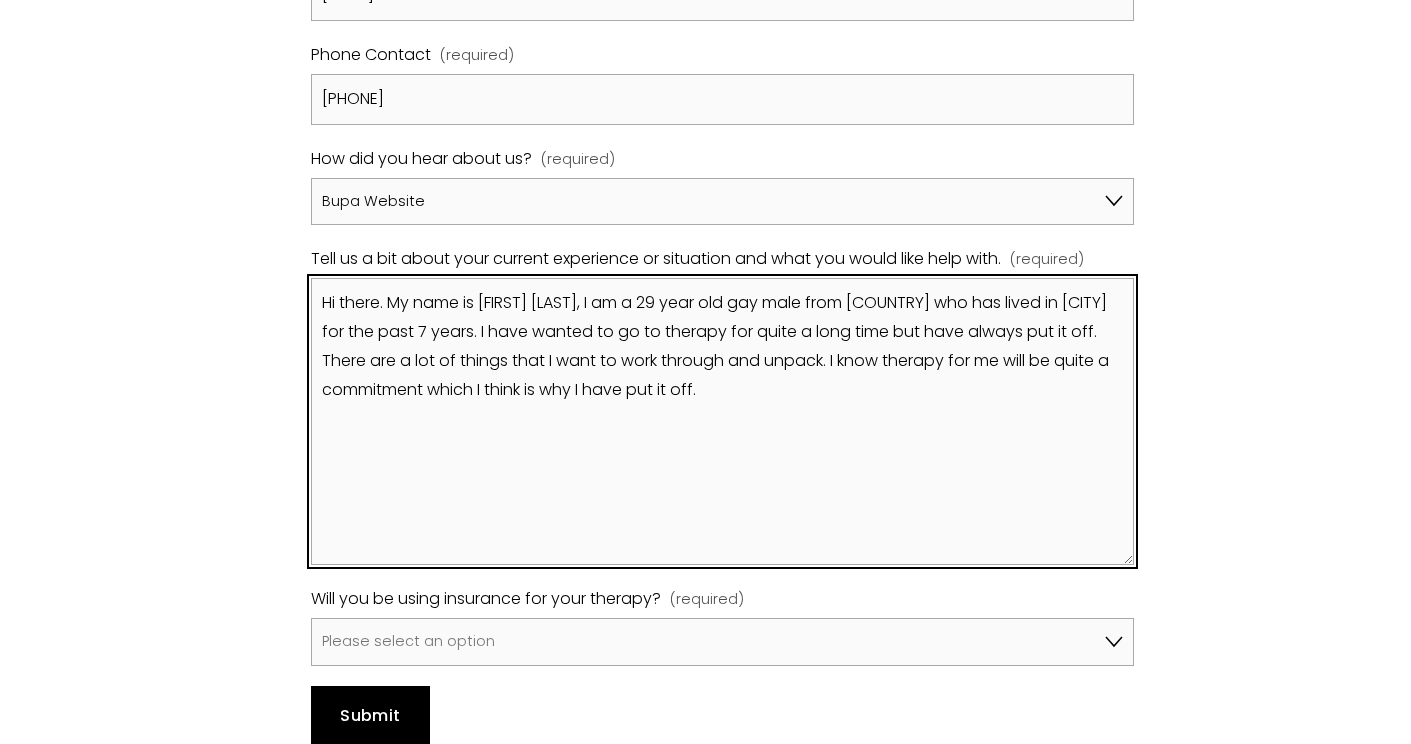 click on "Hi there. My name is [FIRST] [LAST], I am a 29 year old gay male from [COUNTRY] who has lived in [CITY] for the past 7 years. I have wanted to go to therapy for quite a long time but have always put it off. There are a lot of things that I want to work through and unpack. I know therapy for me will be quite a commitment which I think is why I have put it off." at bounding box center [722, 421] 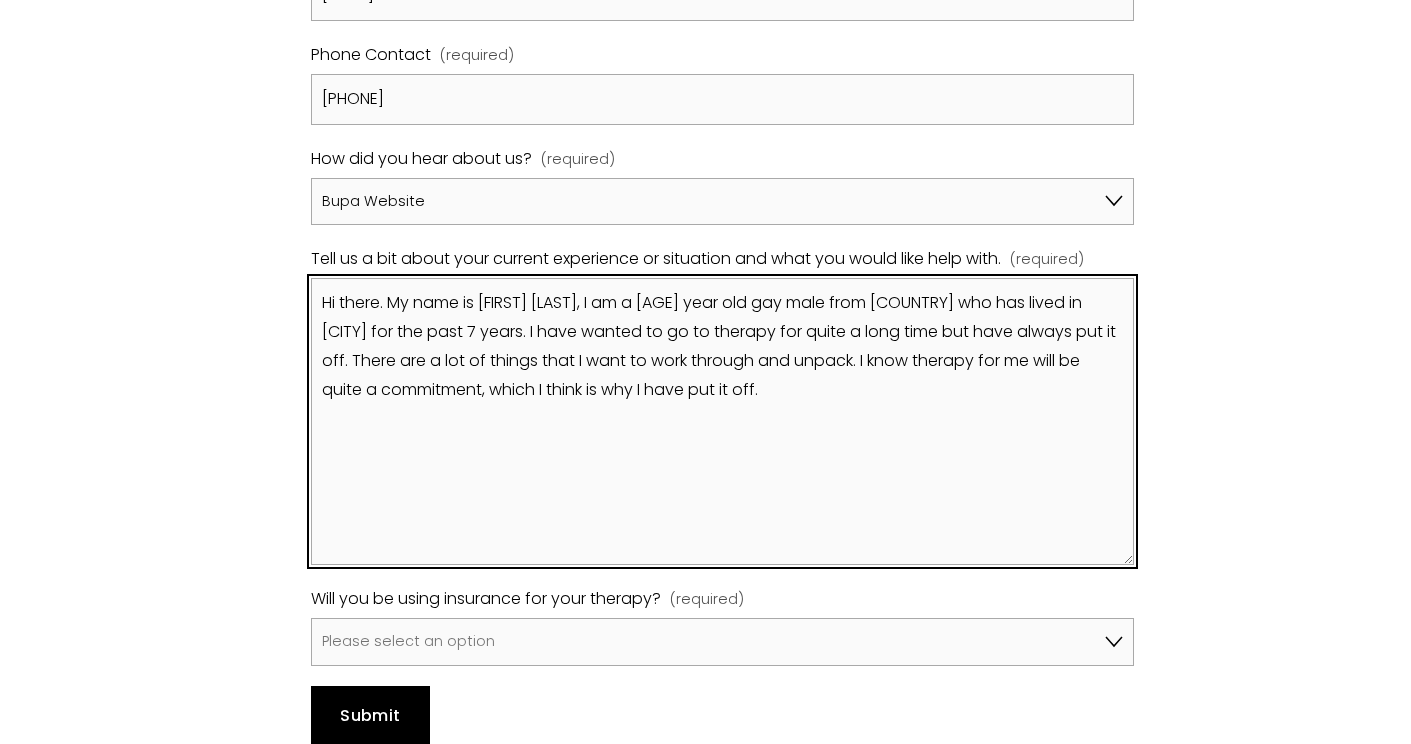 drag, startPoint x: 534, startPoint y: 363, endPoint x: 484, endPoint y: 364, distance: 50.01 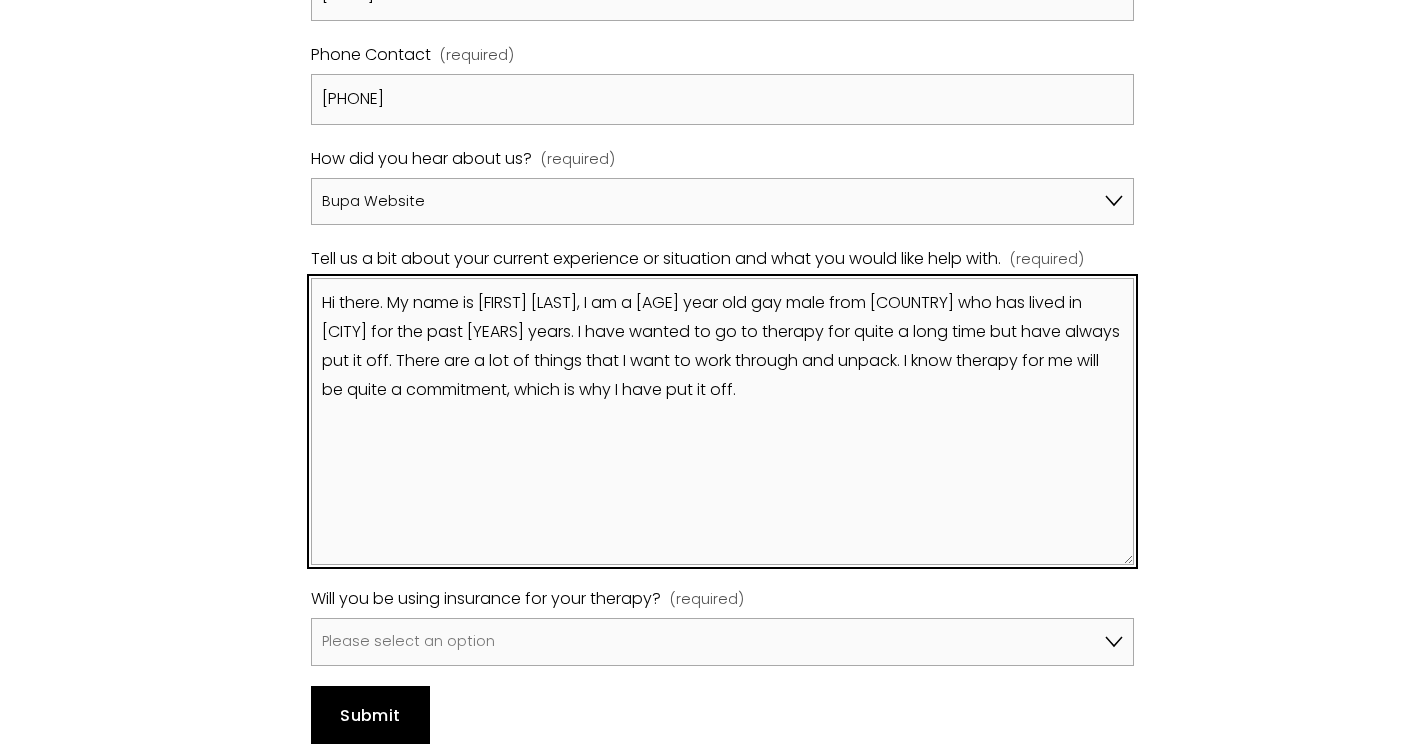 click on "Hi there. My name is [FIRST] [LAST], I am a [AGE] year old gay male from [COUNTRY] who has lived in [CITY] for the past [YEARS] years. I have wanted to go to therapy for quite a long time but have always put it off. There are a lot of things that I want to work through and unpack. I know therapy for me will be quite a commitment, which is why I have put it off." at bounding box center (722, 421) 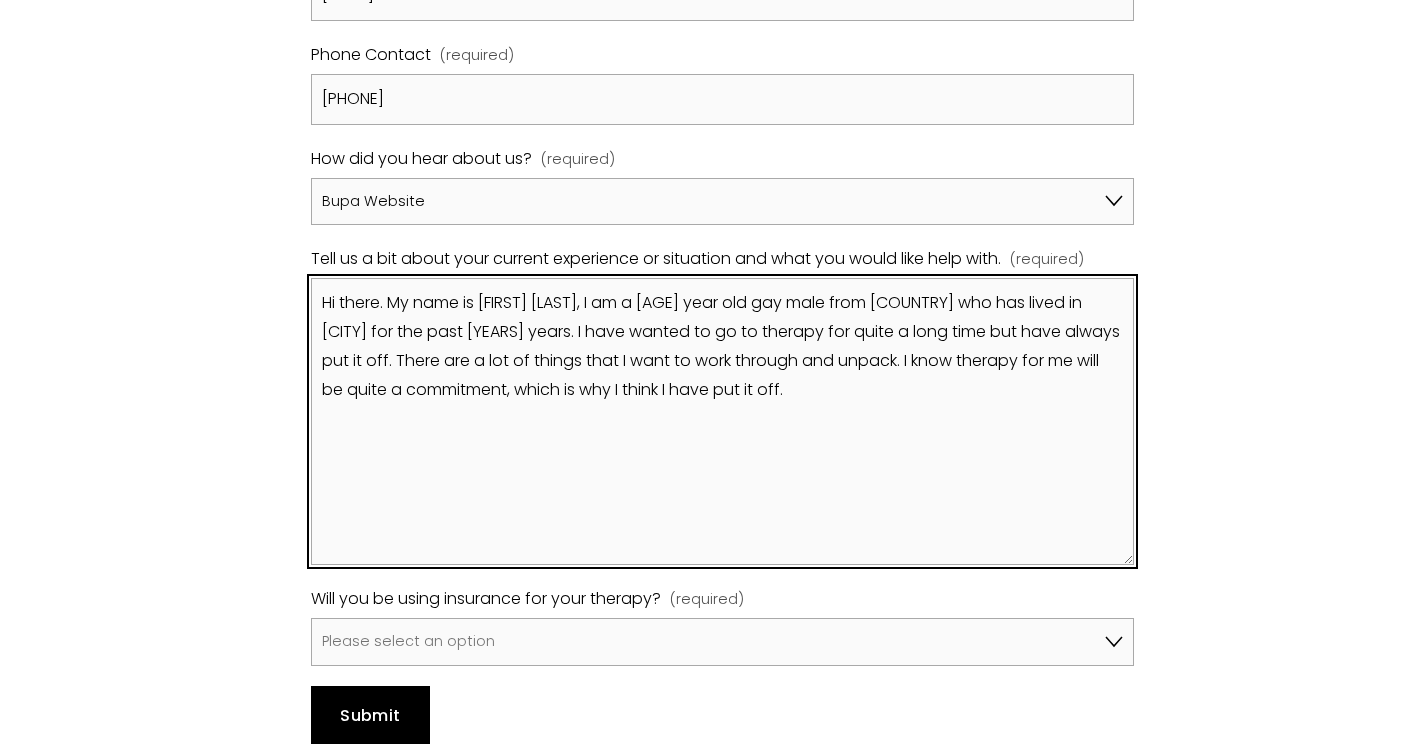 click on "Hi there. My name is [FIRST] [LAST], I am a [AGE] year old gay male from [COUNTRY] who has lived in [CITY] for the past [YEARS] years. I have wanted to go to therapy for quite a long time but have always put it off. There are a lot of things that I want to work through and unpack. I know therapy for me will be quite a commitment, which is why I think I have put it off." at bounding box center (722, 421) 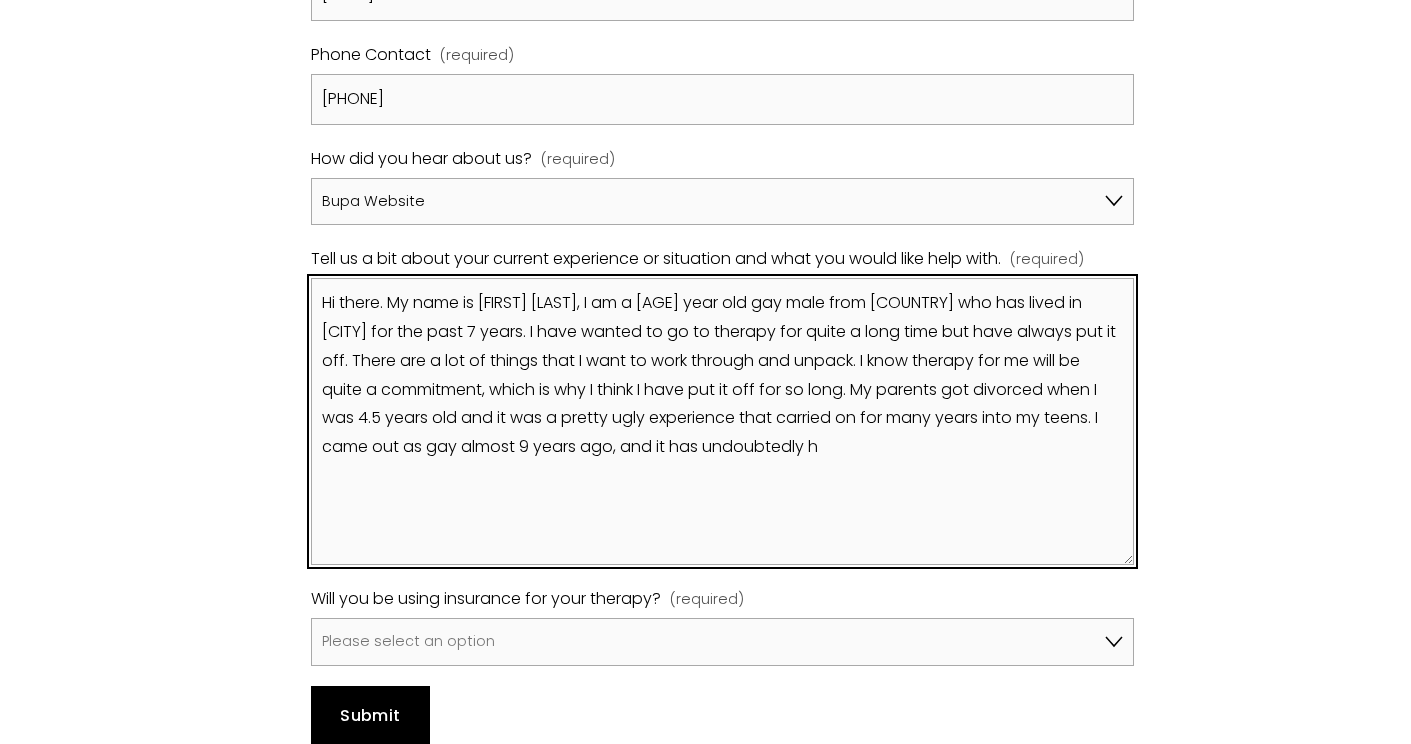 click on "Hi there. My name is [FIRST] [LAST], I am a [AGE] year old gay male from [COUNTRY] who has lived in [CITY] for the past 7 years. I have wanted to go to therapy for quite a long time but have always put it off. There are a lot of things that I want to work through and unpack. I know therapy for me will be quite a commitment, which is why I think I have put it off for so long. My parents got divorced when I was 4.5 years old and it was a pretty ugly experience that carried on for many years into my teens. I came out as gay almost 9 years ago, and it has undoubtedly h" at bounding box center [722, 421] 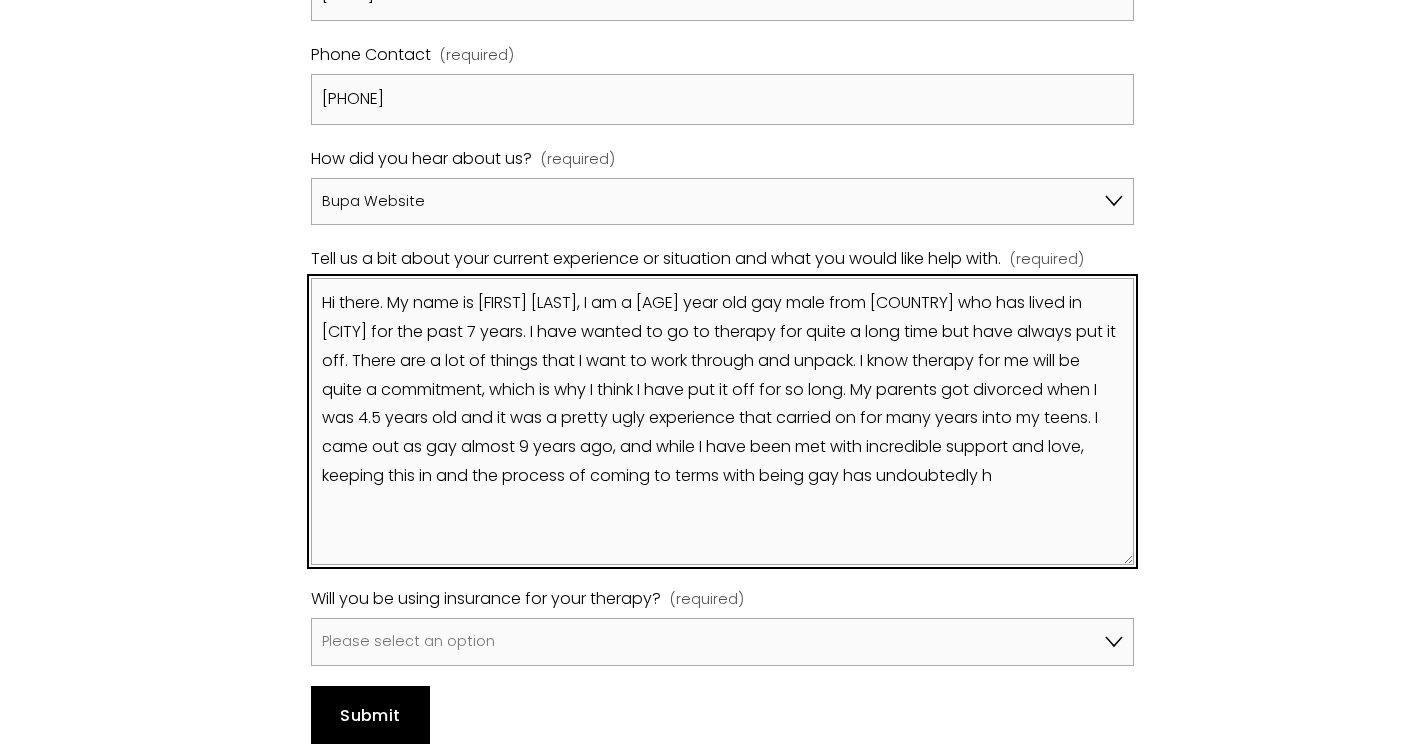 click on "Hi there. My name is [FIRST] [LAST], I am a [AGE] year old gay male from [COUNTRY] who has lived in [CITY] for the past 7 years. I have wanted to go to therapy for quite a long time but have always put it off. There are a lot of things that I want to work through and unpack. I know therapy for me will be quite a commitment, which is why I think I have put it off for so long. My parents got divorced when I was 4.5 years old and it was a pretty ugly experience that carried on for many years into my teens. I came out as gay almost 9 years ago, and while I have been met with incredible support and love, keeping this in and the process of coming to terms with being gay has undoubtedly h" at bounding box center [722, 421] 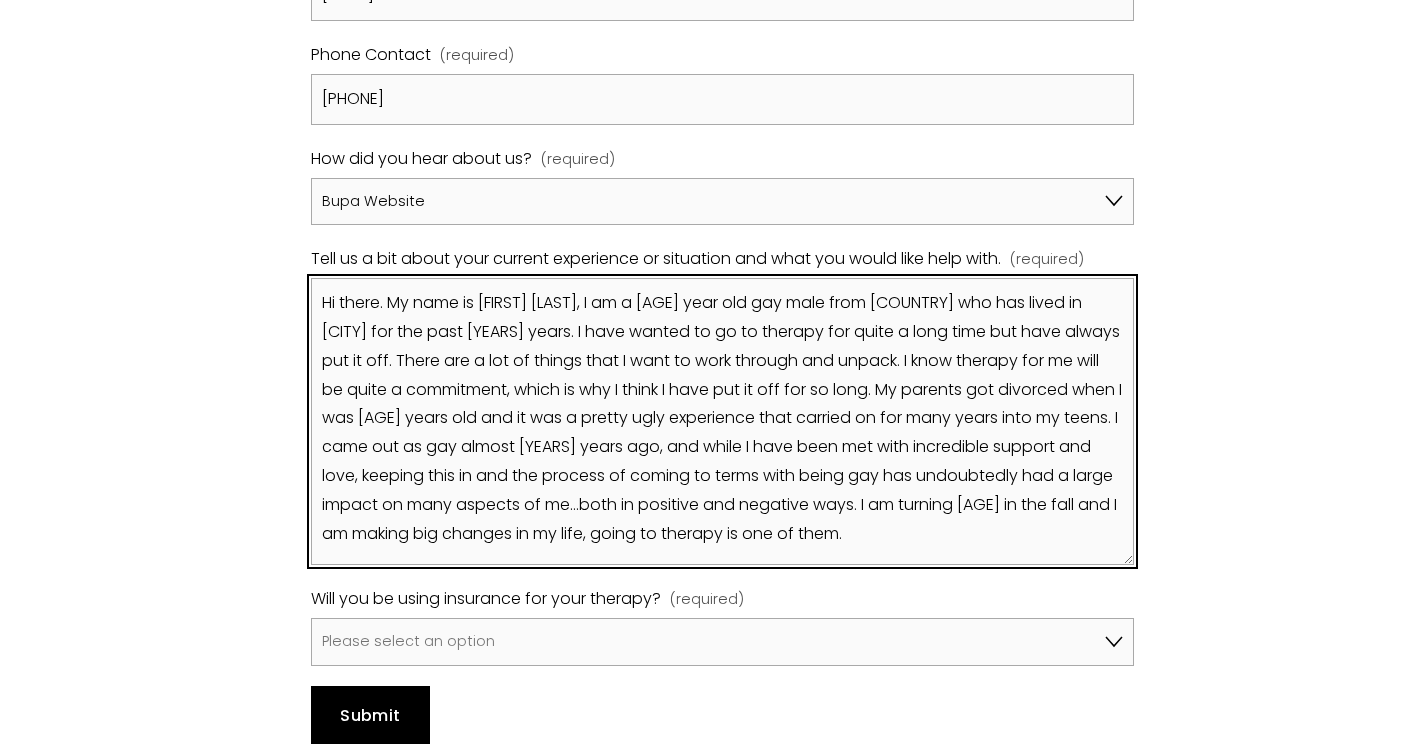 click on "Hi there. My name is [FIRST] [LAST], I am a [AGE] year old gay male from [COUNTRY] who has lived in [CITY] for the past [YEARS] years. I have wanted to go to therapy for quite a long time but have always put it off. There are a lot of things that I want to work through and unpack. I know therapy for me will be quite a commitment, which is why I think I have put it off for so long. My parents got divorced when I was [AGE] years old and it was a pretty ugly experience that carried on for many years into my teens. I came out as gay almost [YEARS] years ago, and while I have been met with incredible support and love, keeping this in and the process of coming to terms with being gay has undoubtedly had a large impact on many aspects of me...both in positive and negative ways. I am turning [AGE] in the fall and I am making big changes in my life, going to therapy is one of them." at bounding box center (722, 421) 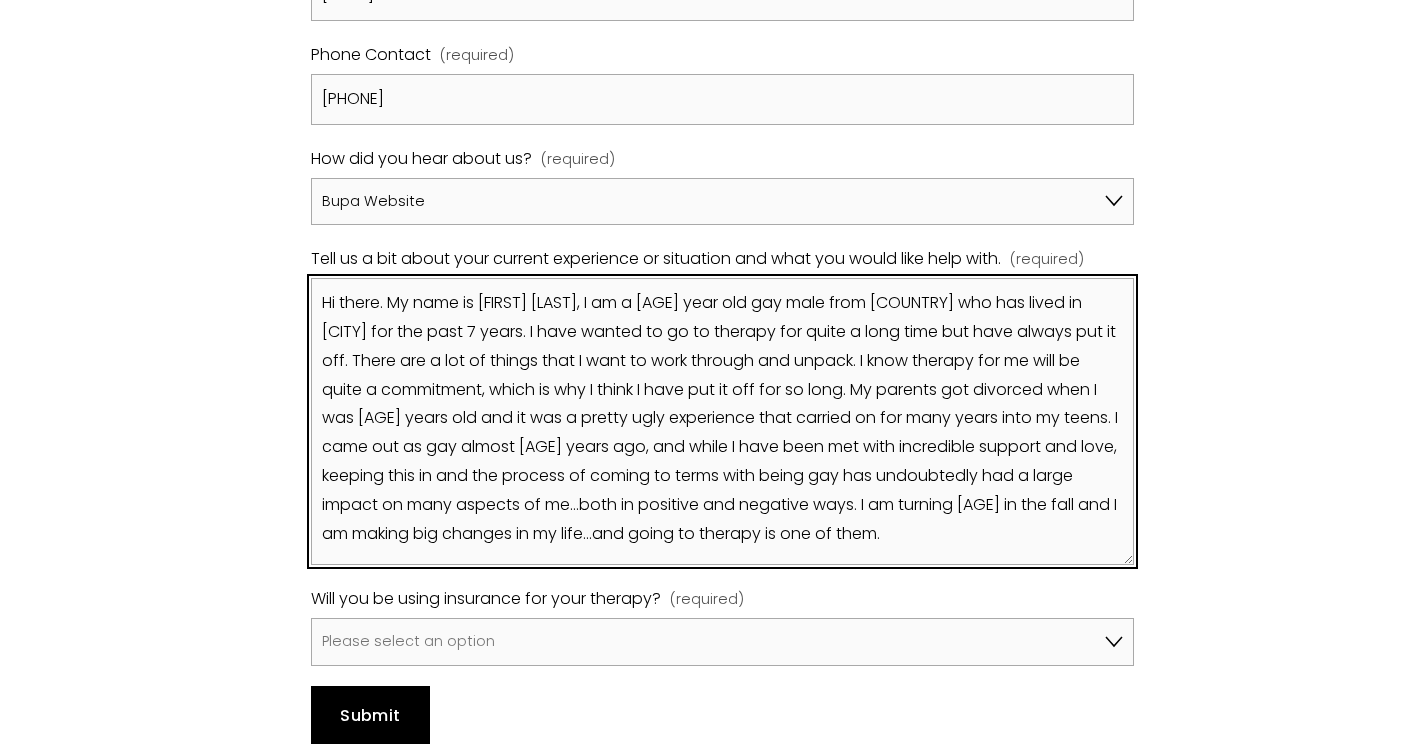 click on "Hi there. My name is [FIRST] [LAST], I am a [AGE] year old gay male from [COUNTRY] who has lived in [CITY] for the past 7 years. I have wanted to go to therapy for quite a long time but have always put it off. There are a lot of things that I want to work through and unpack. I know therapy for me will be quite a commitment, which is why I think I have put it off for so long. My parents got divorced when I was [AGE] years old and it was a pretty ugly experience that carried on for many years into my teens. I came out as gay almost [AGE] years ago, and while I have been met with incredible support and love, keeping this in and the process of coming to terms with being gay has undoubtedly had a large impact on many aspects of me...both in positive and negative ways. I am turning [AGE] in the fall and I am making big changes in my life...and going to therapy is one of them." at bounding box center (722, 421) 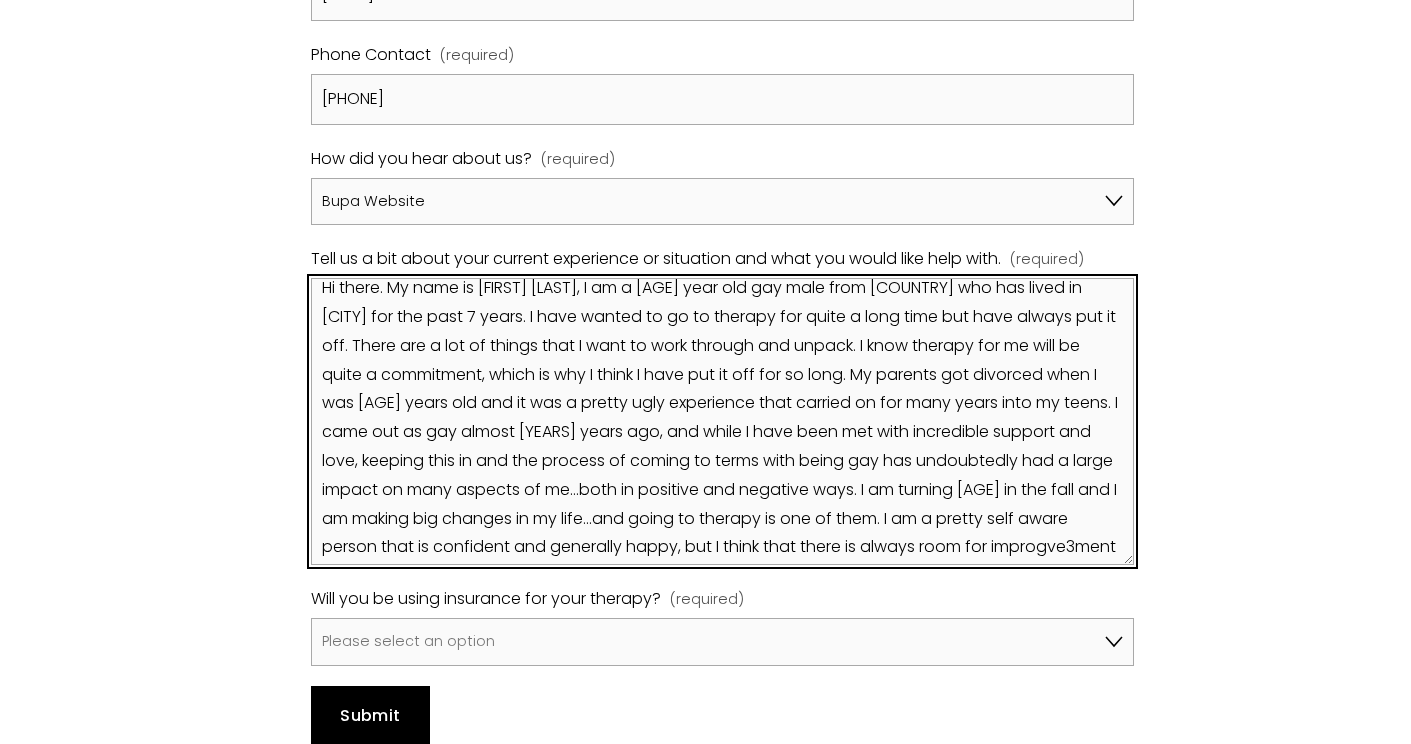 scroll, scrollTop: 31, scrollLeft: 0, axis: vertical 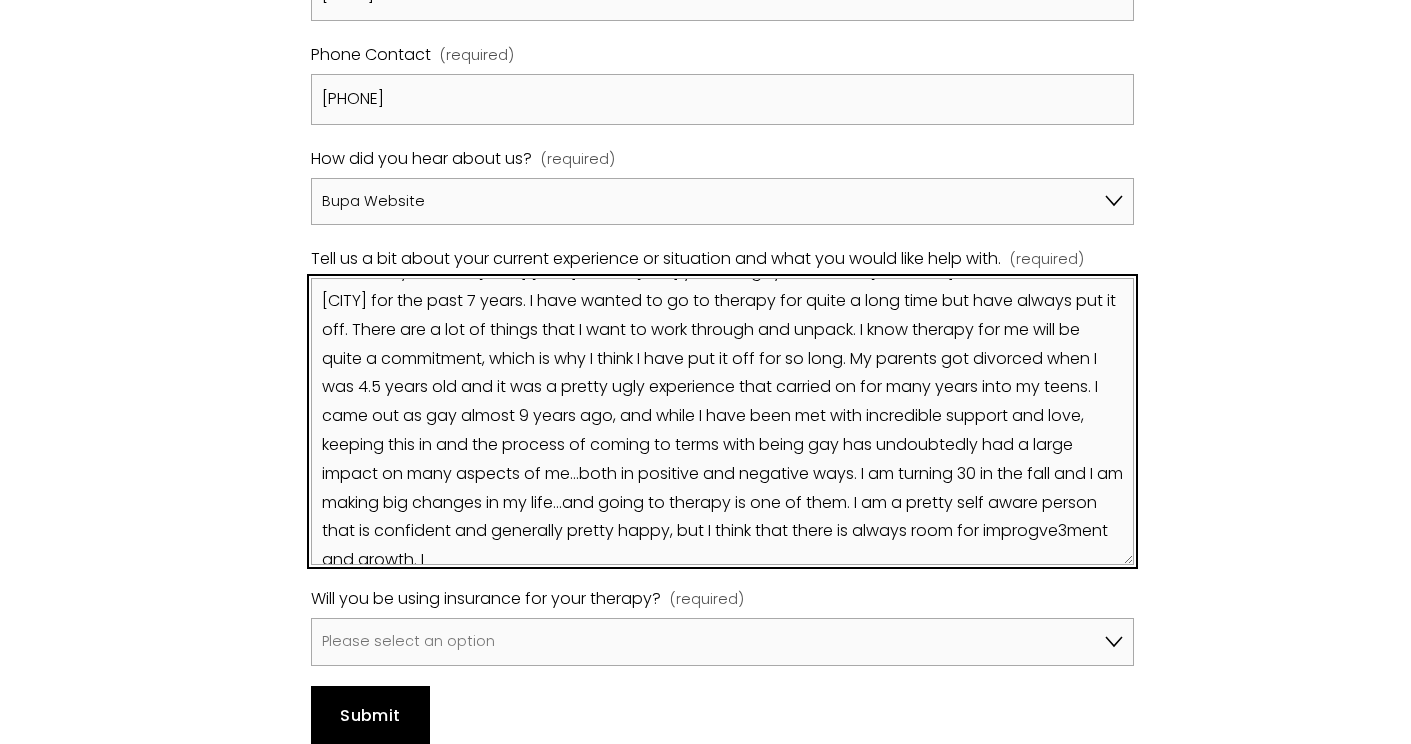 click on "Hi there. My name is [FIRST] [LAST], I am a [AGE] year old gay male from [COUNTRY] who has lived in [CITY] for the past 7 years. I have wanted to go to therapy for quite a long time but have always put it off. There are a lot of things that I want to work through and unpack. I know therapy for me will be quite a commitment, which is why I think I have put it off for so long. My parents got divorced when I was 4.5 years old and it was a pretty ugly experience that carried on for many years into my teens. I came out as gay almost 9 years ago, and while I have been met with incredible support and love, keeping this in and the process of coming to terms with being gay has undoubtedly had a large impact on many aspects of me...both in positive and negative ways. I am turning 30 in the fall and I am making big changes in my life...and going to therapy is one of them. I am a pretty self aware person that is confident and generally pretty happy, but I think that there is always room for improgve3ment and growth. I" at bounding box center (722, 421) 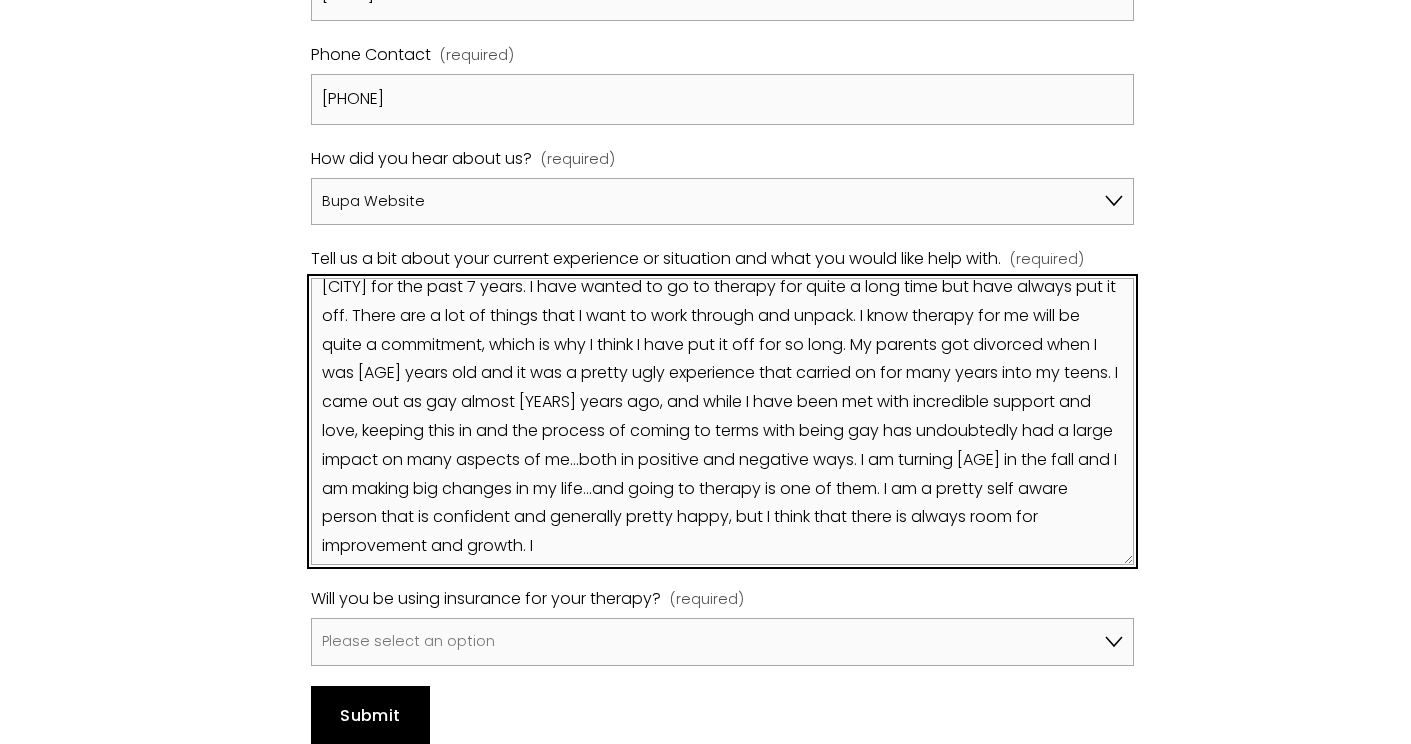 scroll, scrollTop: 43, scrollLeft: 0, axis: vertical 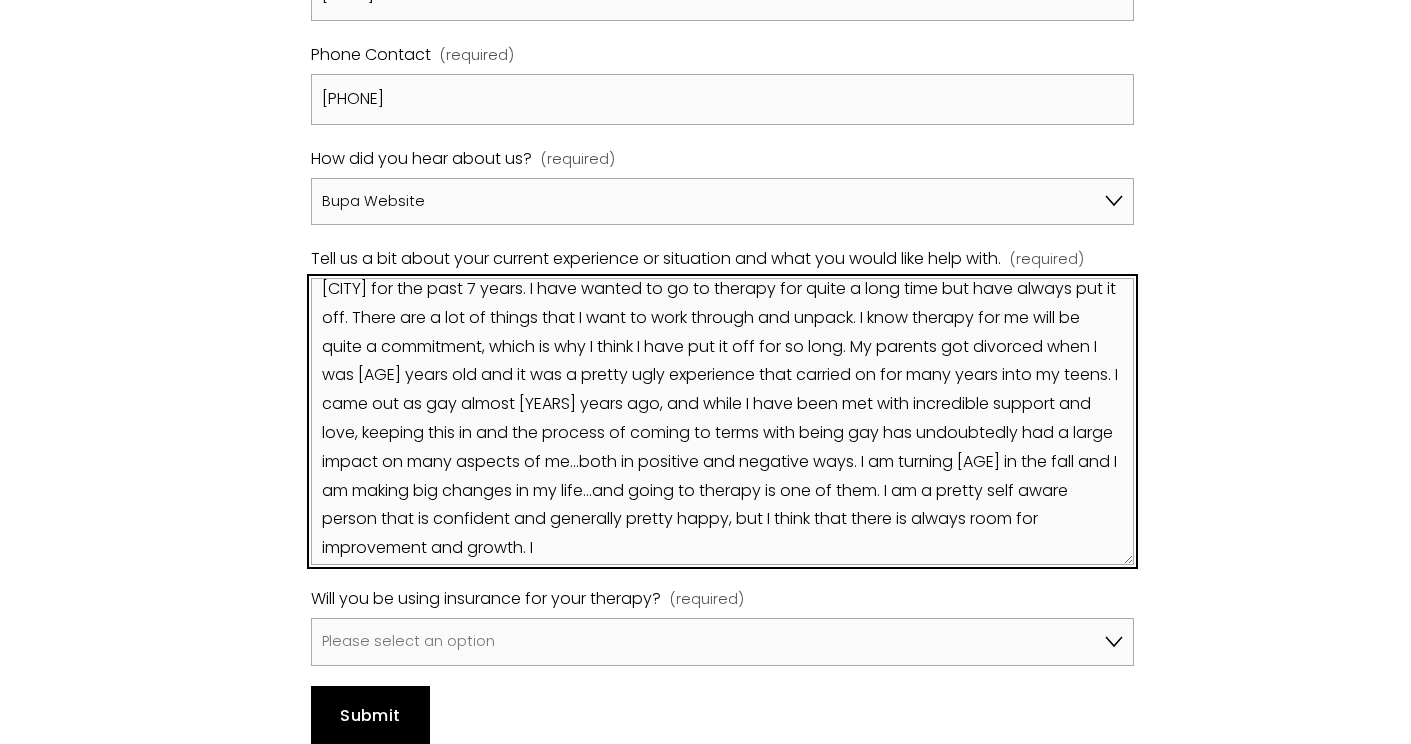 click on "Hi there. My name is [FIRST] [LAST], I am a [AGE] year old gay male from [COUNTRY] who has lived in [CITY] for the past 7 years. I have wanted to go to therapy for quite a long time but have always put it off. There are a lot of things that I want to work through and unpack. I know therapy for me will be quite a commitment, which is why I think I have put it off for so long. My parents got divorced when I was [AGE] years old and it was a pretty ugly experience that carried on for many years into my teens. I came out as gay almost [YEARS] years ago, and while I have been met with incredible support and love, keeping this in and the process of coming to terms with being gay has undoubtedly had a large impact on many aspects of me...both in positive and negative ways. I am turning [AGE] in the fall and I am making big changes in my life...and going to therapy is one of them. I am a pretty self aware person that is confident and generally pretty happy, but I think that there is always room for improvement and growth. I" at bounding box center (722, 421) 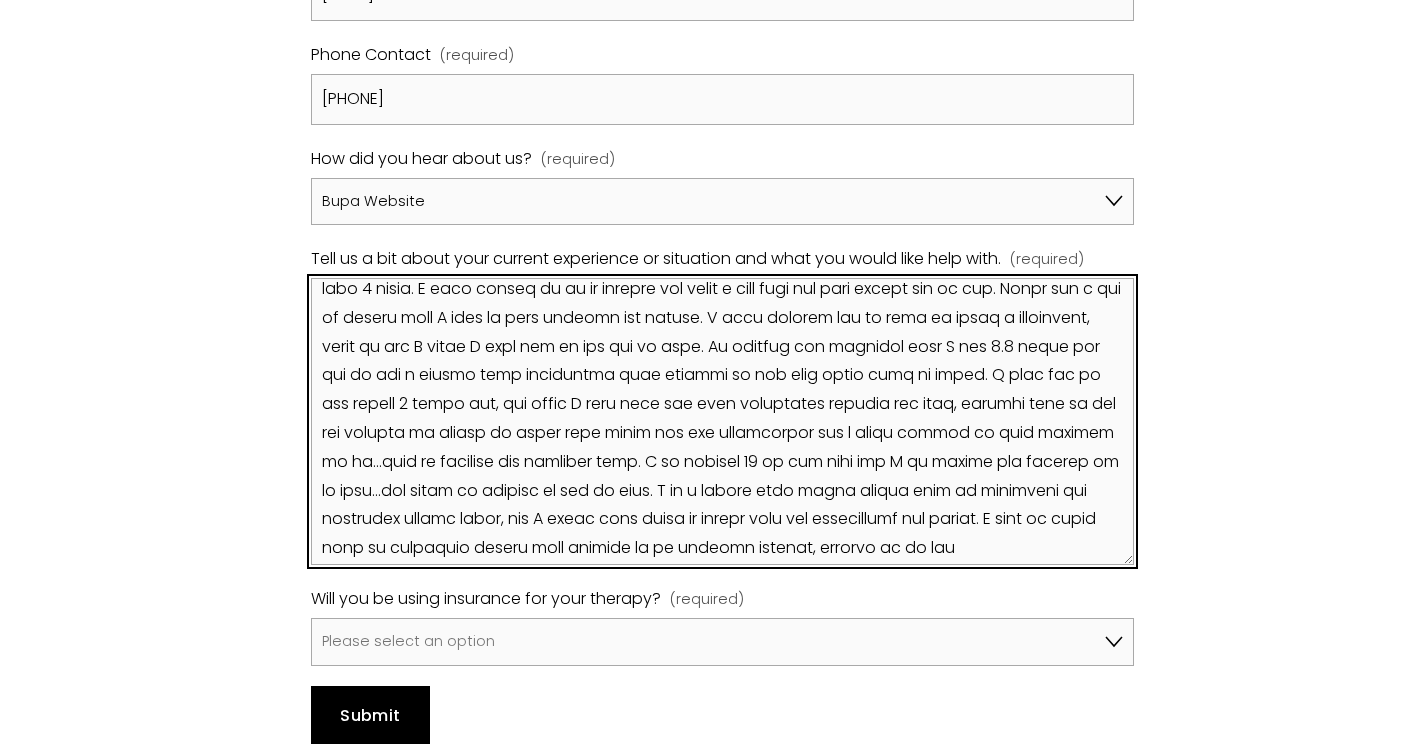 scroll, scrollTop: 59, scrollLeft: 0, axis: vertical 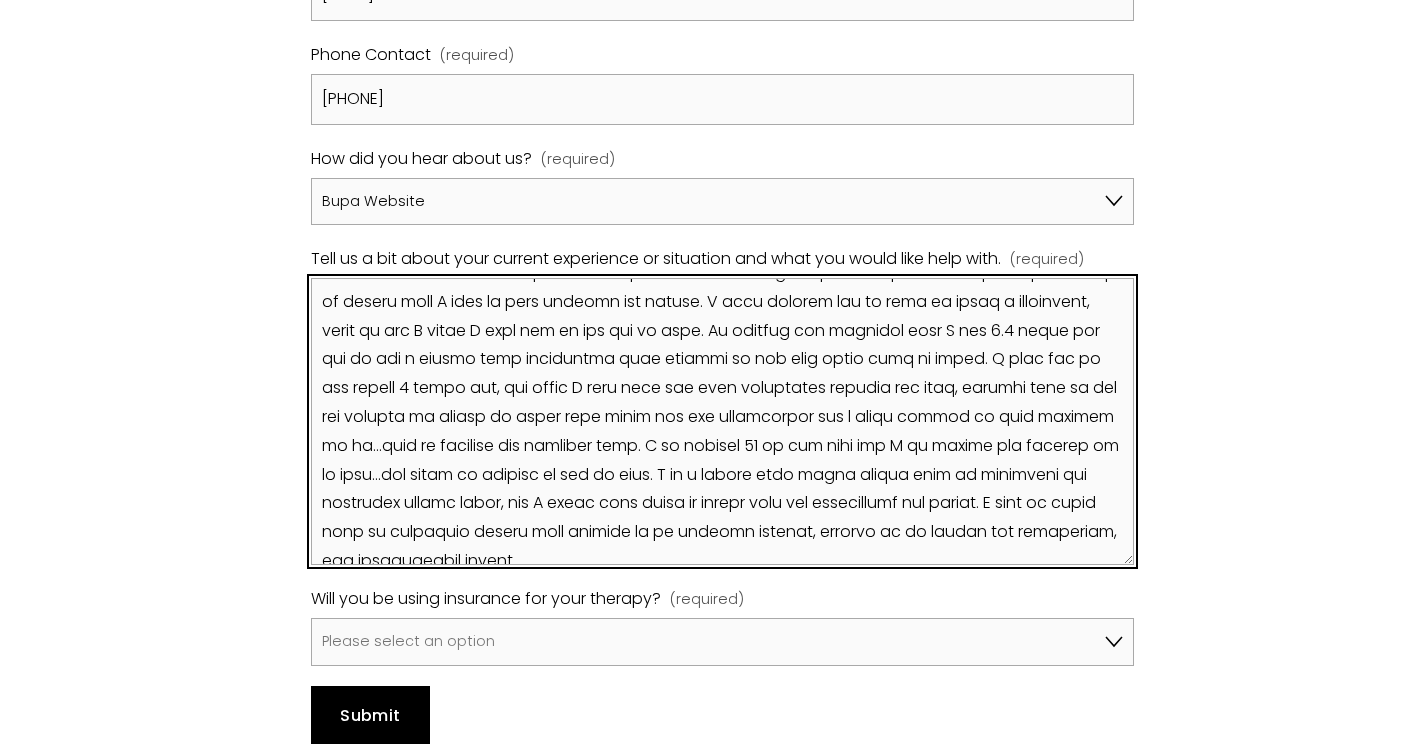 click on "Tell us a bit about your current experience or situation and what you would like help with.  (required)" at bounding box center [722, 421] 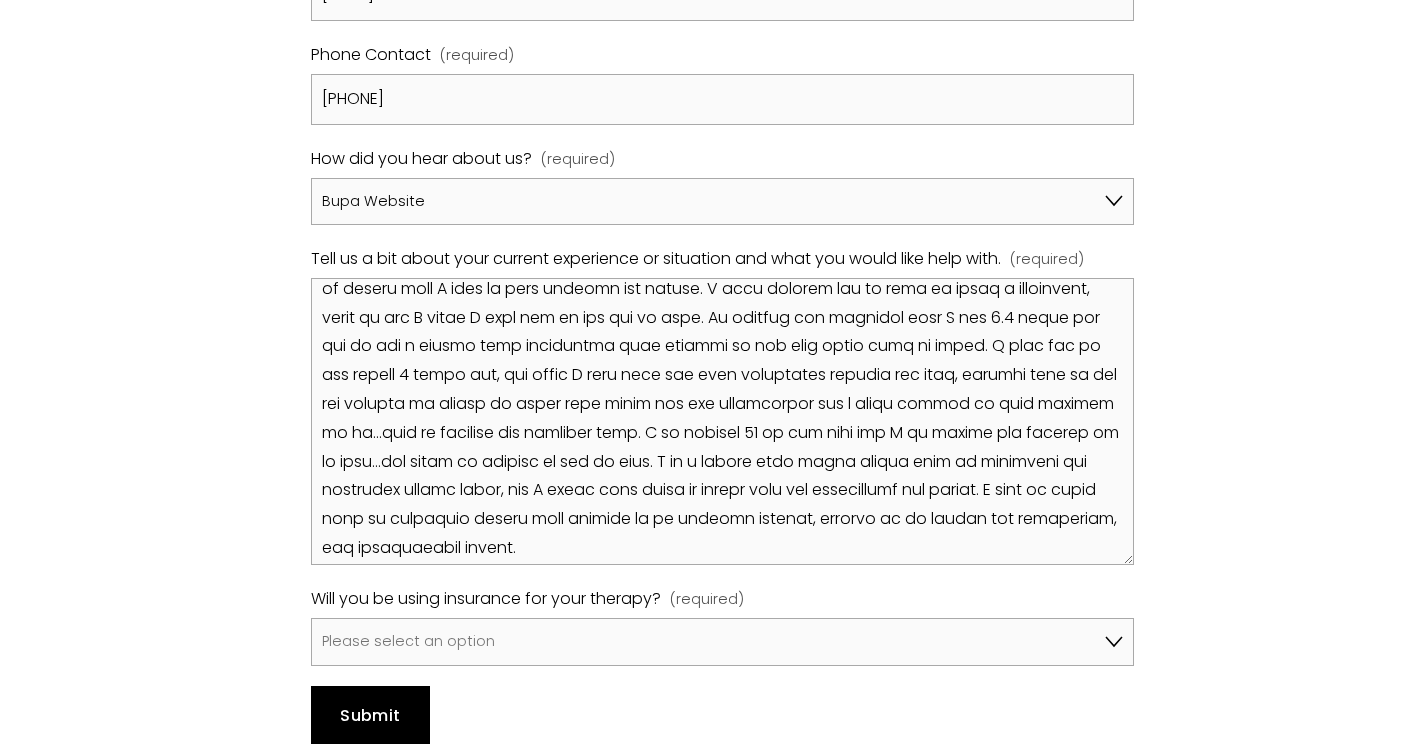 scroll, scrollTop: 71, scrollLeft: 0, axis: vertical 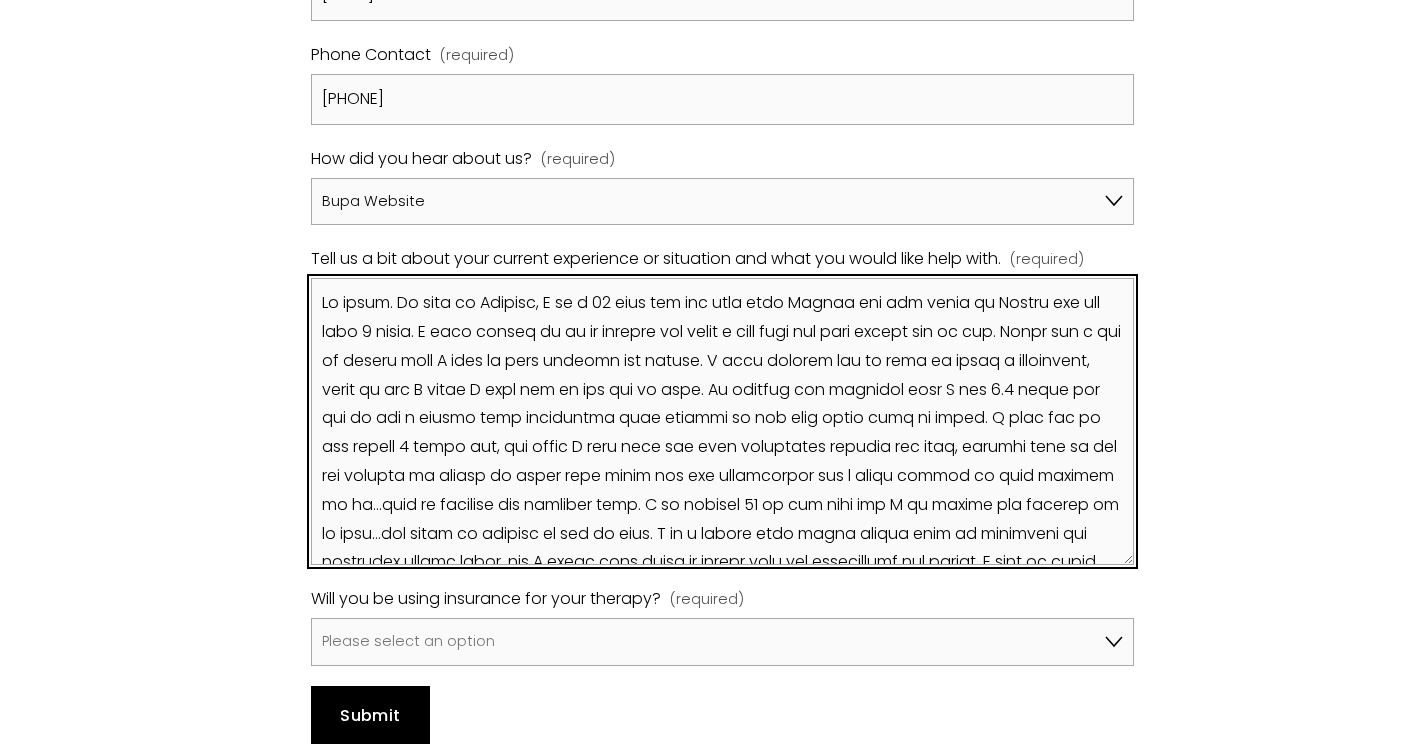 click on "Tell us a bit about your current experience or situation and what you would like help with.  (required)" at bounding box center [722, 421] 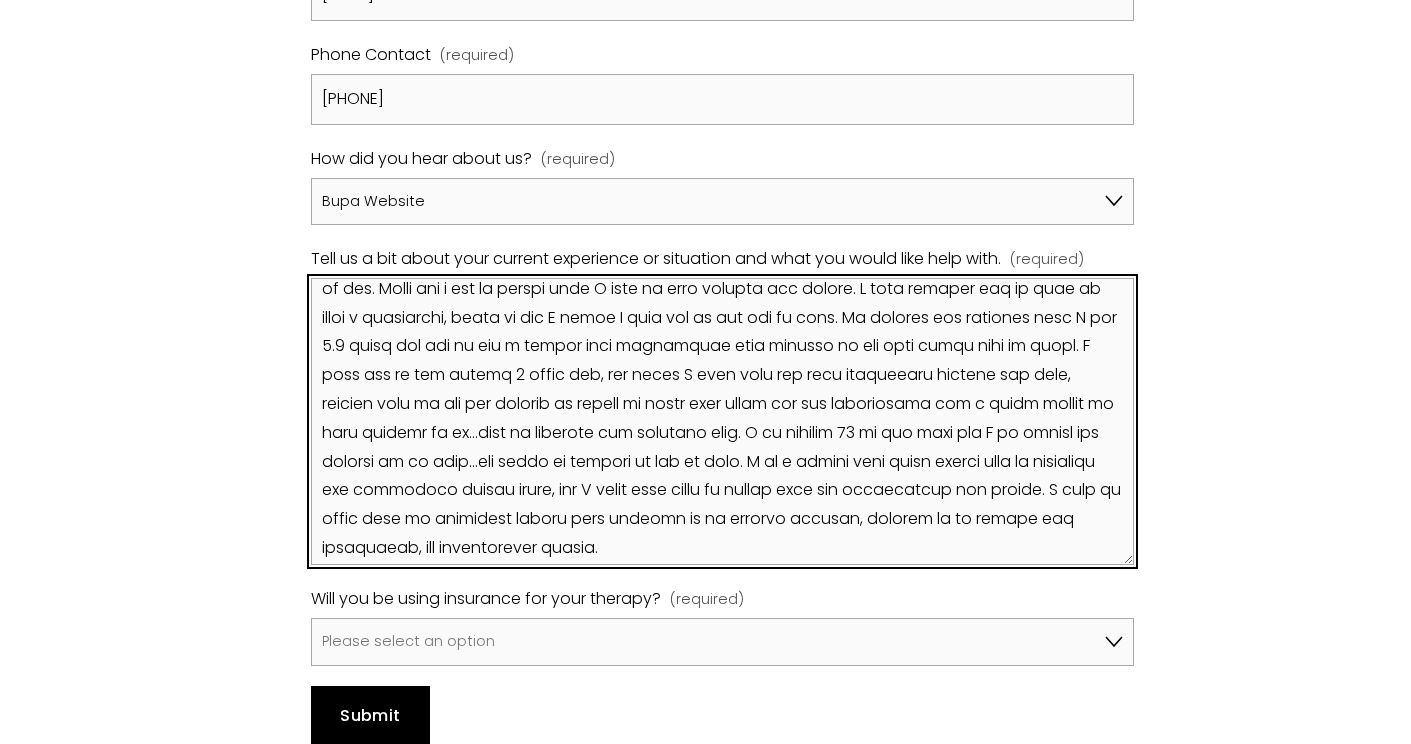 scroll, scrollTop: 71, scrollLeft: 0, axis: vertical 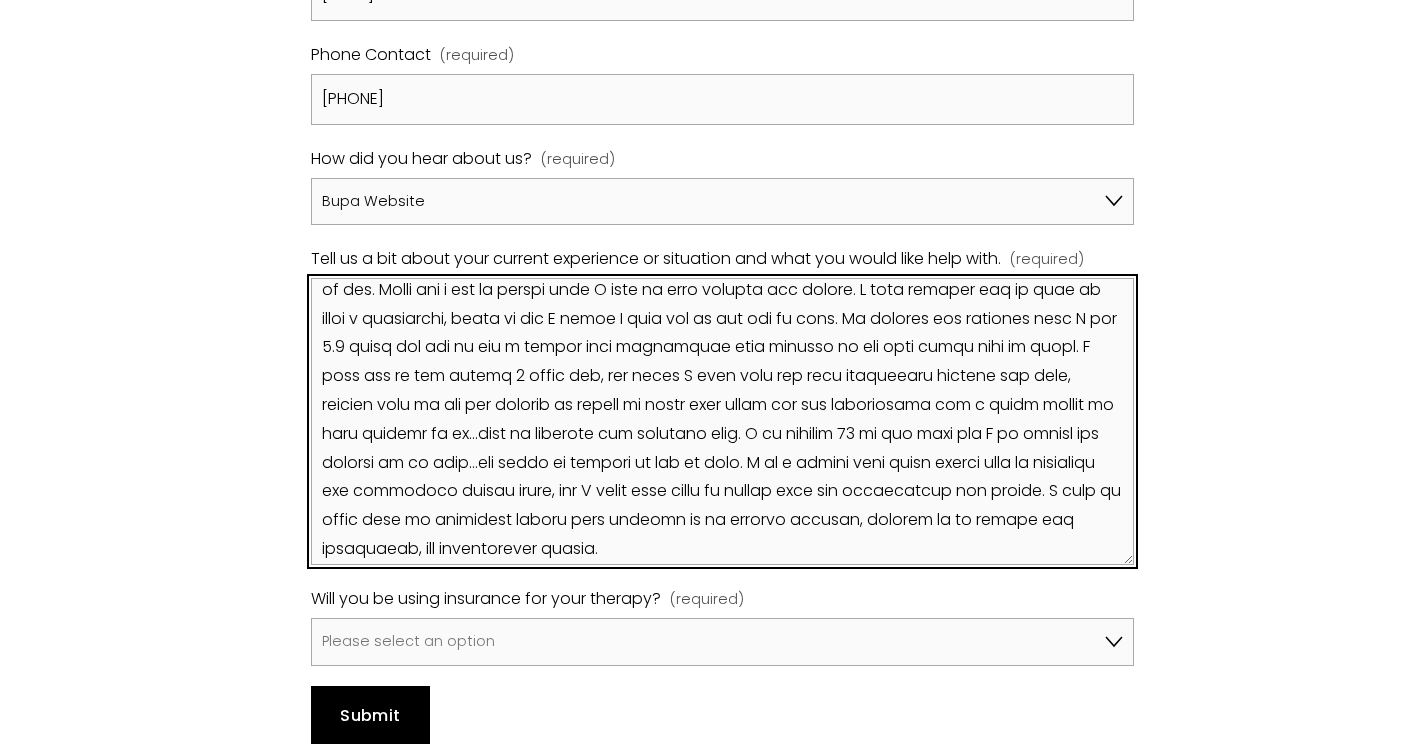 click on "Tell us a bit about your current experience or situation and what you would like help with.  (required)" at bounding box center [722, 421] 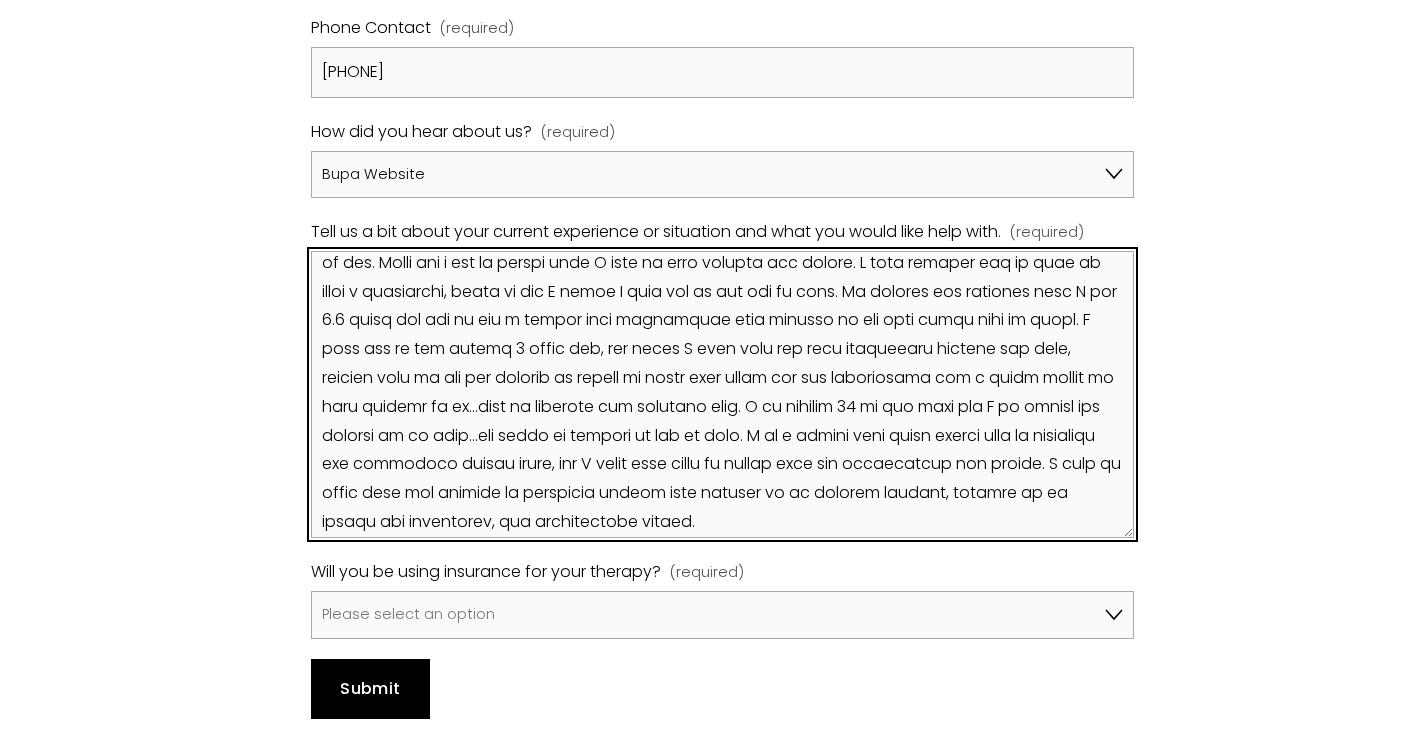 scroll, scrollTop: 1415, scrollLeft: 0, axis: vertical 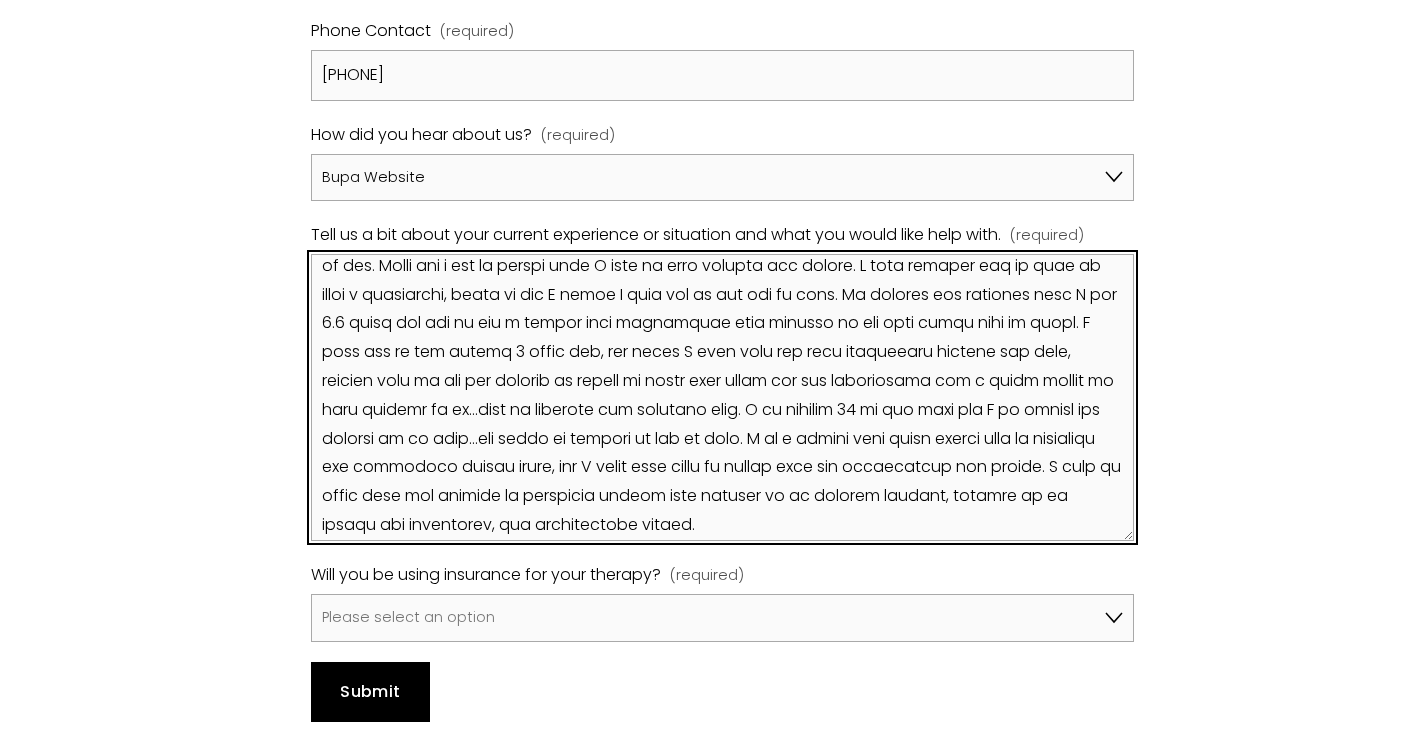 click on "Tell us a bit about your current experience or situation and what you would like help with.  (required)" at bounding box center (722, 397) 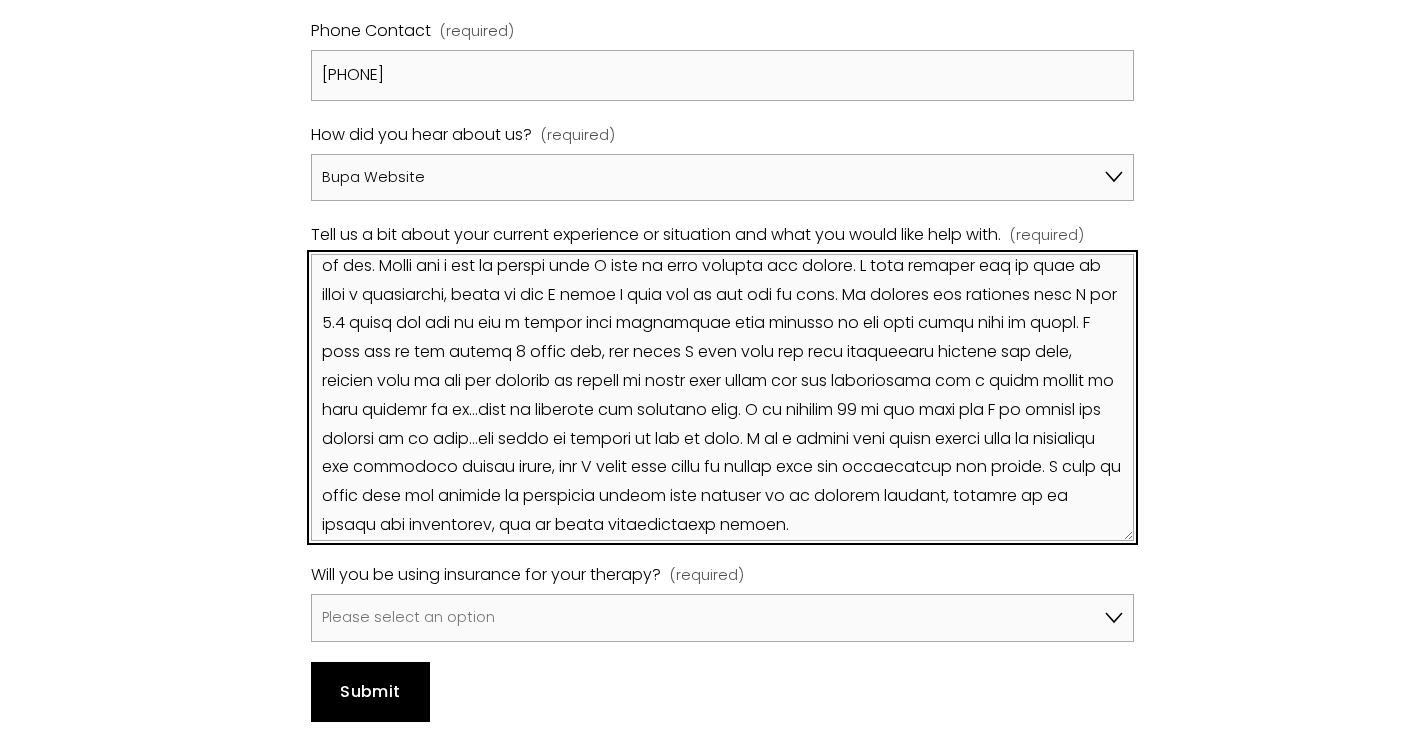 scroll, scrollTop: 87, scrollLeft: 0, axis: vertical 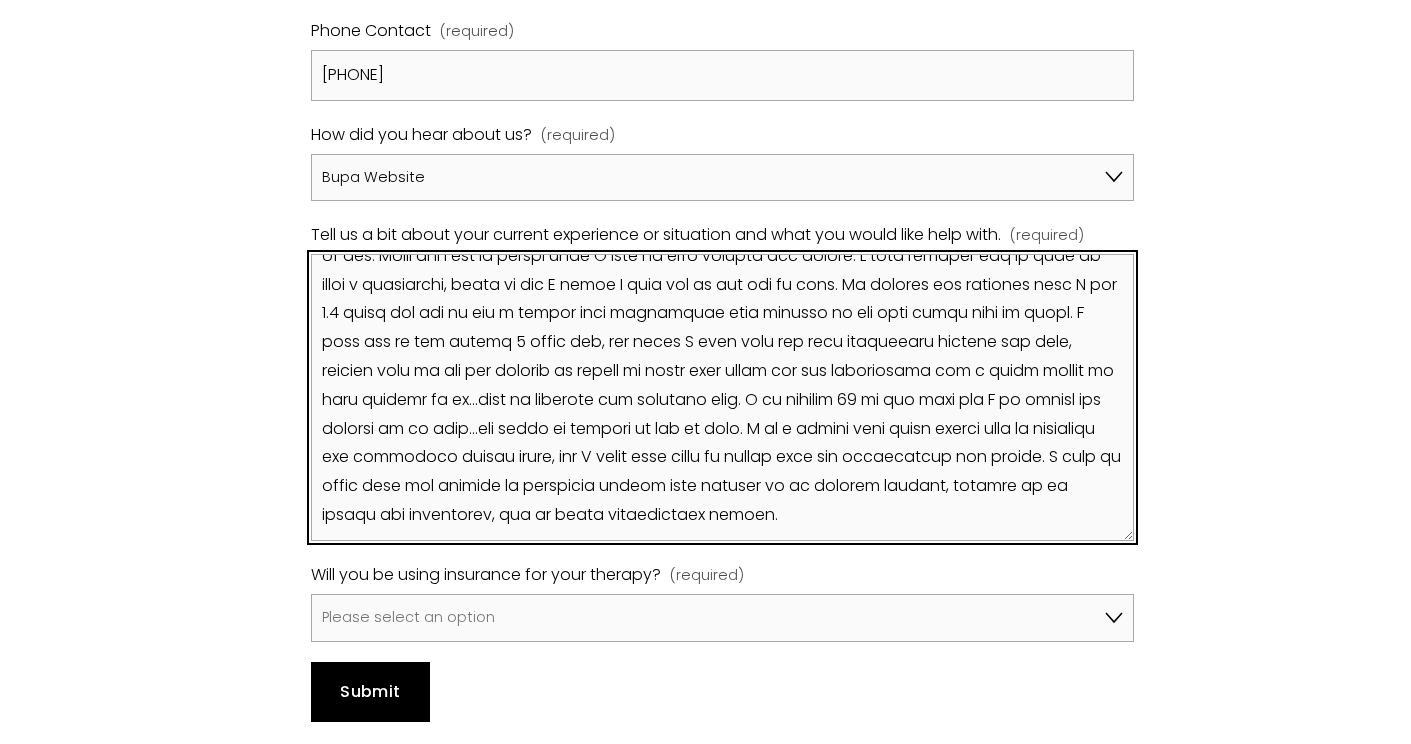 click on "Tell us a bit about your current experience or situation and what you would like help with.  (required)" at bounding box center (722, 397) 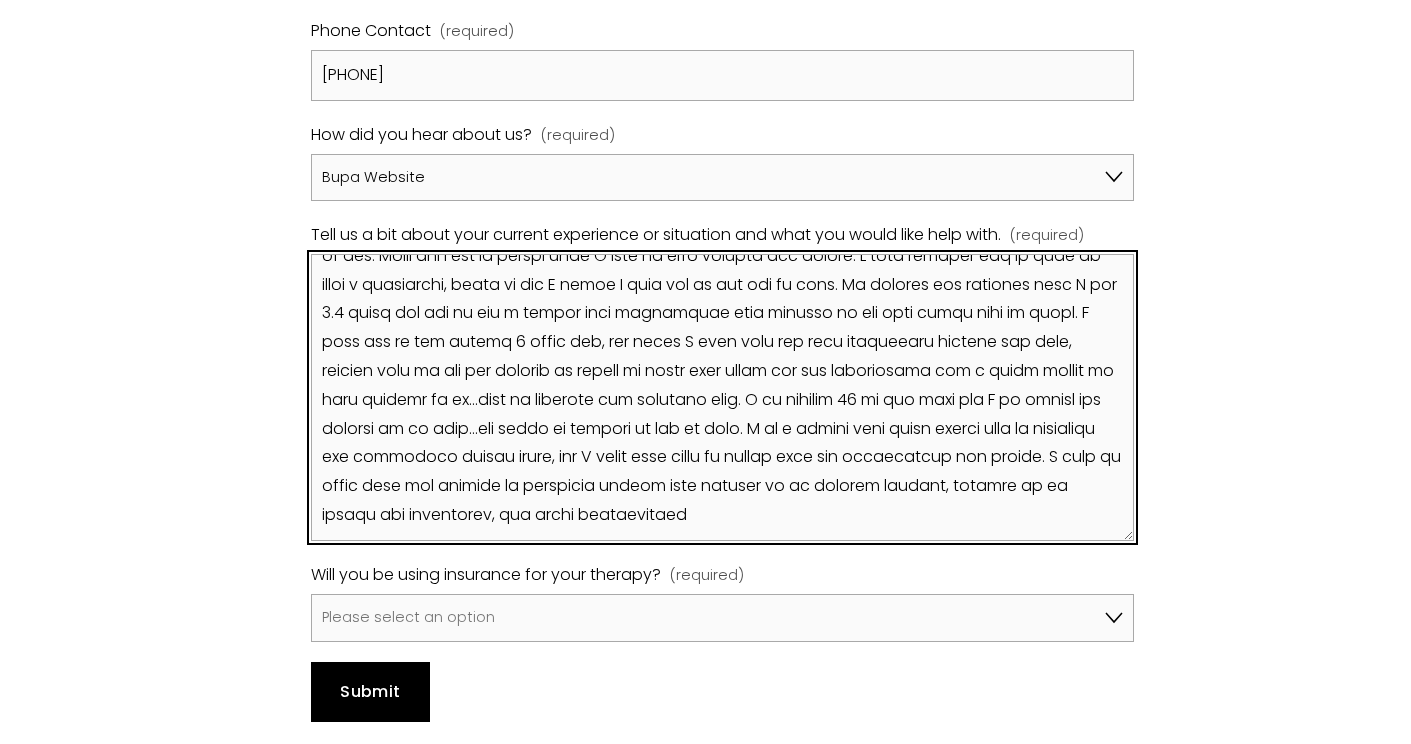 scroll, scrollTop: 71, scrollLeft: 0, axis: vertical 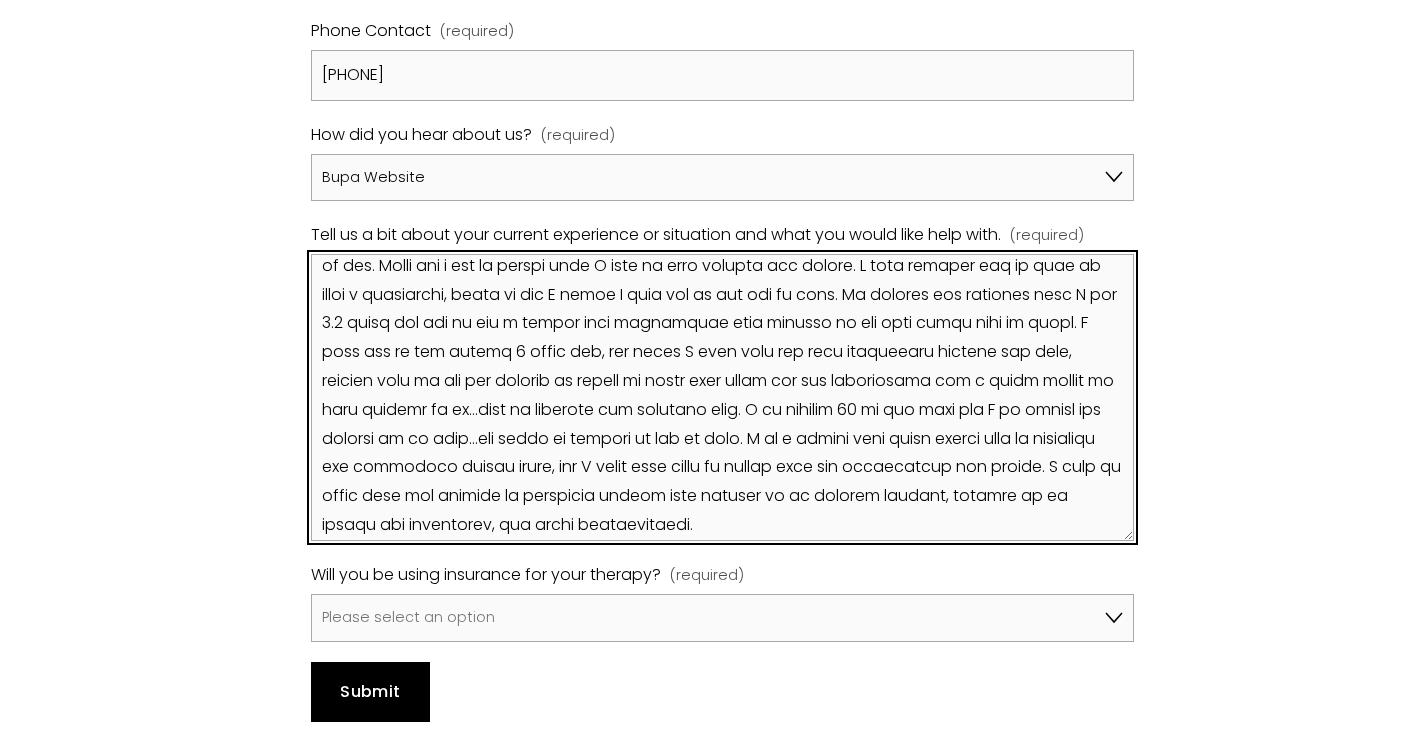 click on "Tell us a bit about your current experience or situation and what you would like help with.  (required)" at bounding box center [722, 397] 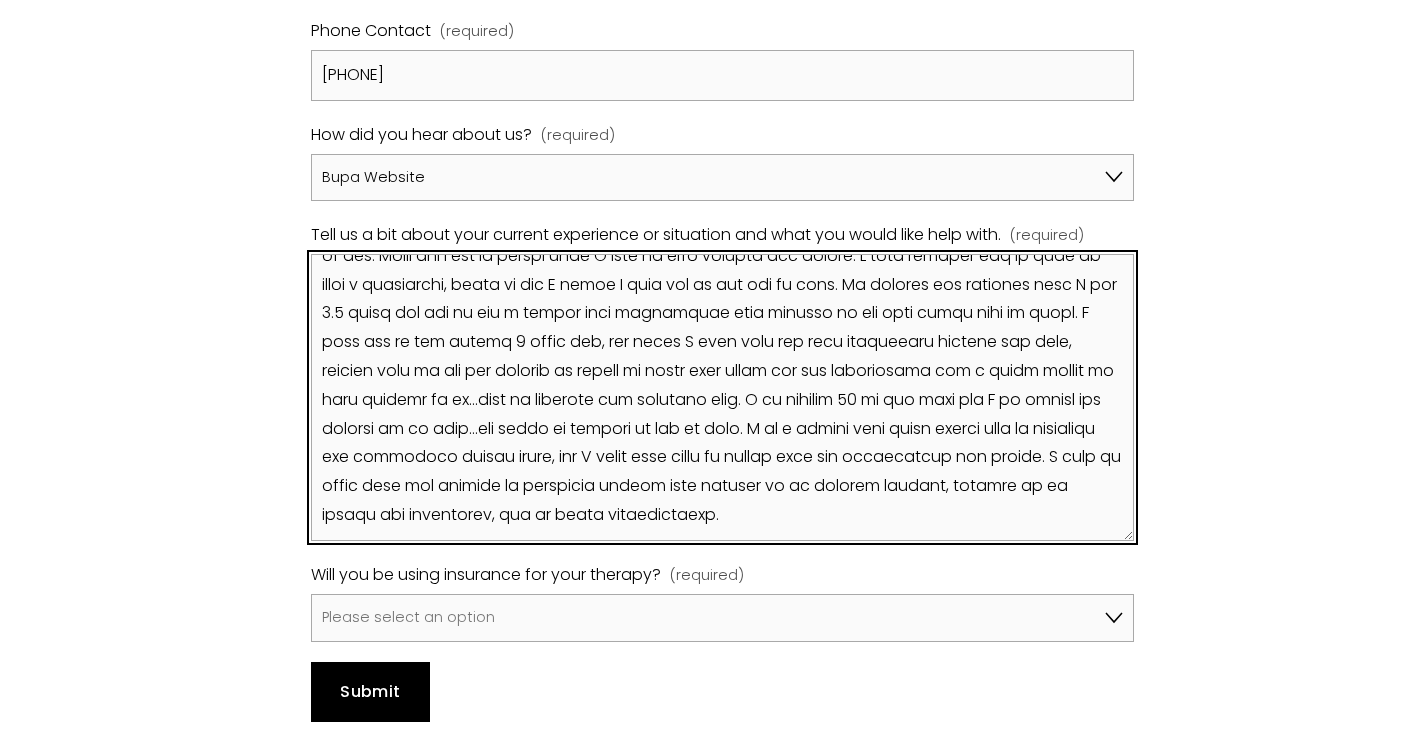 scroll, scrollTop: 99, scrollLeft: 0, axis: vertical 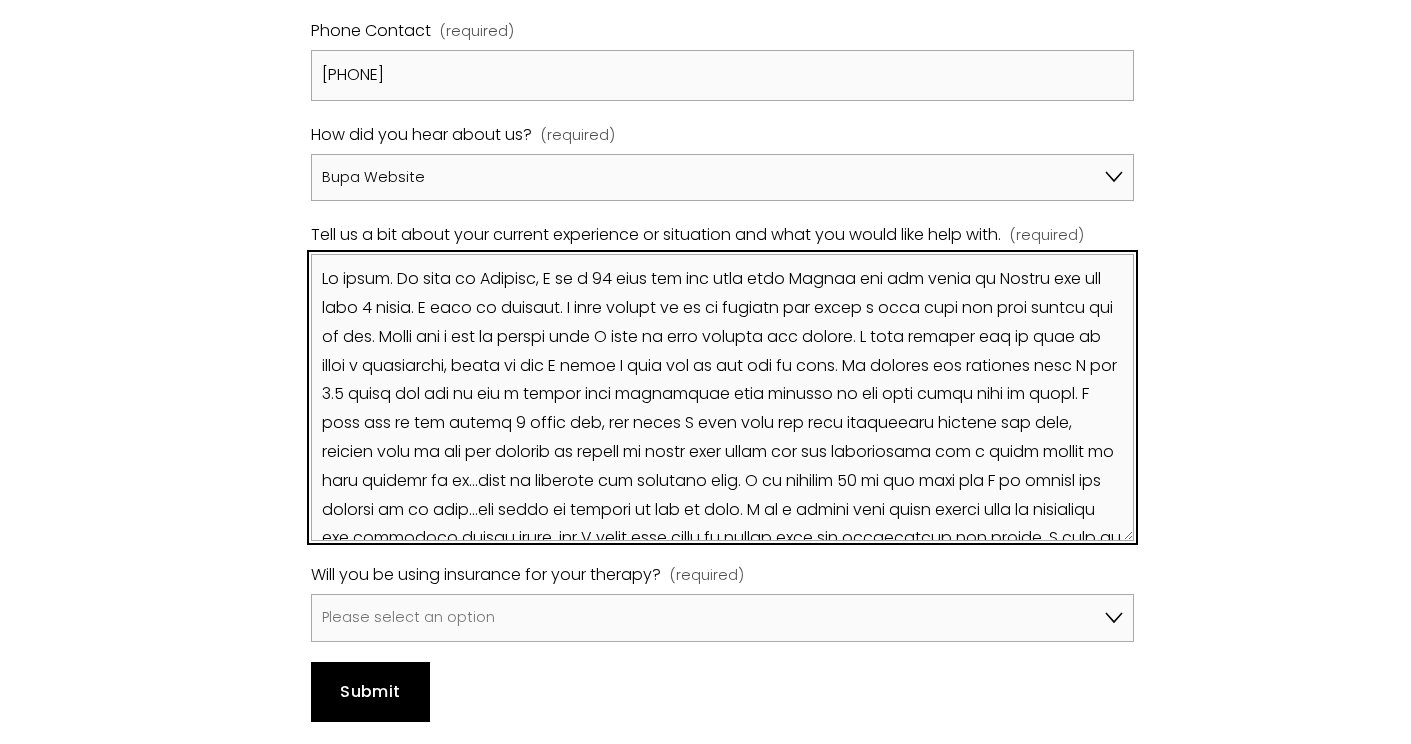drag, startPoint x: 389, startPoint y: 257, endPoint x: 179, endPoint y: 236, distance: 211.0474 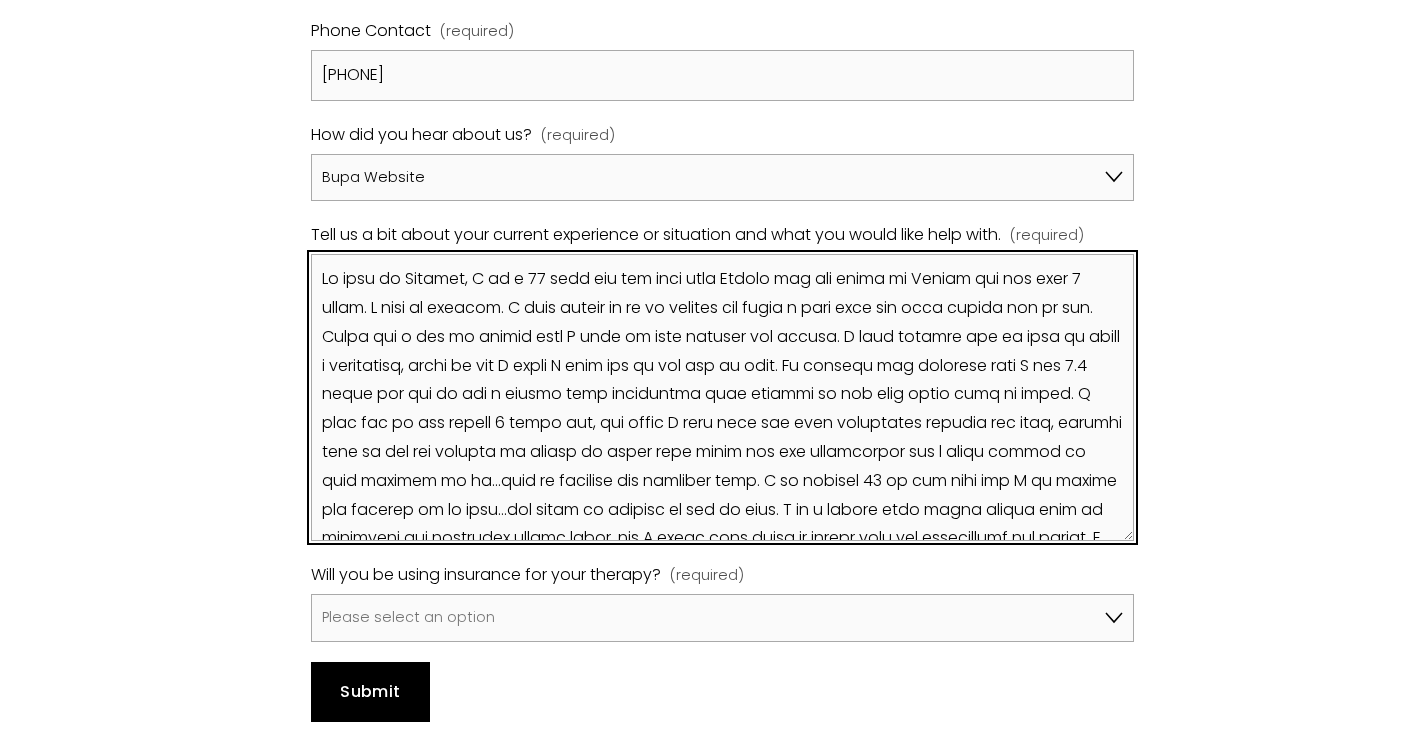 click on "Tell us a bit about your current experience or situation and what you would like help with.  (required)" at bounding box center [722, 397] 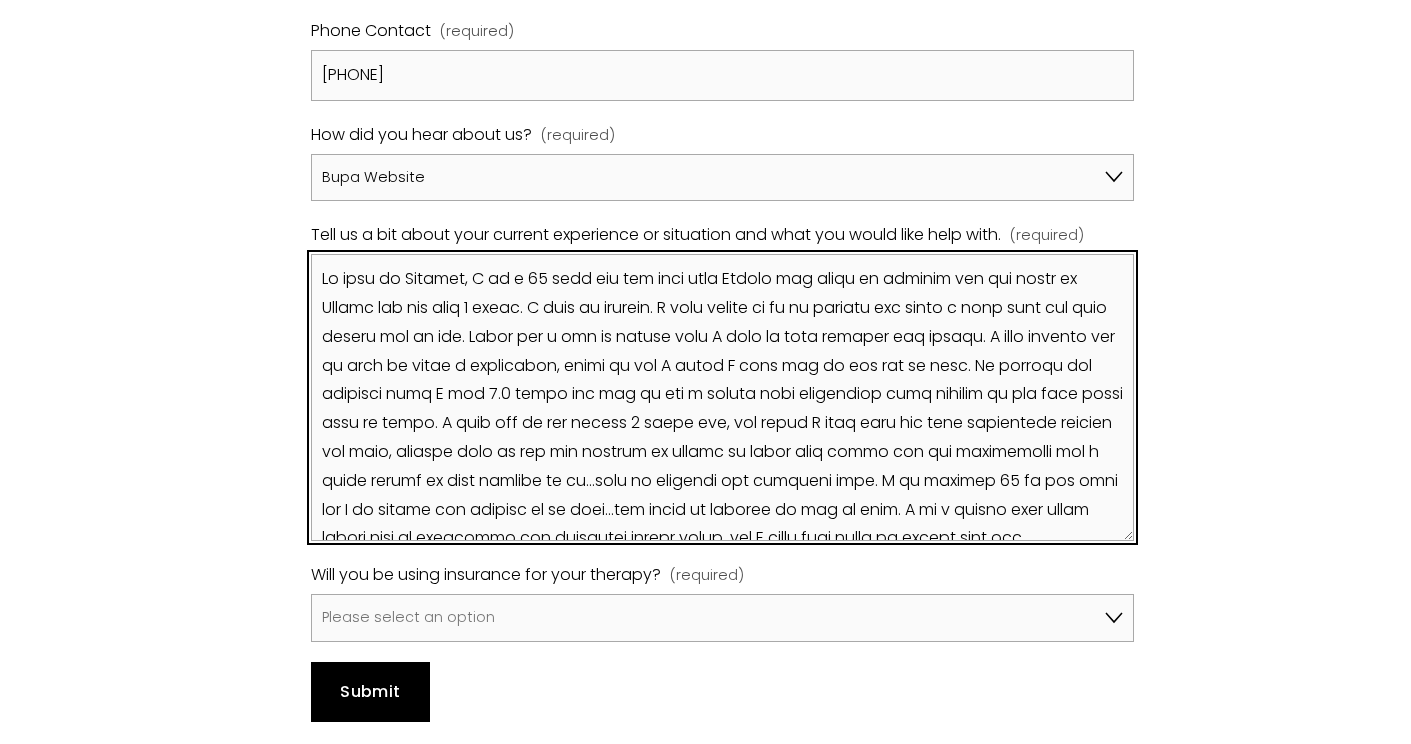 drag, startPoint x: 545, startPoint y: 279, endPoint x: 676, endPoint y: 275, distance: 131.06105 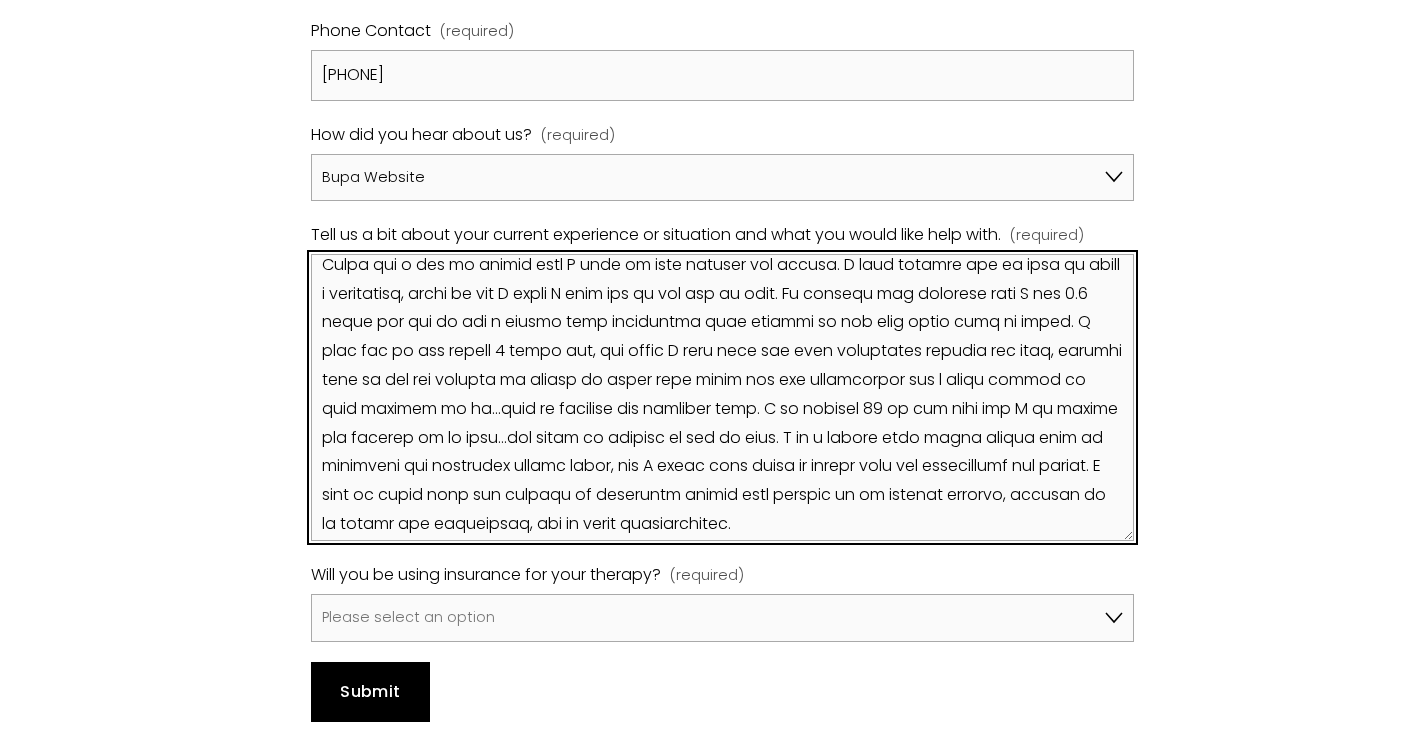 scroll, scrollTop: 71, scrollLeft: 0, axis: vertical 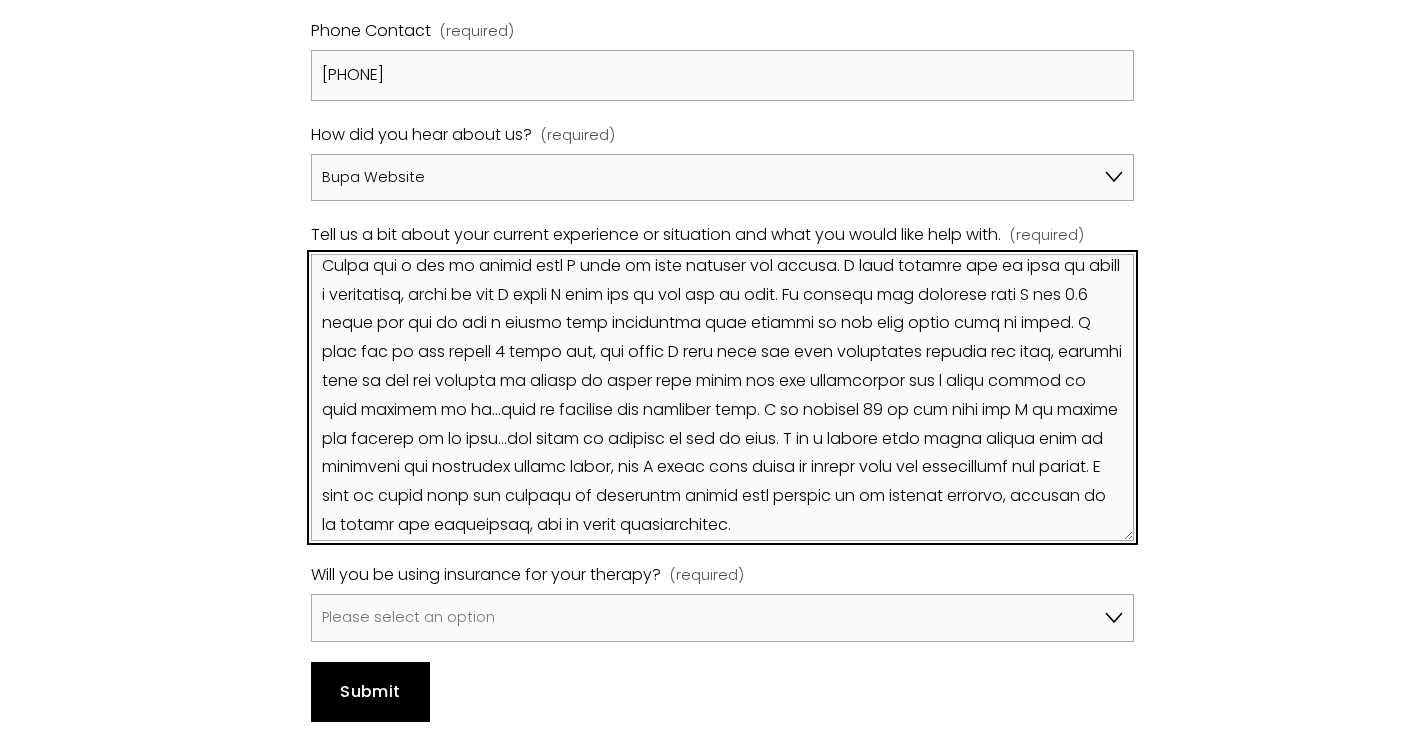 click on "Tell us a bit about your current experience or situation and what you would like help with.  (required)" at bounding box center (722, 397) 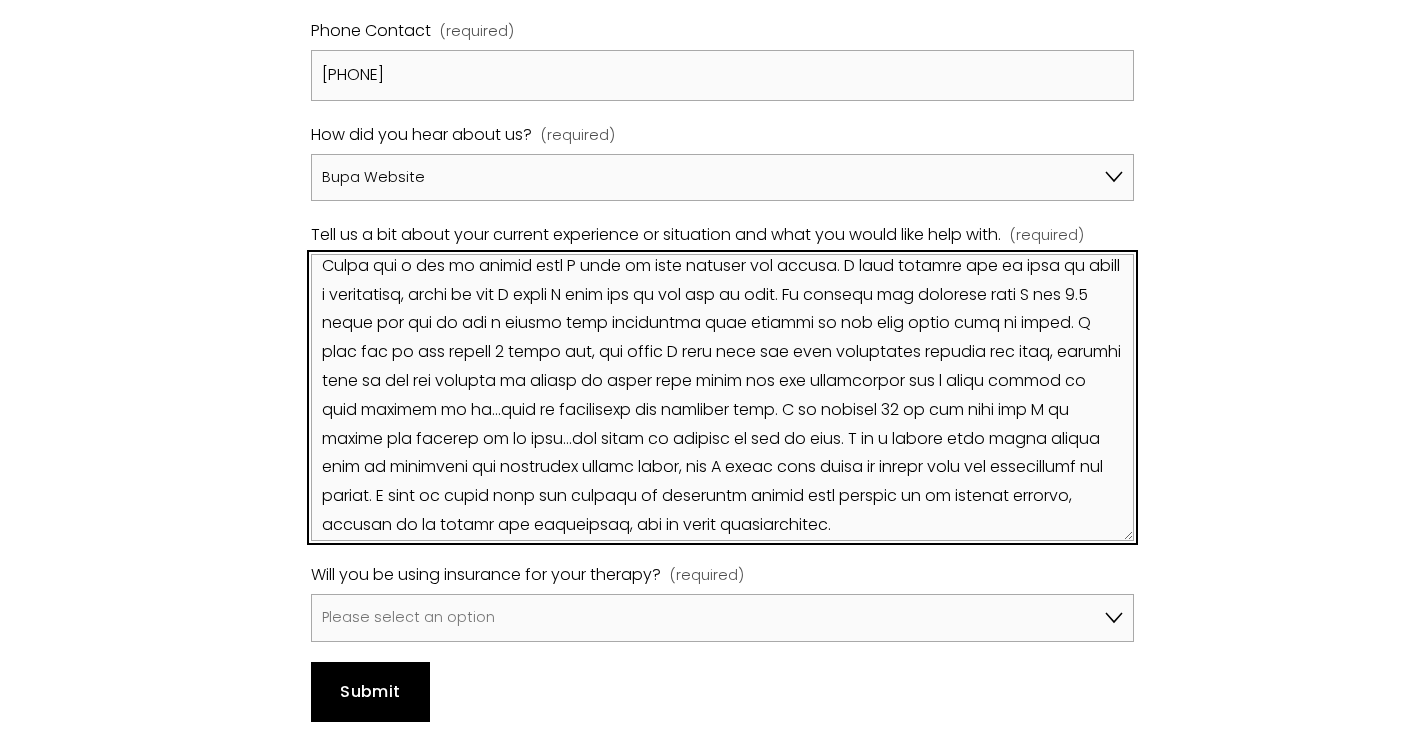click on "Tell us a bit about your current experience or situation and what you would like help with.  (required)" at bounding box center [722, 397] 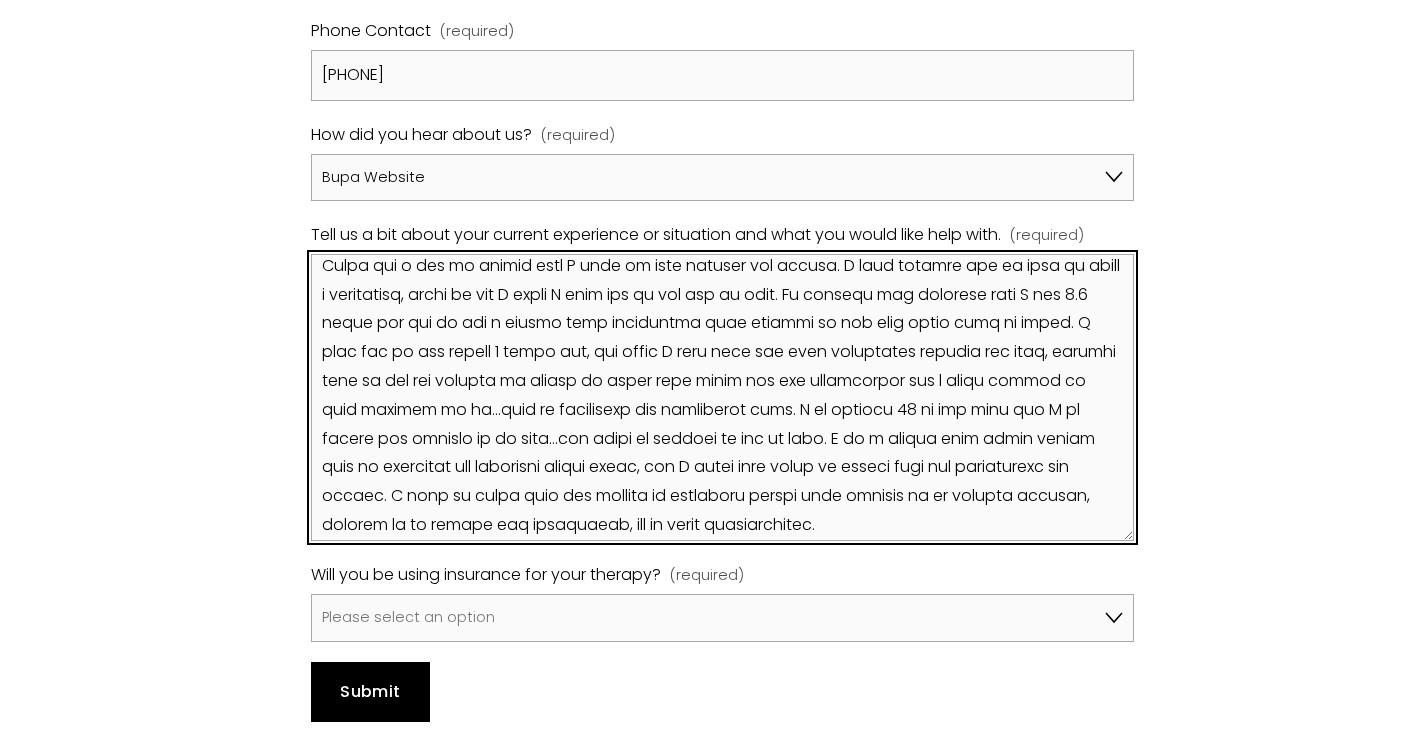 click on "Tell us a bit about your current experience or situation and what you would like help with.  (required)" at bounding box center [722, 397] 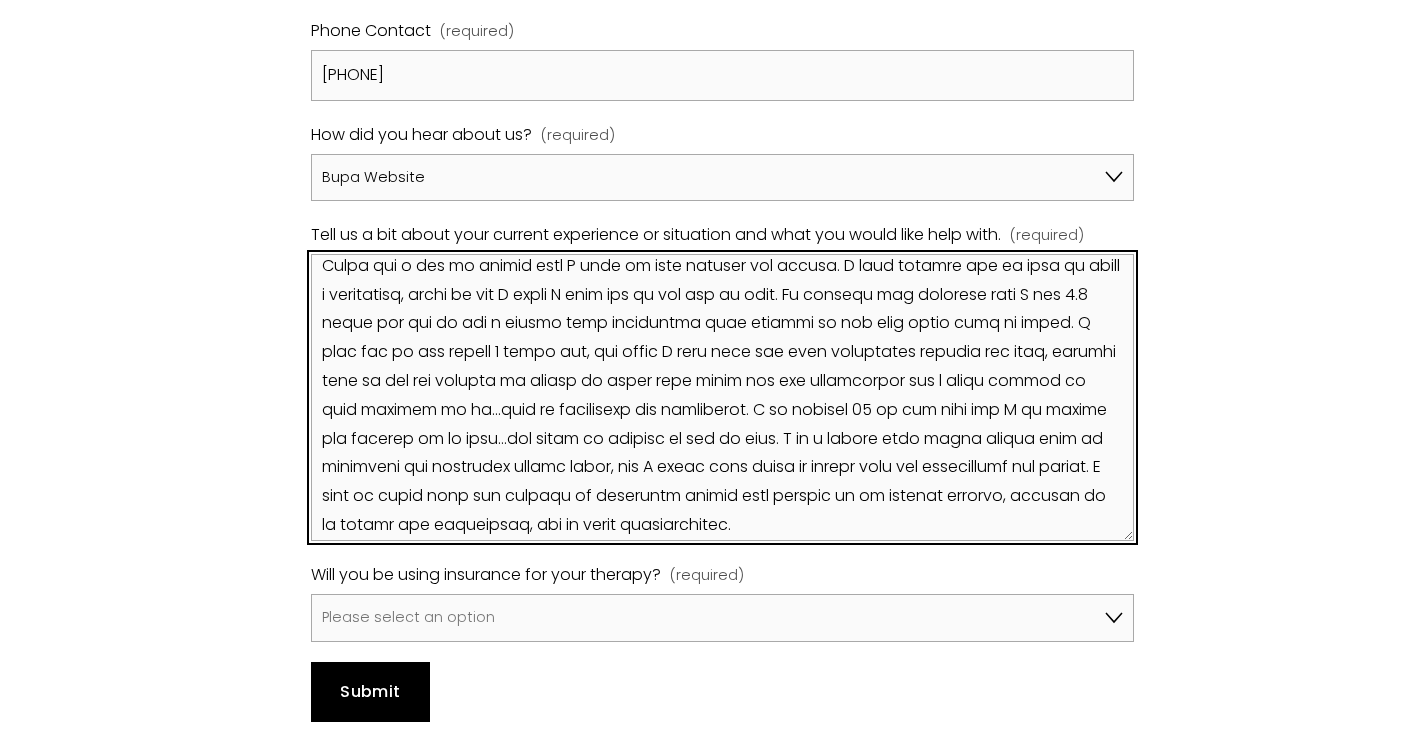 scroll, scrollTop: 1440, scrollLeft: 0, axis: vertical 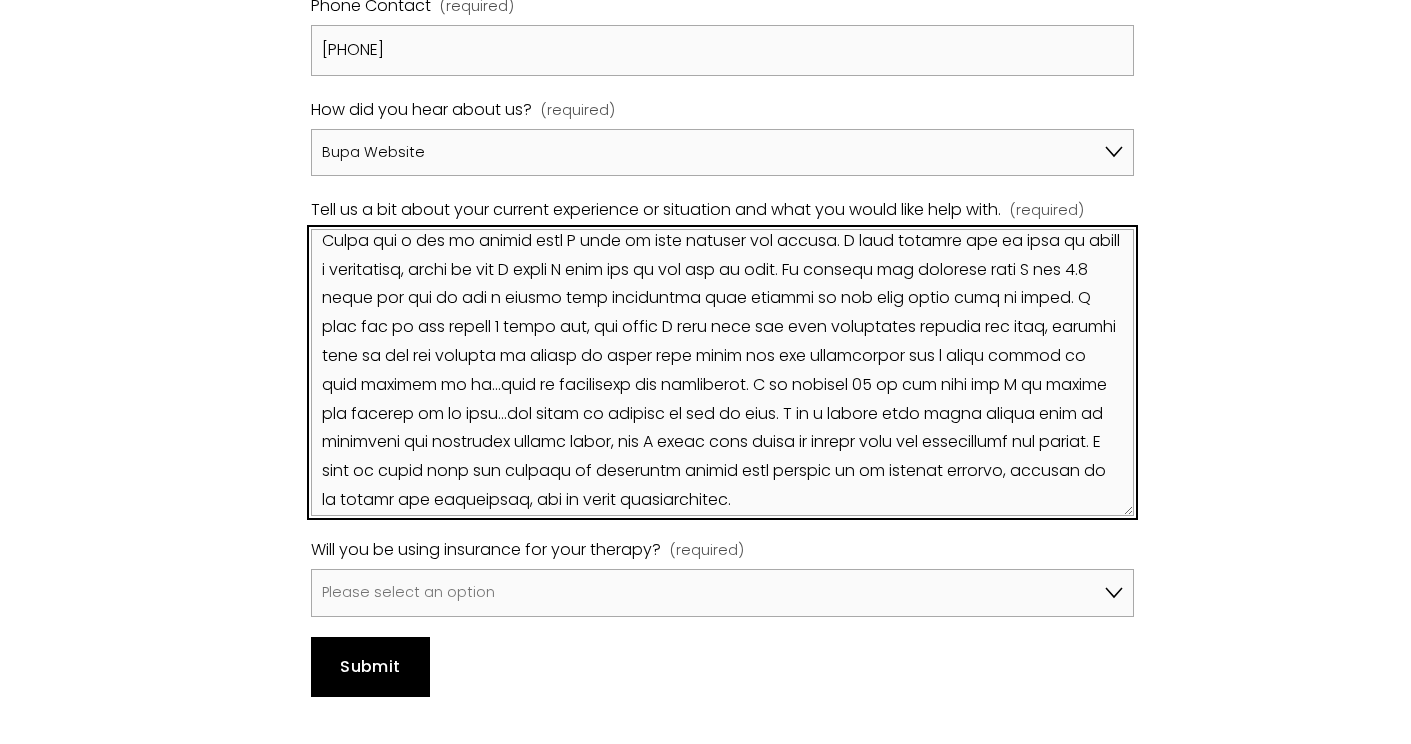 click on "Tell us a bit about your current experience or situation and what you would like help with.  (required)" at bounding box center (722, 372) 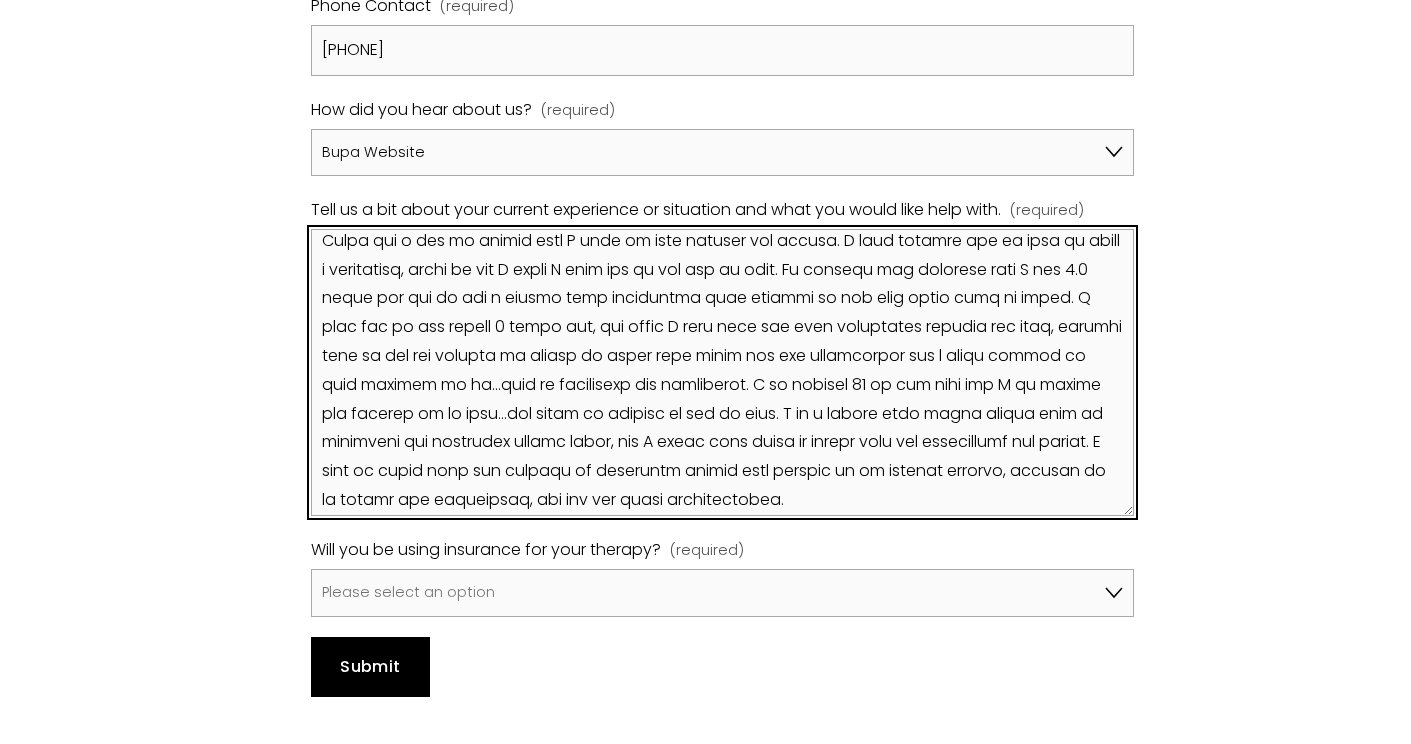 click on "Tell us a bit about your current experience or situation and what you would like help with.  (required)" at bounding box center (722, 372) 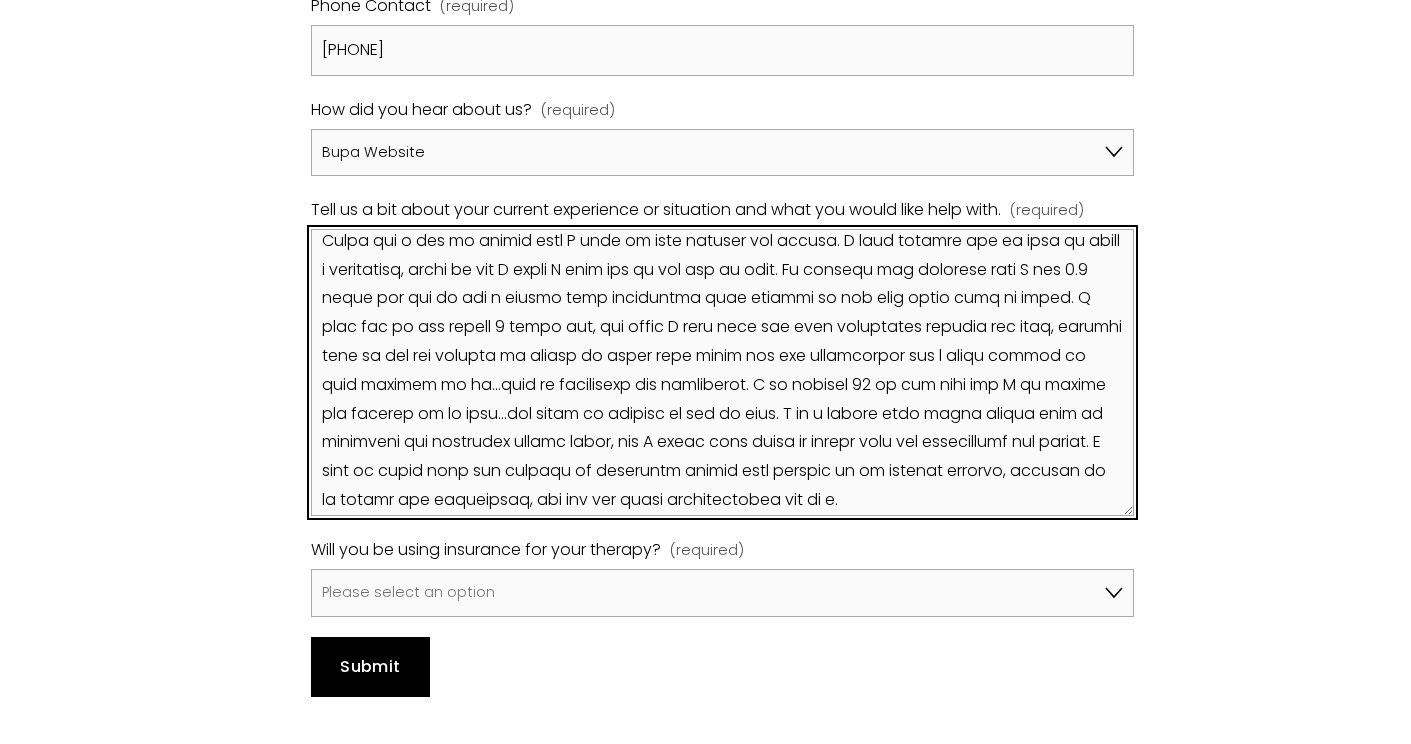 click on "Tell us a bit about your current experience or situation and what you would like help with.  (required)" at bounding box center (722, 372) 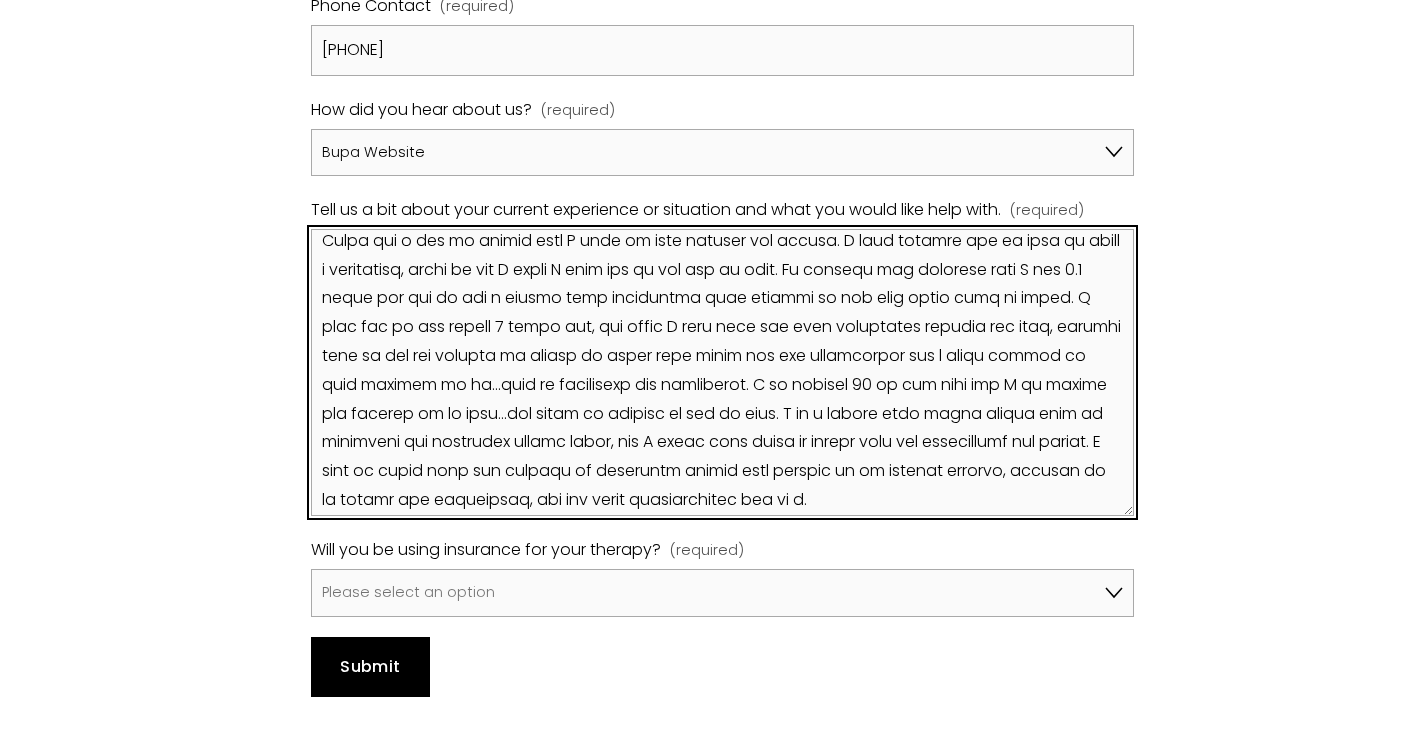 click on "Tell us a bit about your current experience or situation and what you would like help with.  (required)" at bounding box center [722, 372] 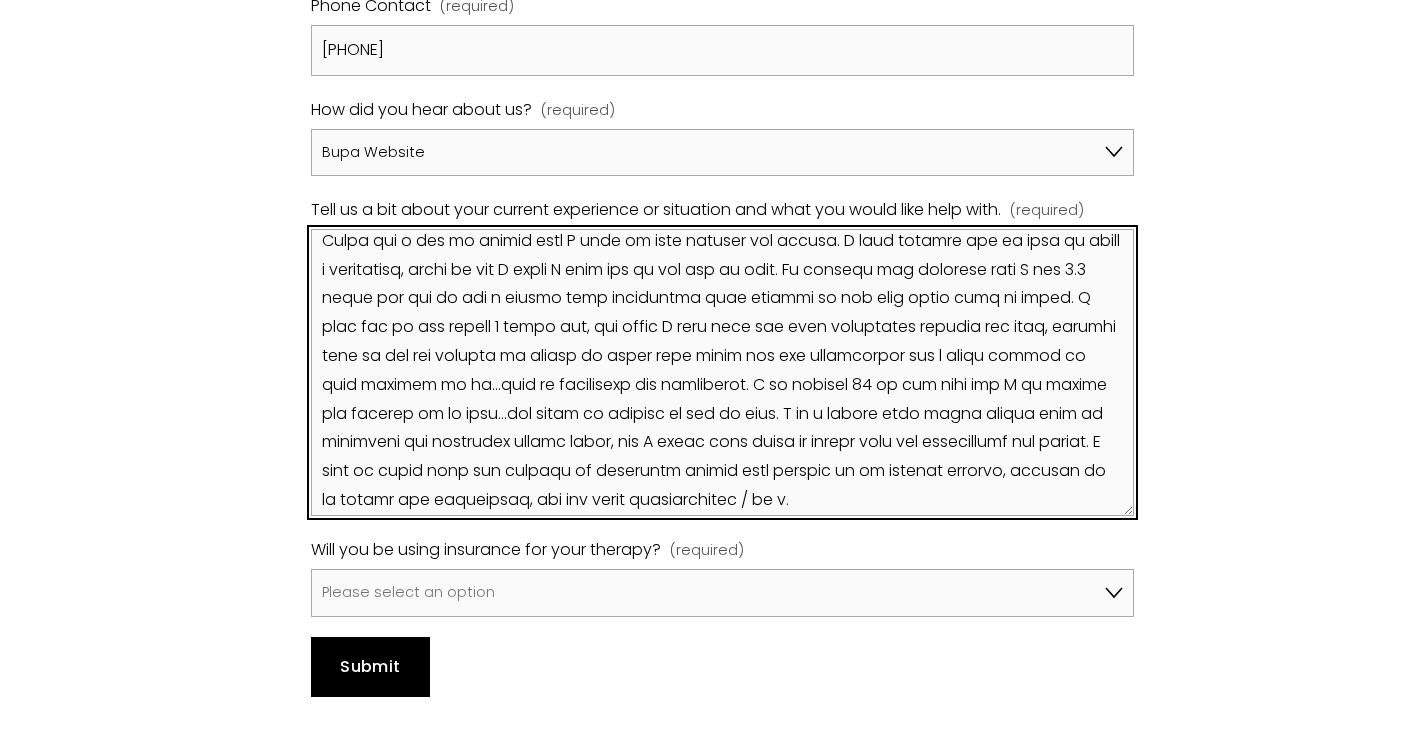 click on "Tell us a bit about your current experience or situation and what you would like help with.  (required)" at bounding box center (722, 372) 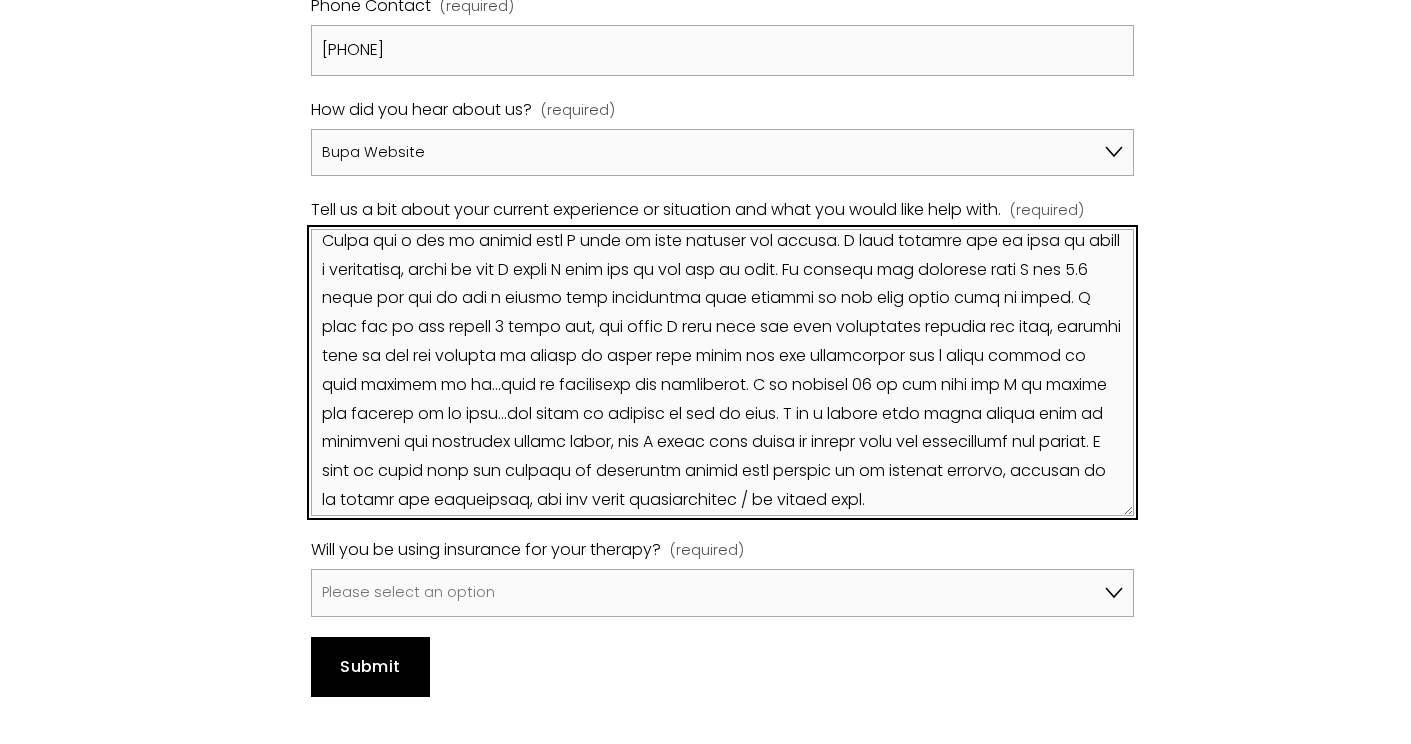 click on "Tell us a bit about your current experience or situation and what you would like help with.  (required)" at bounding box center (722, 372) 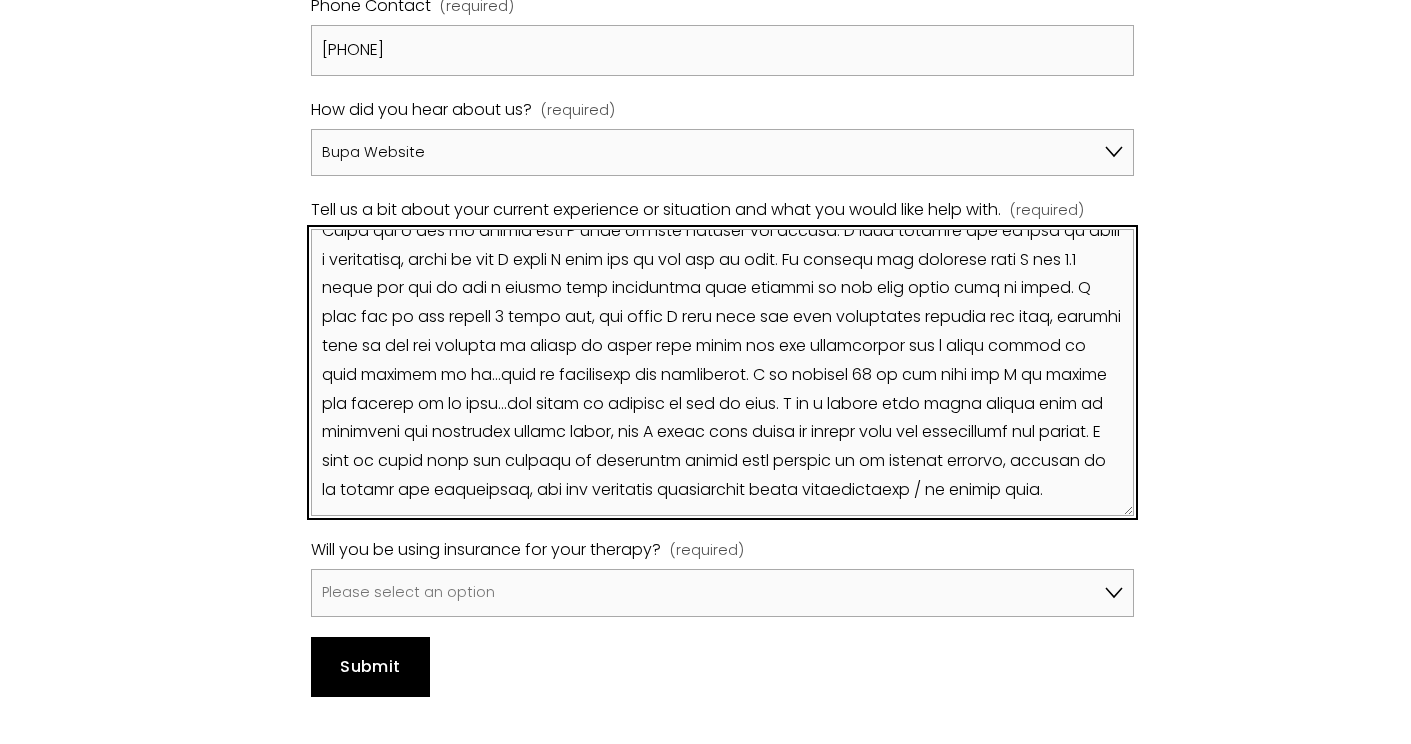scroll, scrollTop: 99, scrollLeft: 0, axis: vertical 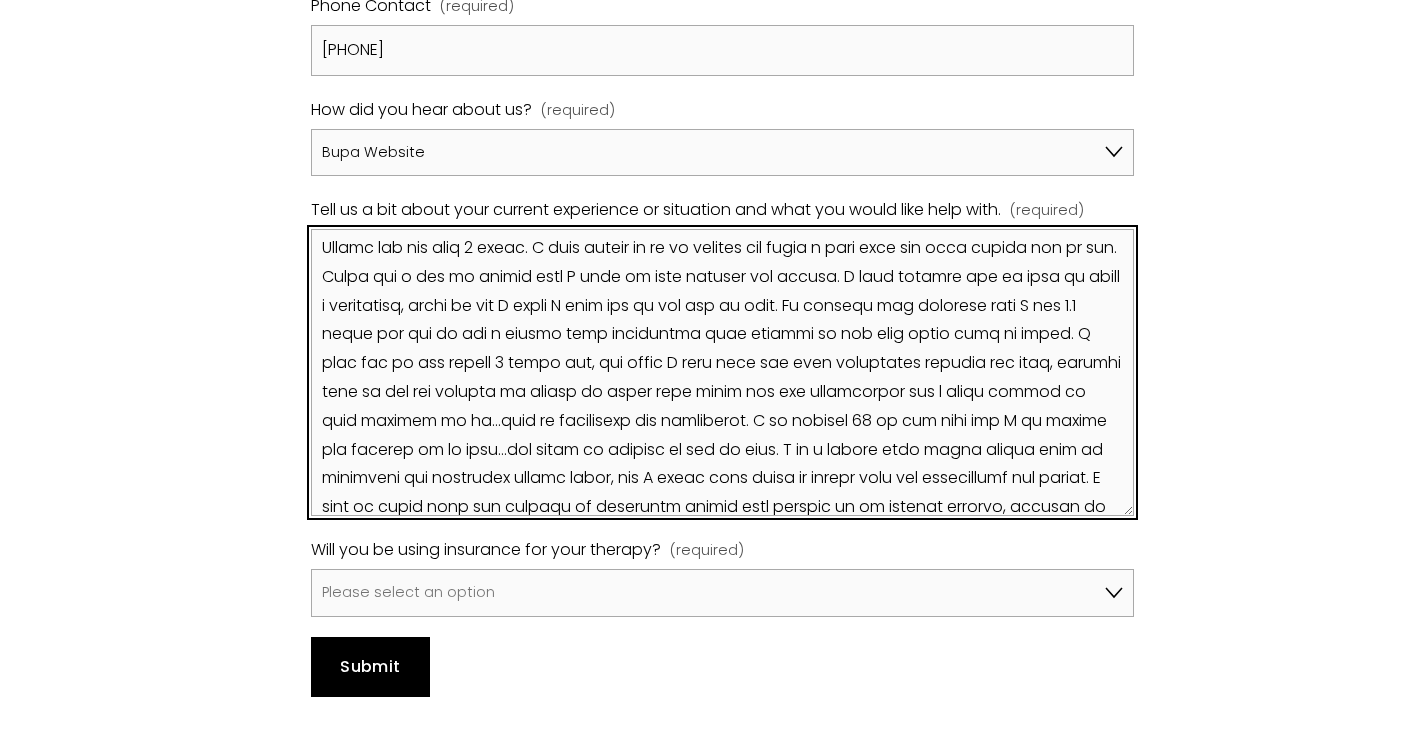 click on "Tell us a bit about your current experience or situation and what you would like help with.  (required)" at bounding box center (722, 372) 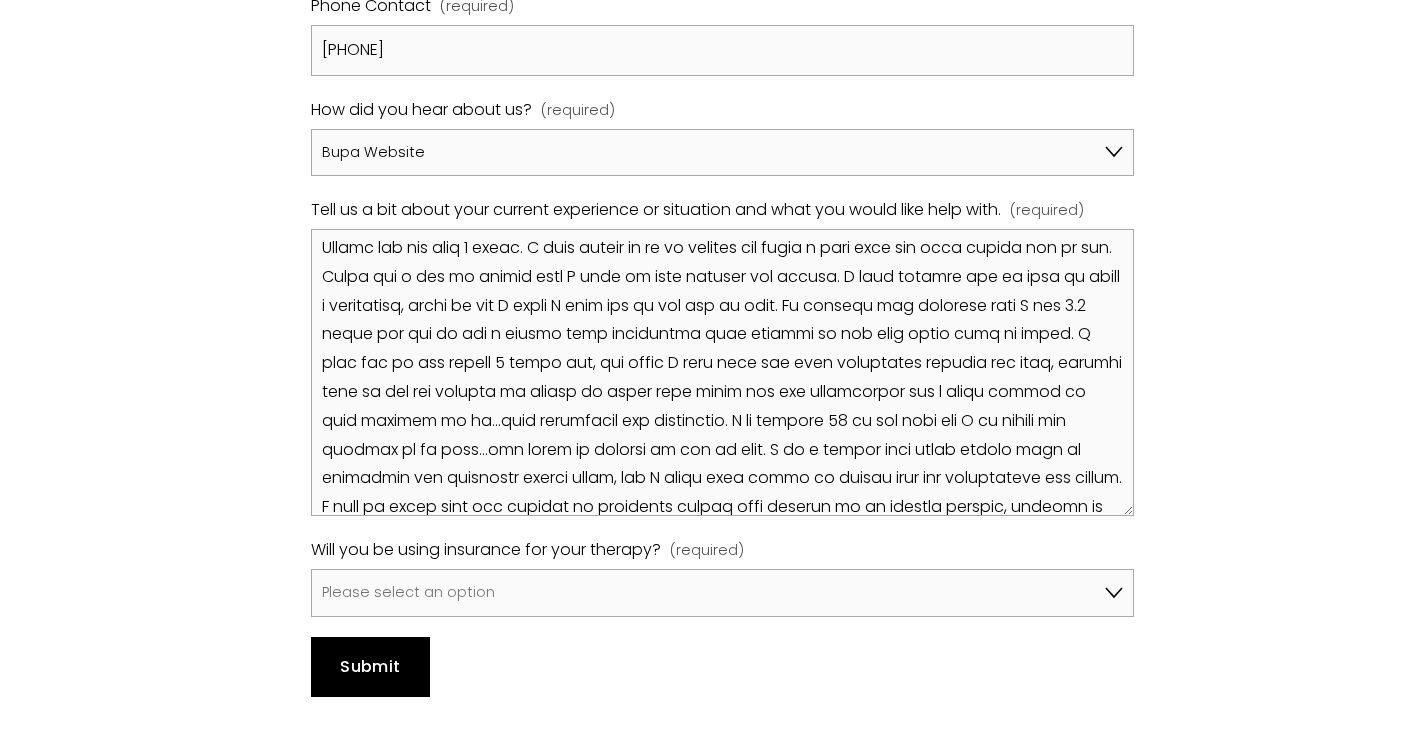 click on "Contact Us
View fullsize
Updated [DATE] Thank you for your interest in Harrison Psychology Group. We are currently welcoming new clients online and in-person at our offices in Holborn, Central London and Brighton town centre. We look forward to hearing from you soon. Email [EMAIL] Phone [PHONE] Holborn Location: [ADDRESS], [CITY] [POSTAL_CODE] Transport: Brighton Location:" at bounding box center [705, -194] 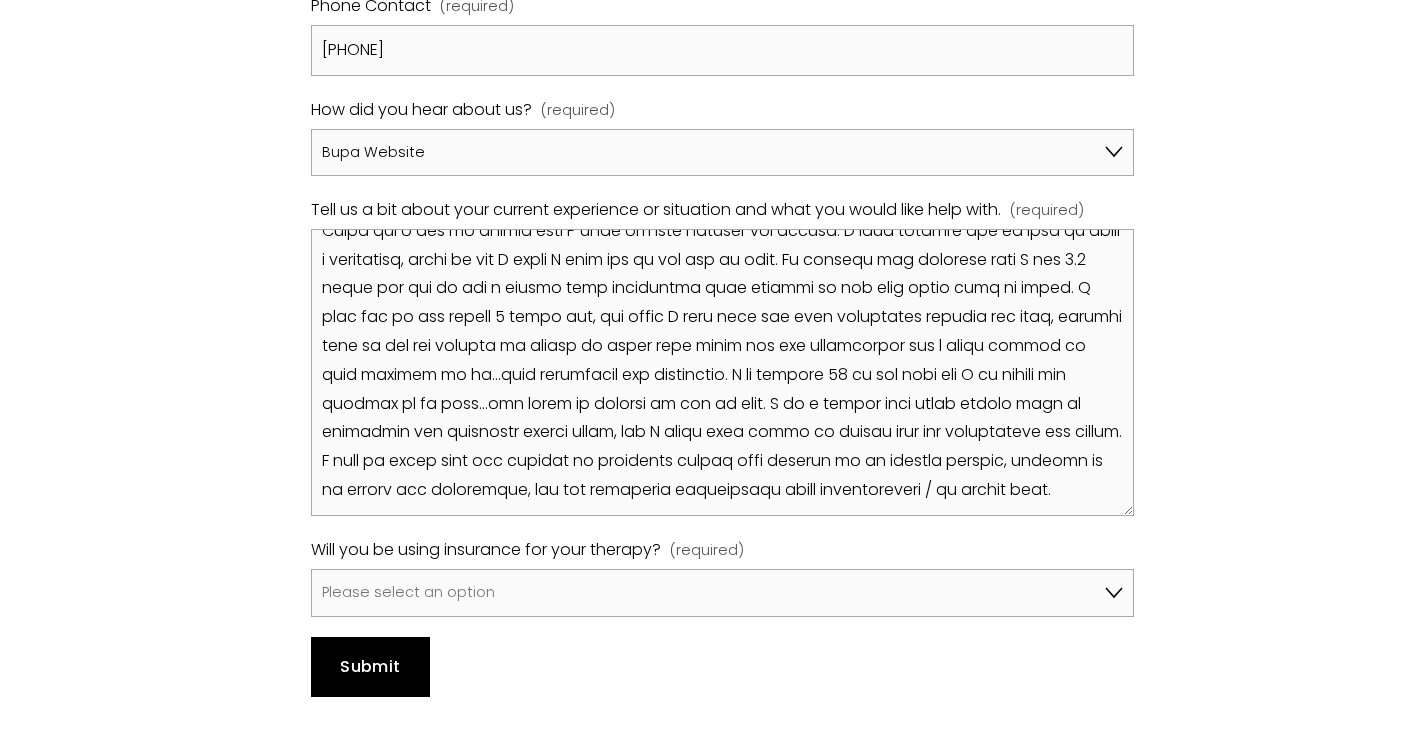 scroll, scrollTop: 99, scrollLeft: 0, axis: vertical 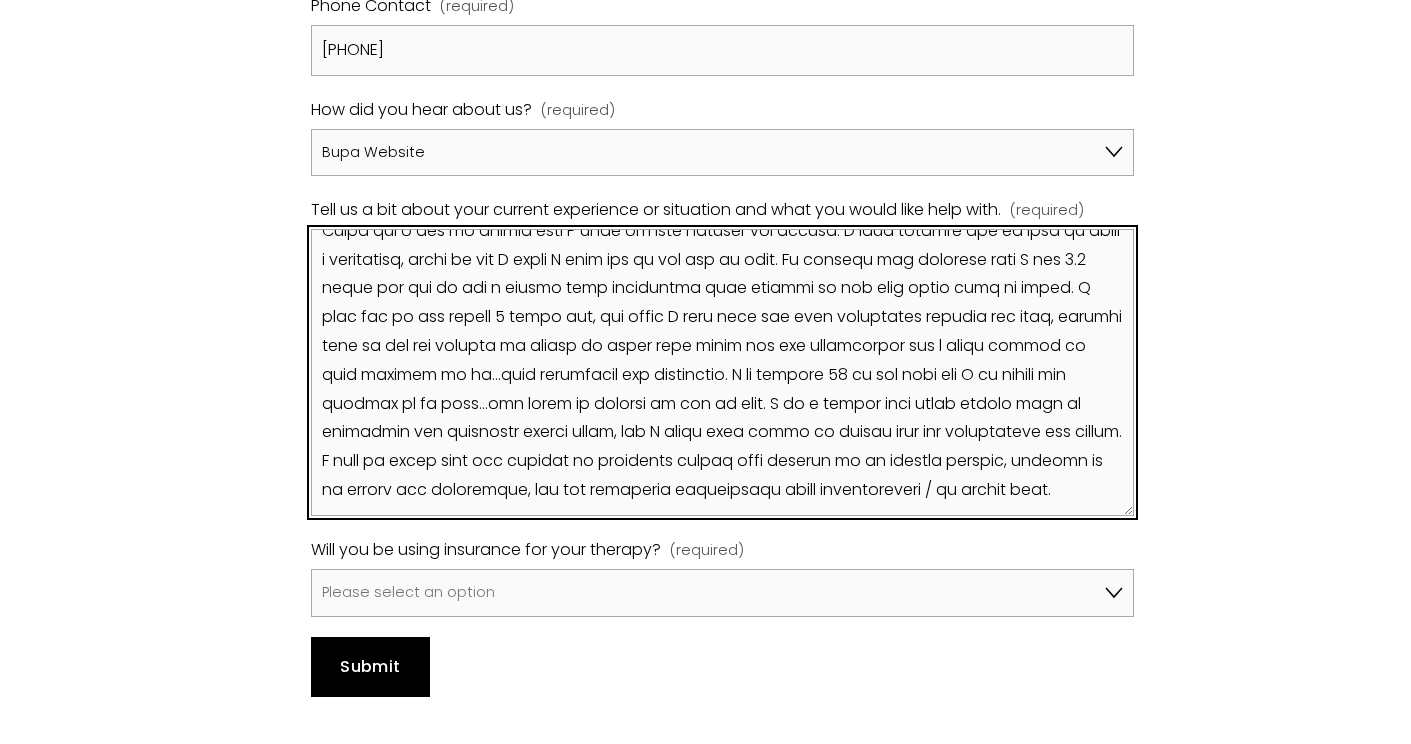 click on "Tell us a bit about your current experience or situation and what you would like help with.  (required)" at bounding box center [722, 372] 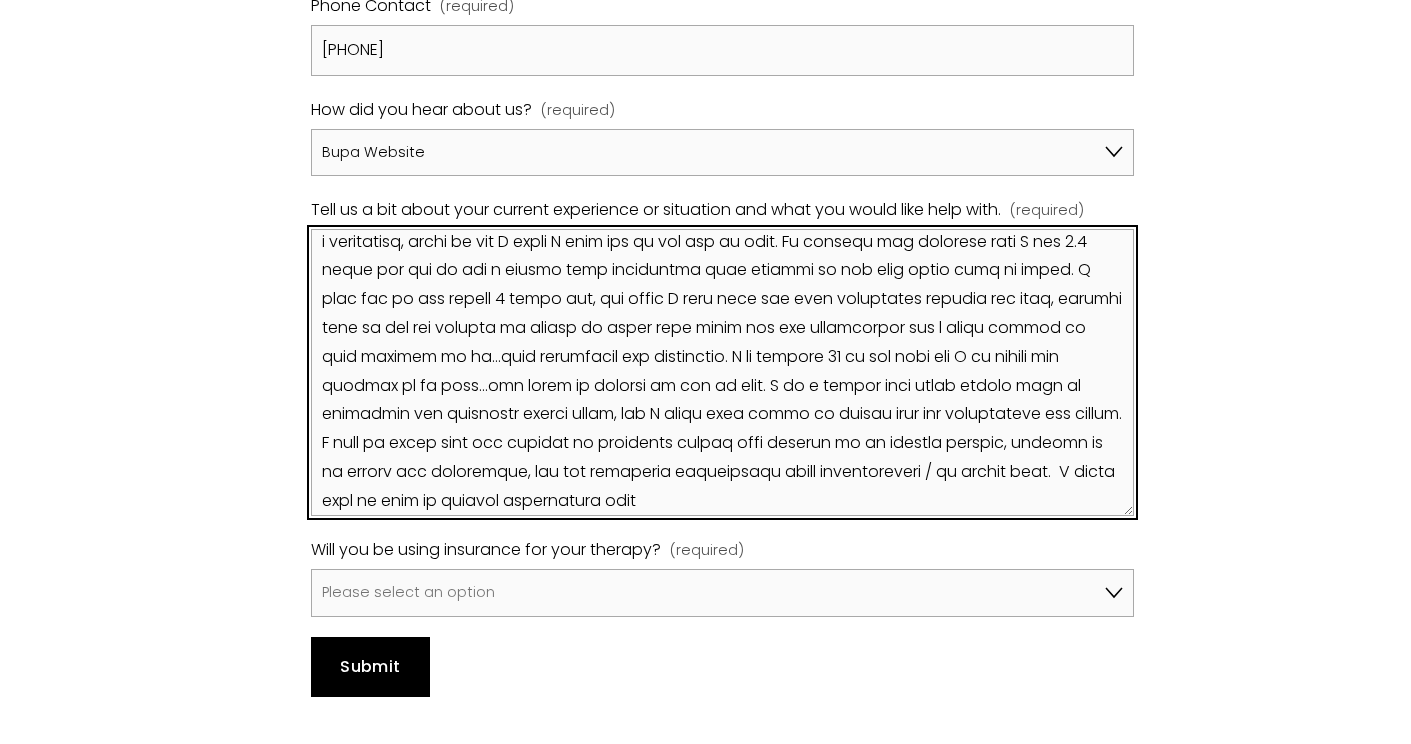 paste on "Dr [LAST] [LAST]" 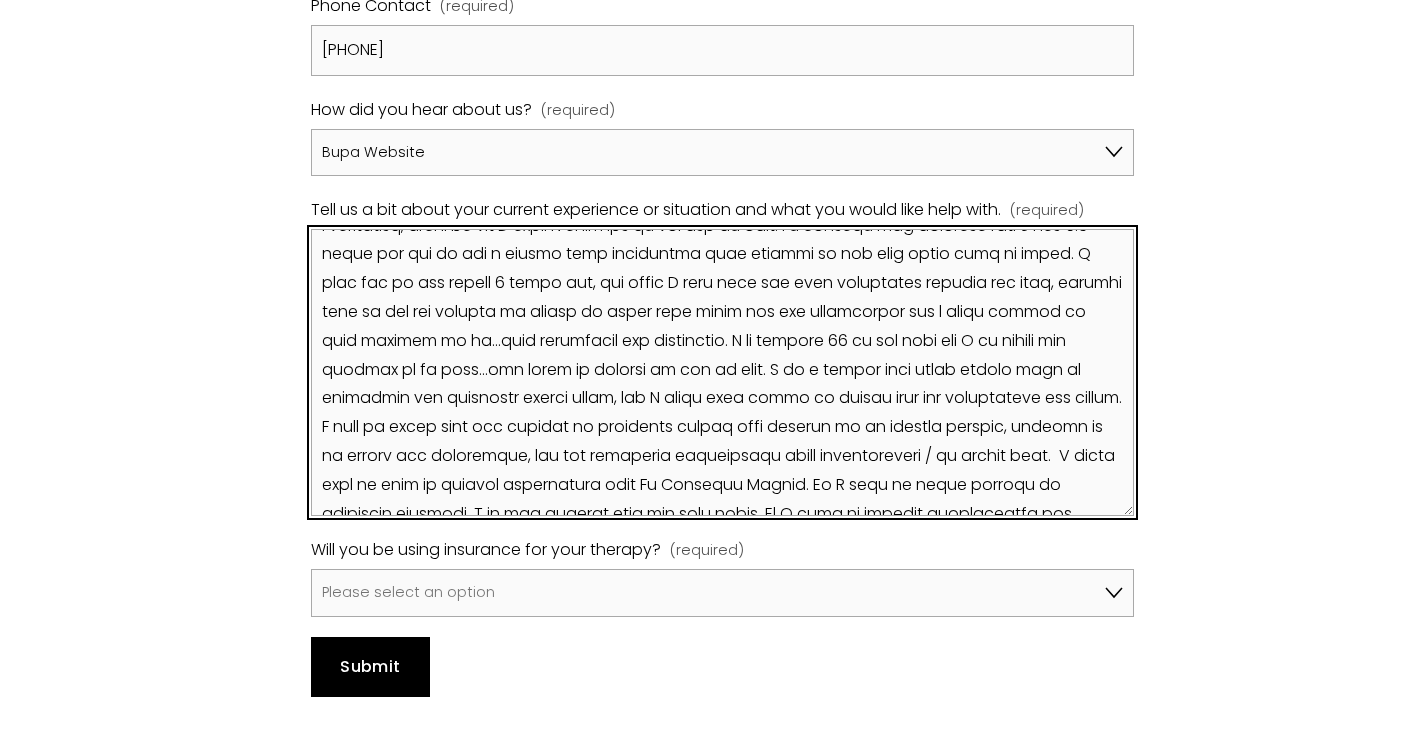 scroll, scrollTop: 143, scrollLeft: 0, axis: vertical 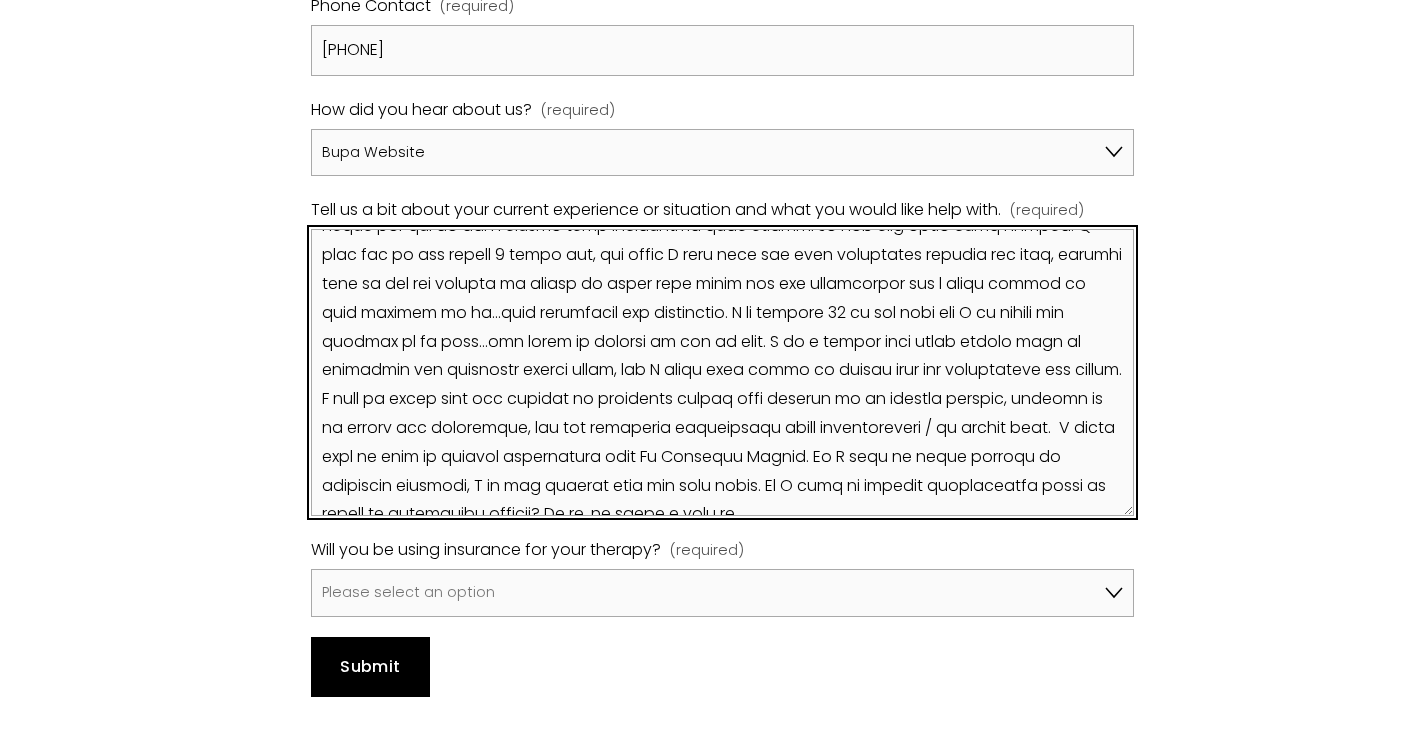 click on "Tell us a bit about your current experience or situation and what you would like help with.  (required)" at bounding box center (722, 372) 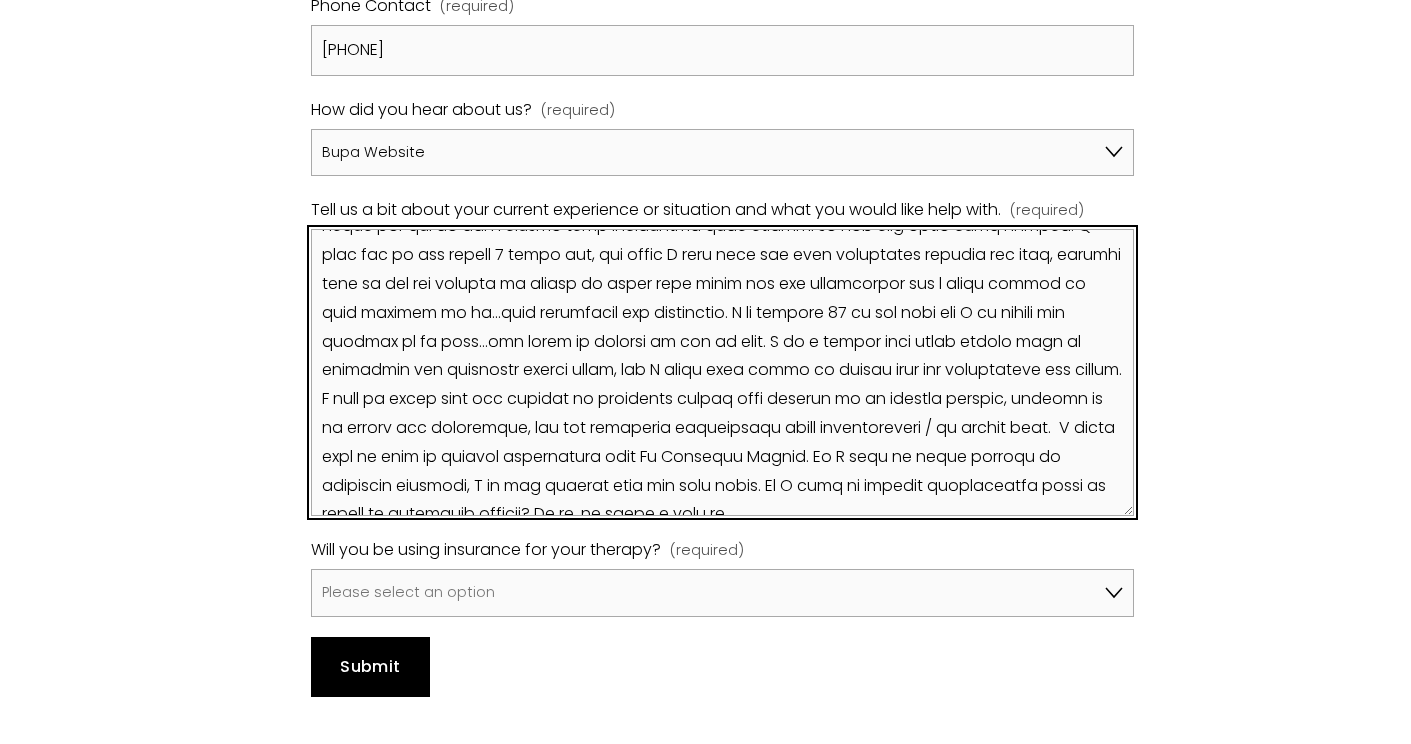 click on "Tell us a bit about your current experience or situation and what you would like help with.  (required)" at bounding box center [722, 372] 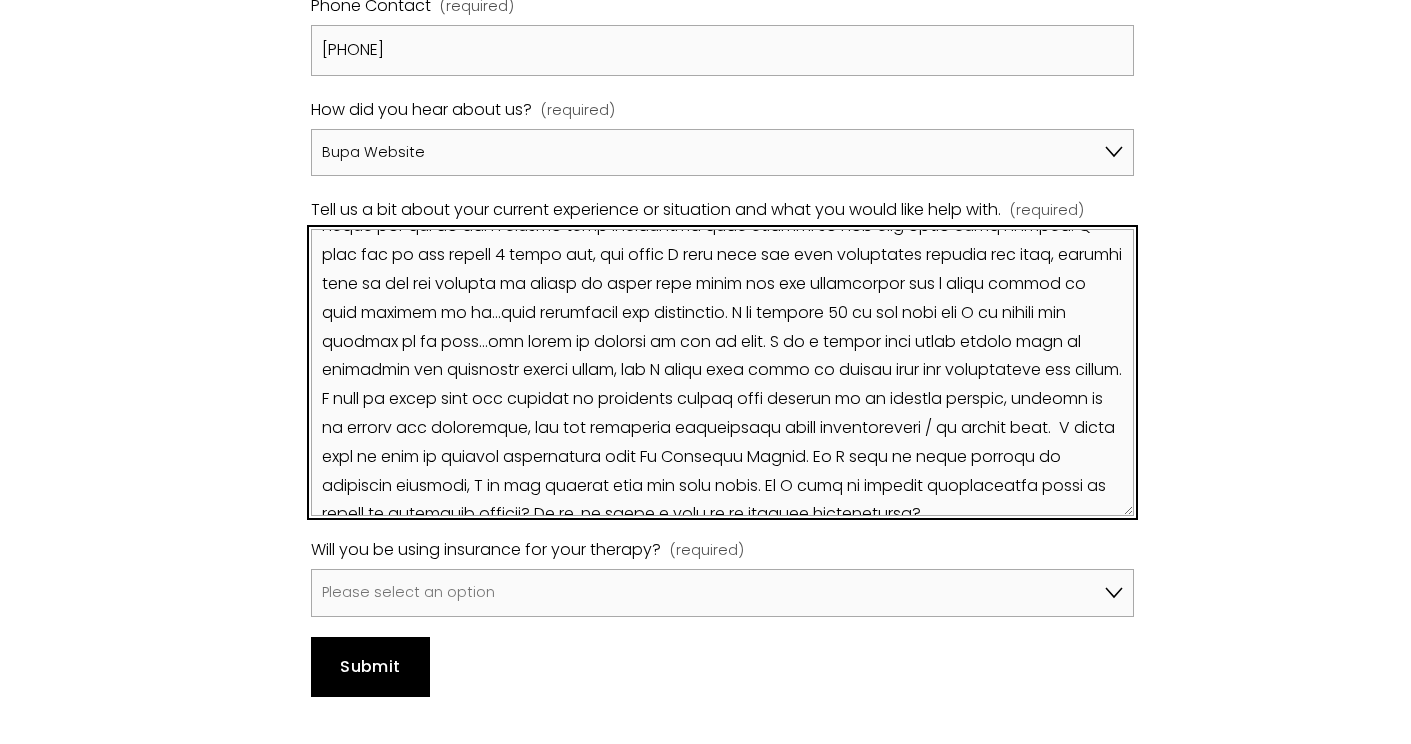 type on "My name is [FIRST] [LAST], I am a [AGE] year old gay male from [COUNTRY] who works in finance and has lived in [CITY] for the past 7 years. I have wanted to go to therapy for quite a long time but have always put it off. There are a lot of things that I want to work through and unpack. I know therapy for me will be quite a commitment, which is why I think I have put it off for so long. My parents got divorced when I was 4.5 years old and it was a pretty ugly experience that carried on for many years into my teens. I came out as gay almost 9 years ago, and while I have been met with incredible support and love, keeping this in and the process of coming to terms with being gay has undoubtedly had a large impact on many aspects of me...both positively and negatively. I am turning 30 in the fall and I am making big changes in my life...and going to therapy is one of them. I am a pretty self aware person that is confident and generally pretty happy, but I think that there is always room for improvement and growth. I hope to..." 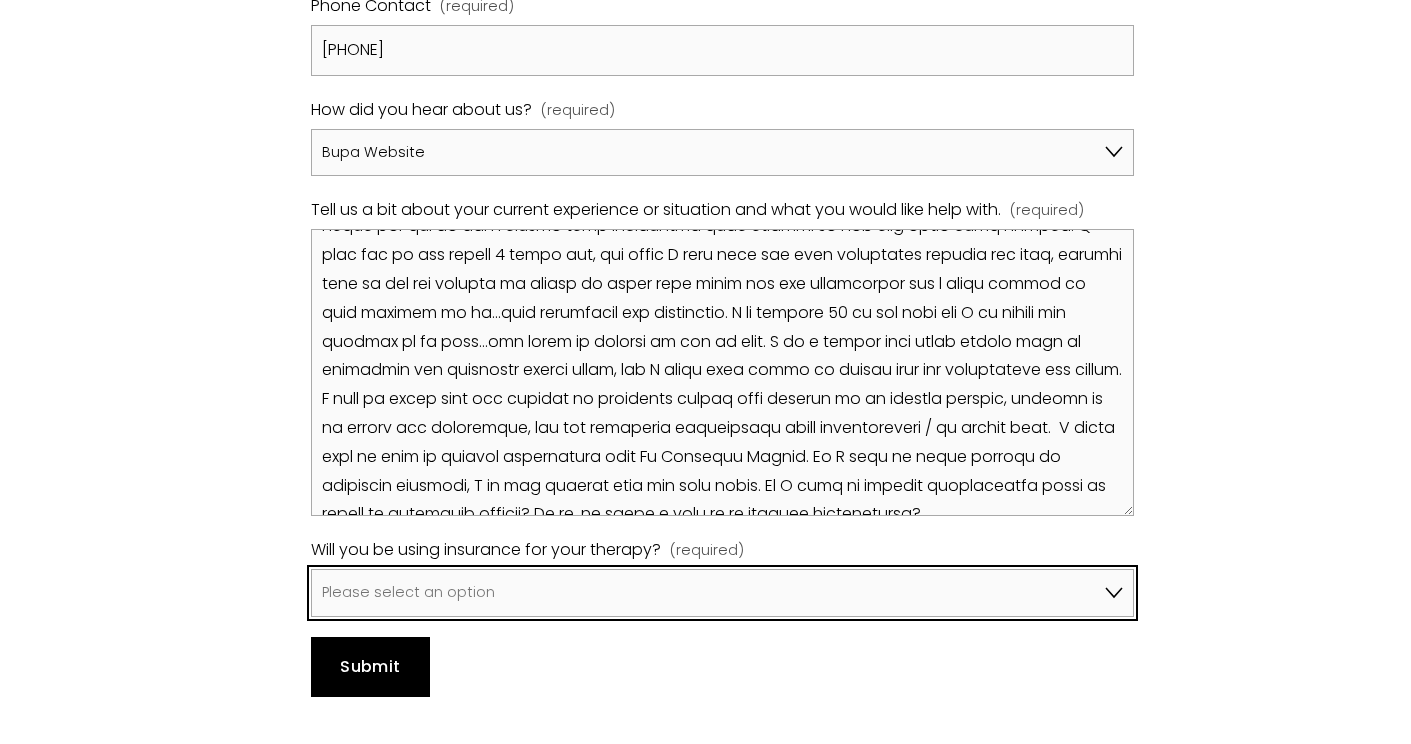 select on "Yes, I will be using Bupa" 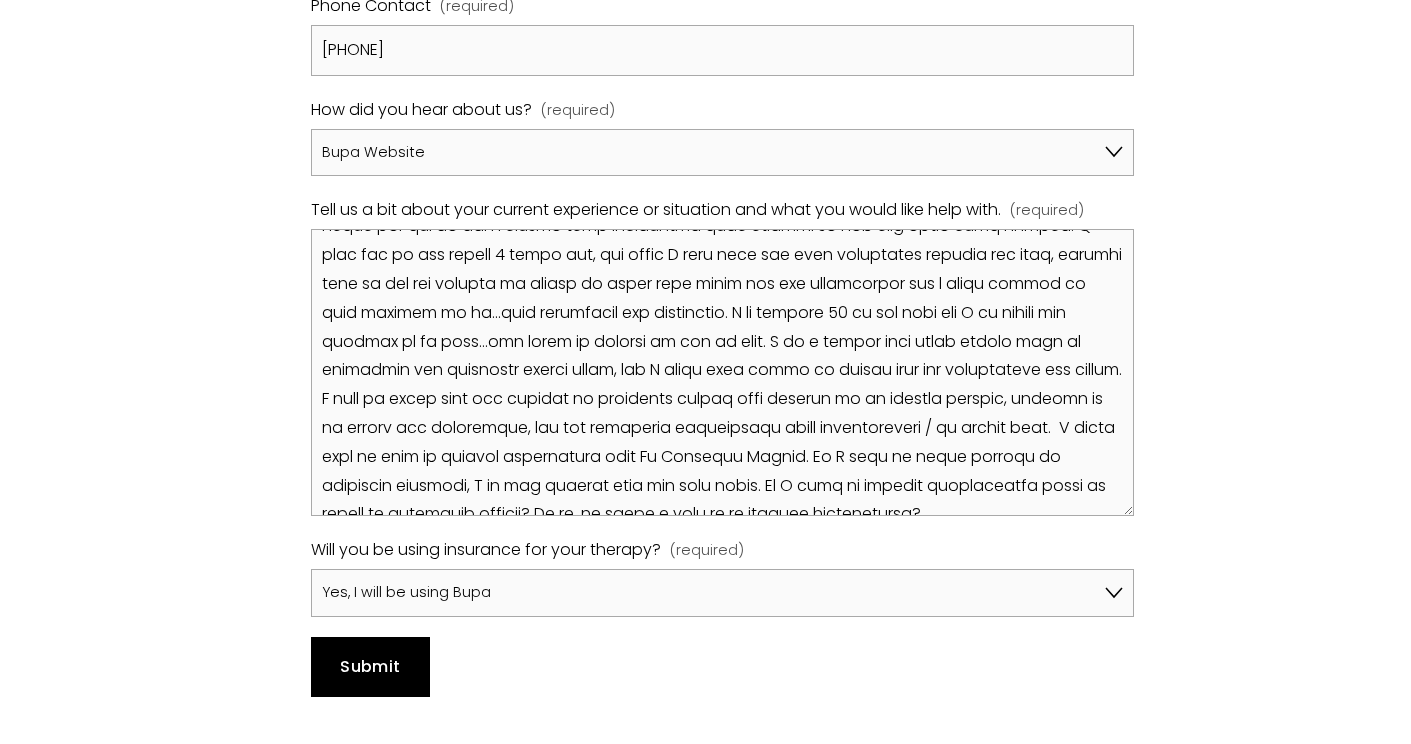 click on "Contact Us
View fullsize
Updated [DATE] Thank you for your interest in [COMPANY NAME]. We are currently welcoming new clients online and in-person at our offices in [CITY], [CITY] and [CITY] [AREA]. We look forward to hearing from you soon. Email [EMAIL] Phone [PHONE] [CITY] Location: [ADDRESS], [CITY] [POSTAL_CODE] Transport: [TRANSIT_NAME] Station - 3 minute walk [TRANSIT_NAME] / [TRANSIT_NAME] - 10 minute walk  [CITY] Location:" at bounding box center [705, -219] 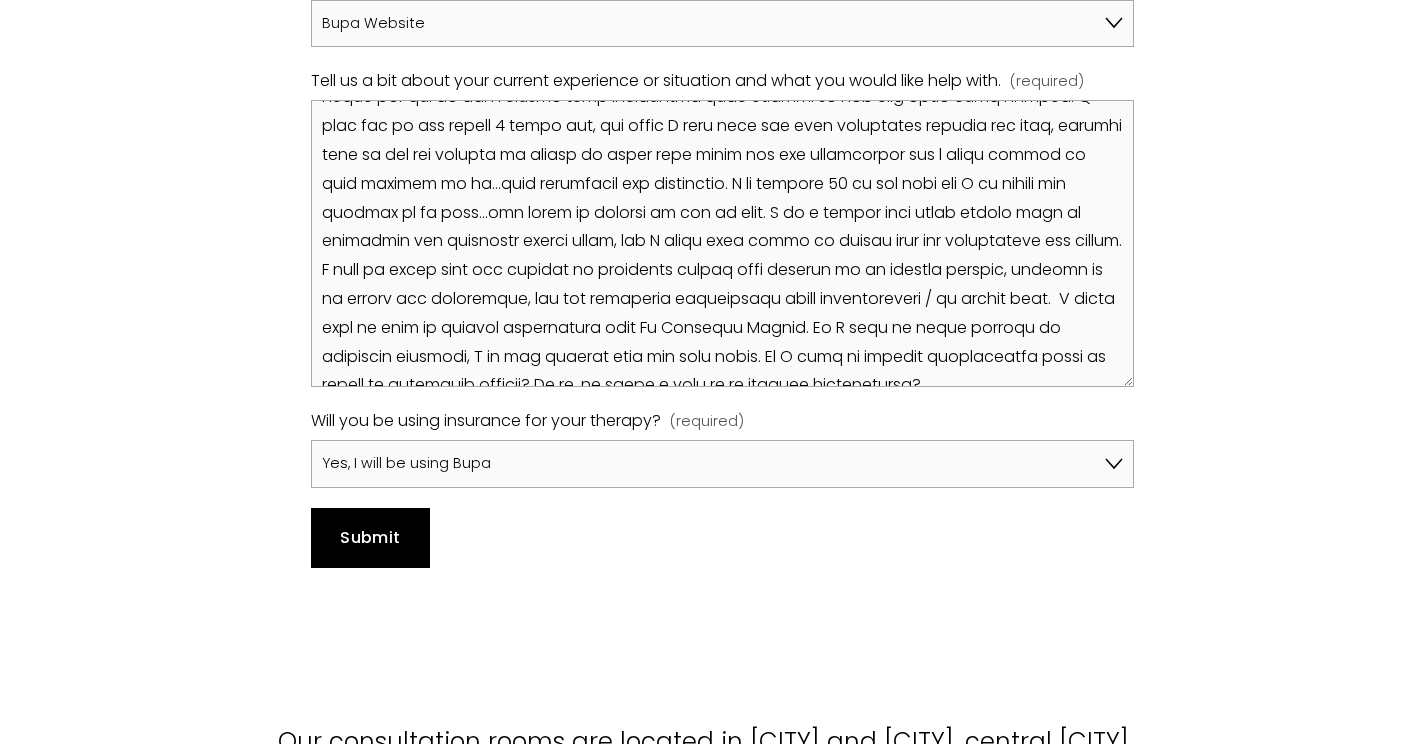 scroll, scrollTop: 1571, scrollLeft: 0, axis: vertical 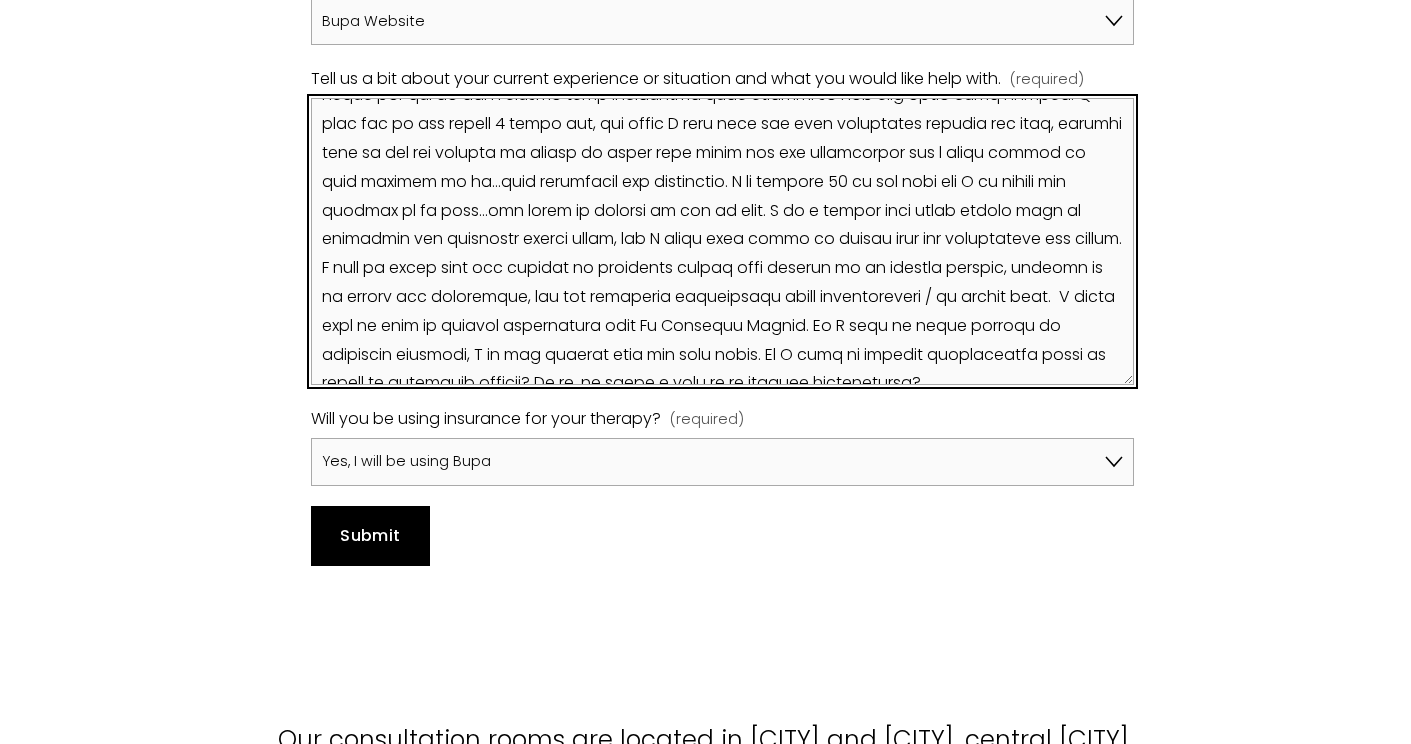 click on "Tell us a bit about your current experience or situation and what you would like help with.  (required)" at bounding box center [722, 241] 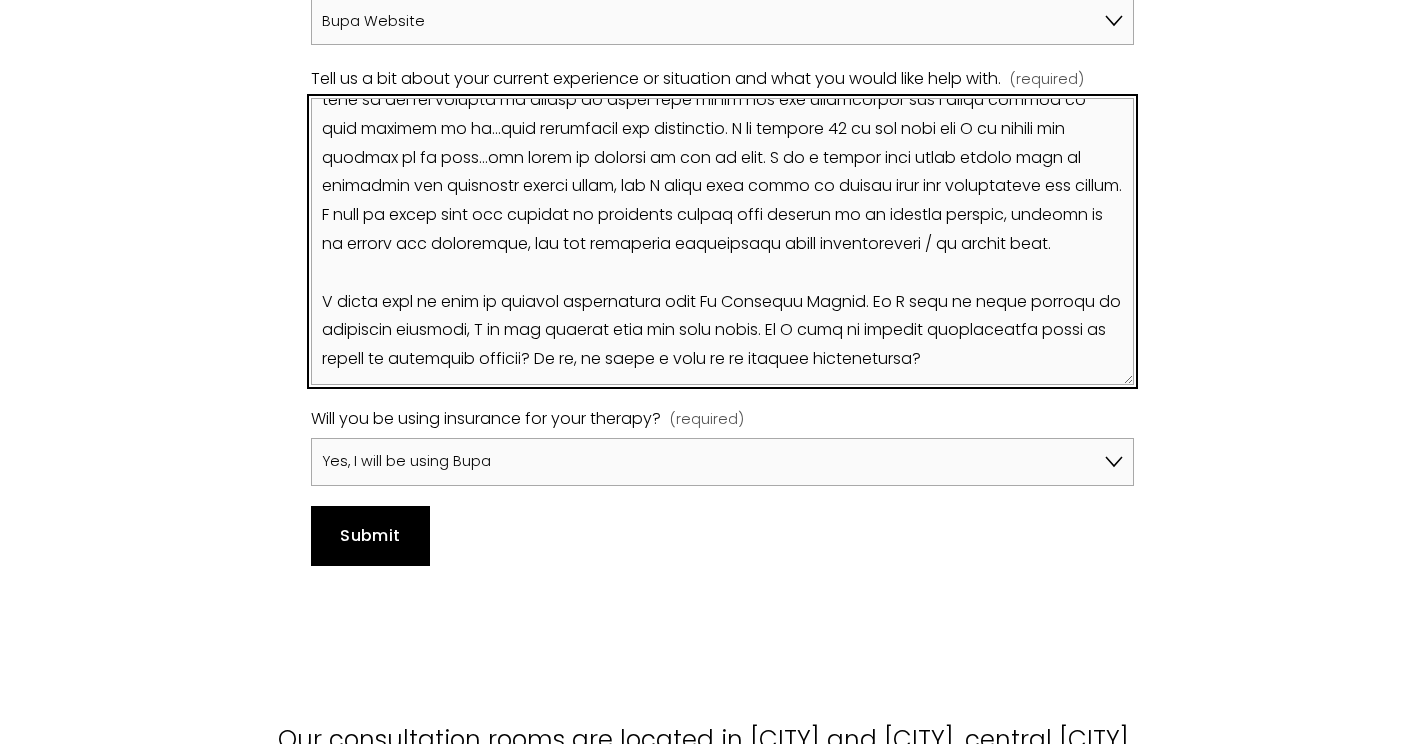 scroll, scrollTop: 211, scrollLeft: 0, axis: vertical 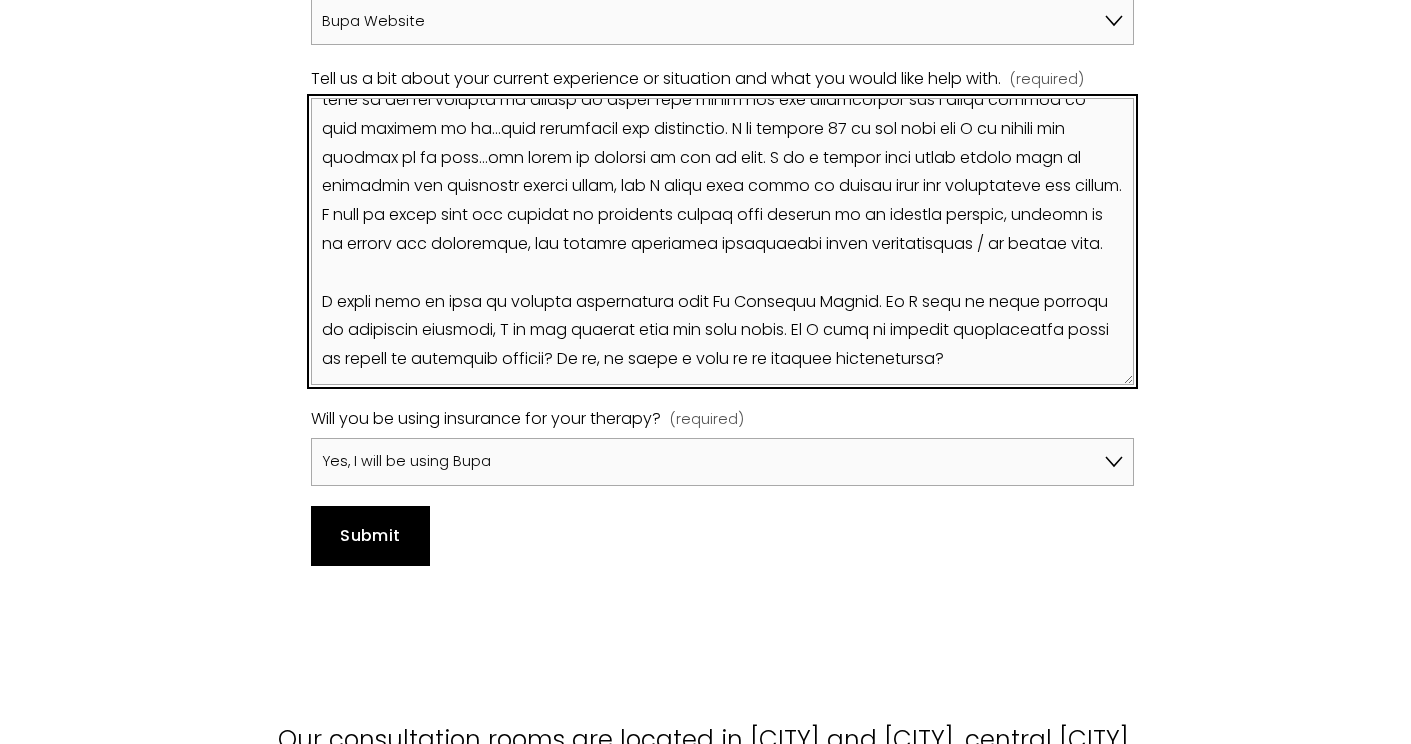 click on "Tell us a bit about your current experience or situation and what you would like help with.  (required)" at bounding box center (722, 241) 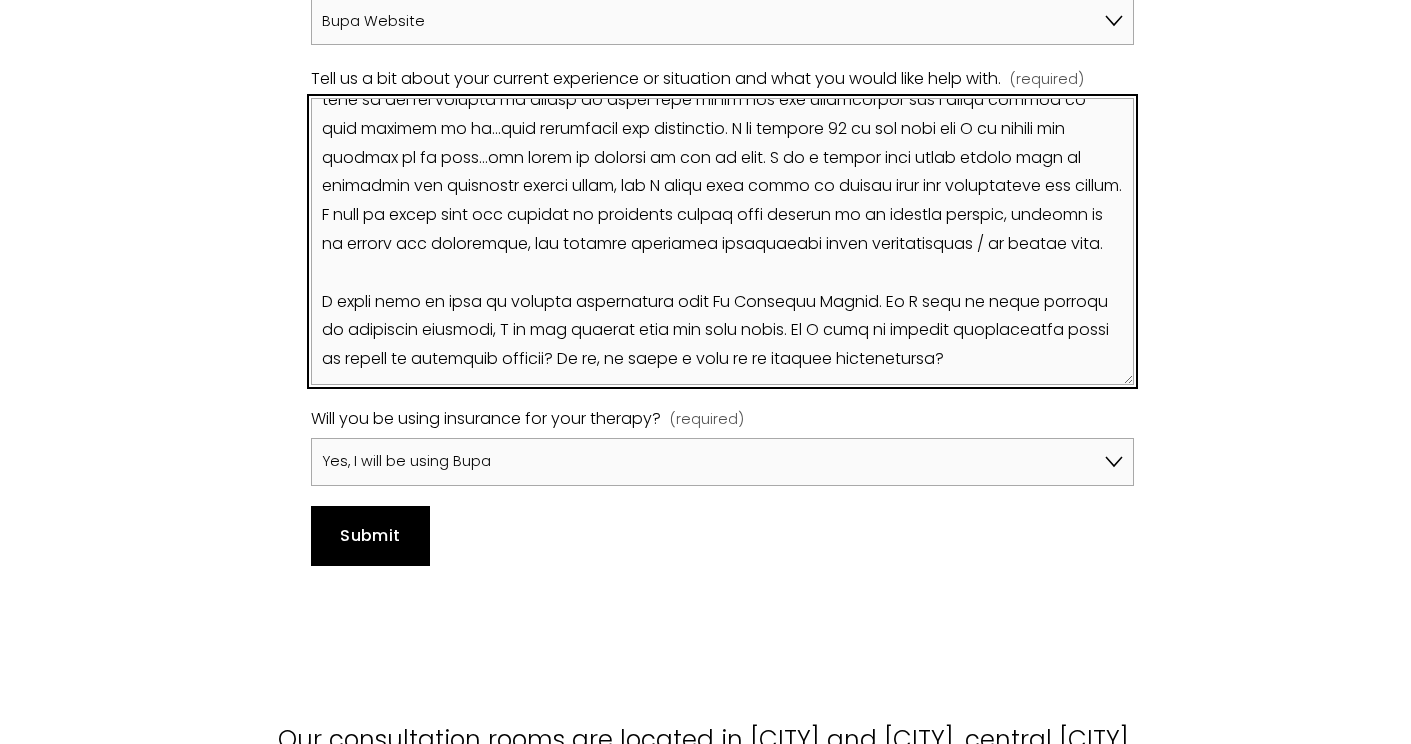 scroll, scrollTop: 1599, scrollLeft: 0, axis: vertical 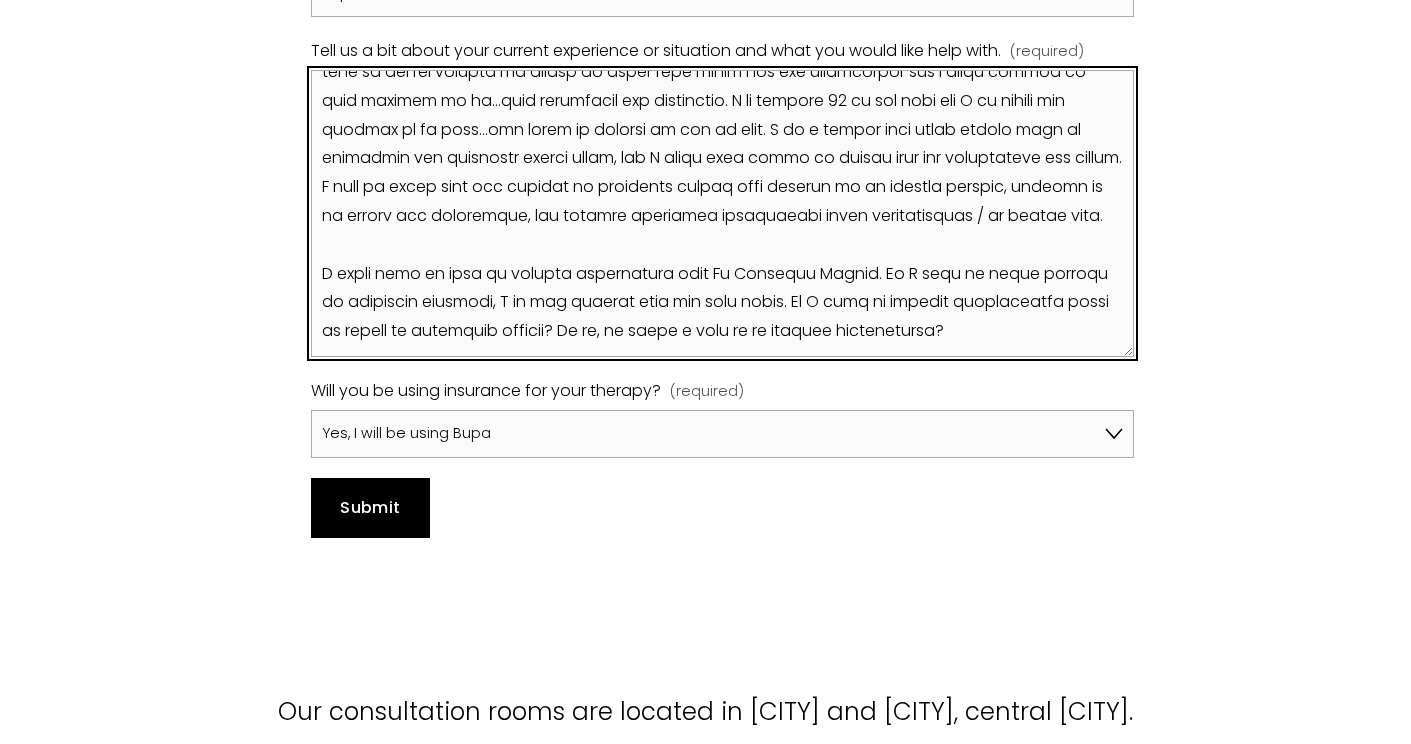 click on "Tell us a bit about your current experience or situation and what you would like help with.  (required)" at bounding box center (722, 213) 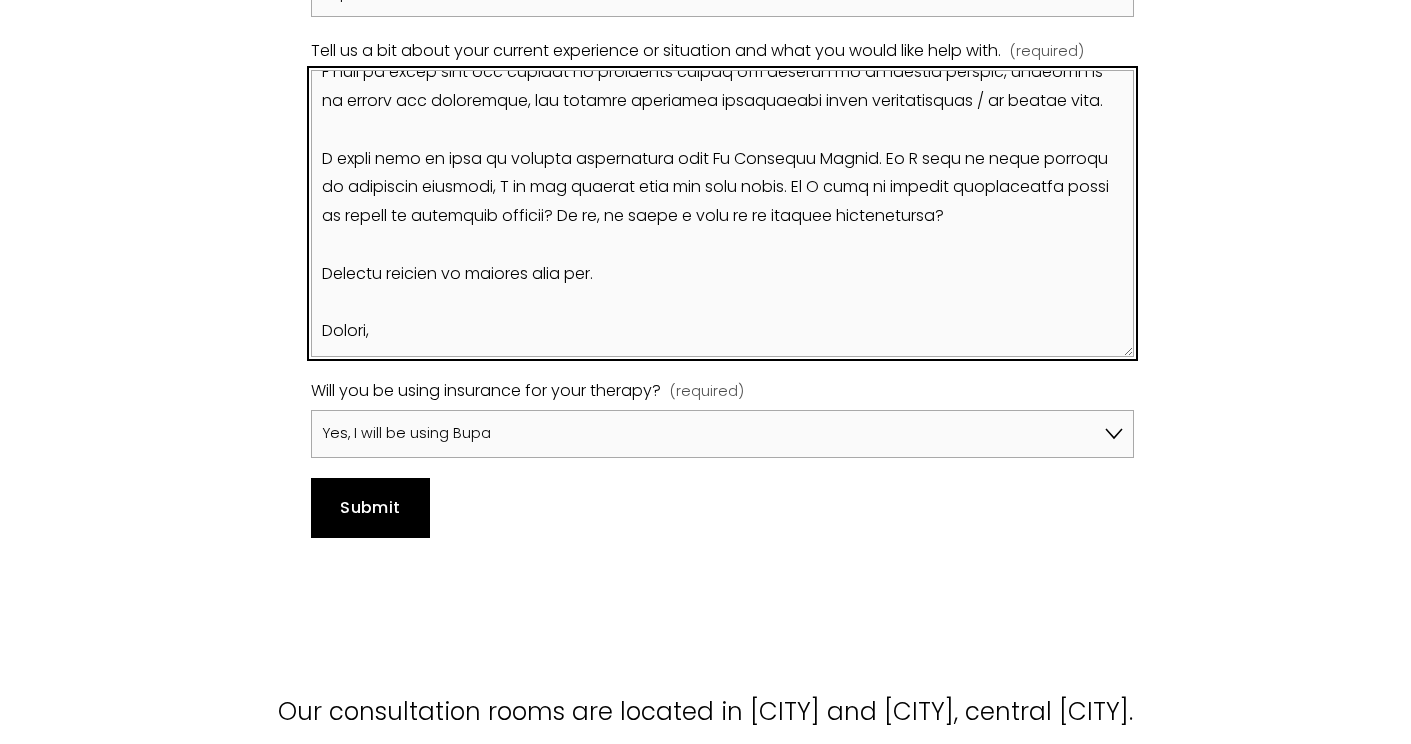 scroll, scrollTop: 339, scrollLeft: 0, axis: vertical 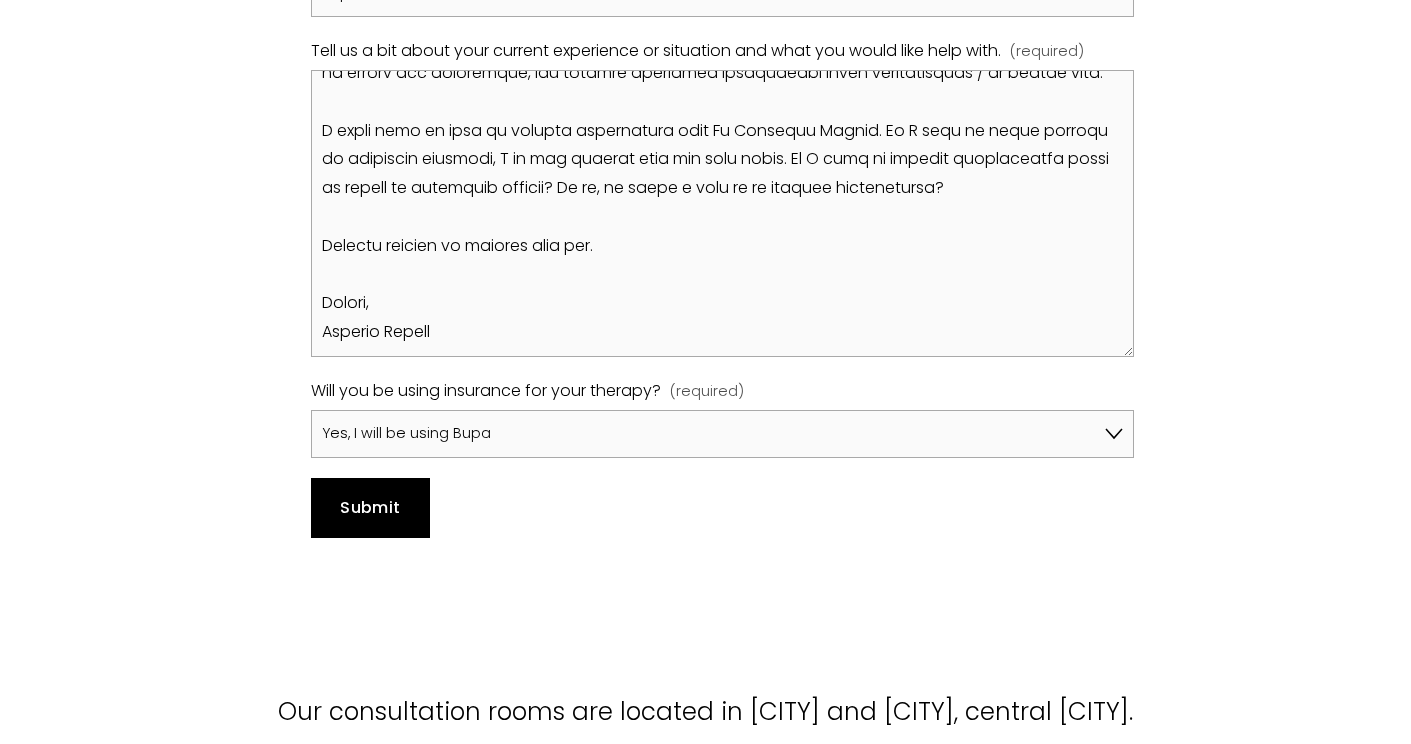 click on "Contact Us
View fullsize
Updated [DATE] Thank you for your interest in [COMPANY NAME]. We are currently welcoming new clients online and in-person at our offices in [CITY], [CITY] and [CITY] [AREA]. We look forward to hearing from you soon. Email [EMAIL] Phone [PHONE] [CITY] Location: [ADDRESS], [CITY] [POSTAL_CODE] Transport: [TRANSIT_NAME] Station - 3 minute walk [TRANSIT_NAME] / [TRANSIT_NAME] - 10 minute walk  [CITY] Location:" at bounding box center (705, -378) 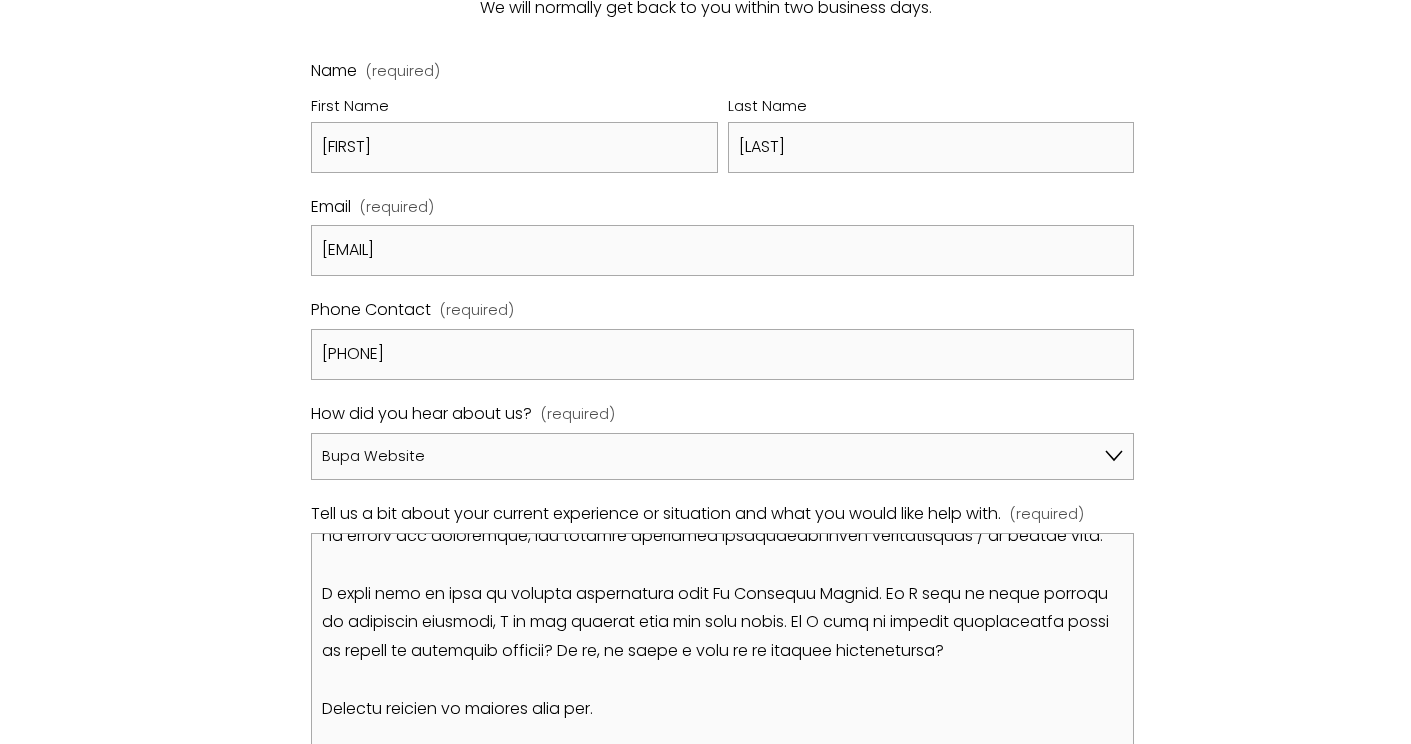 scroll, scrollTop: 1136, scrollLeft: 0, axis: vertical 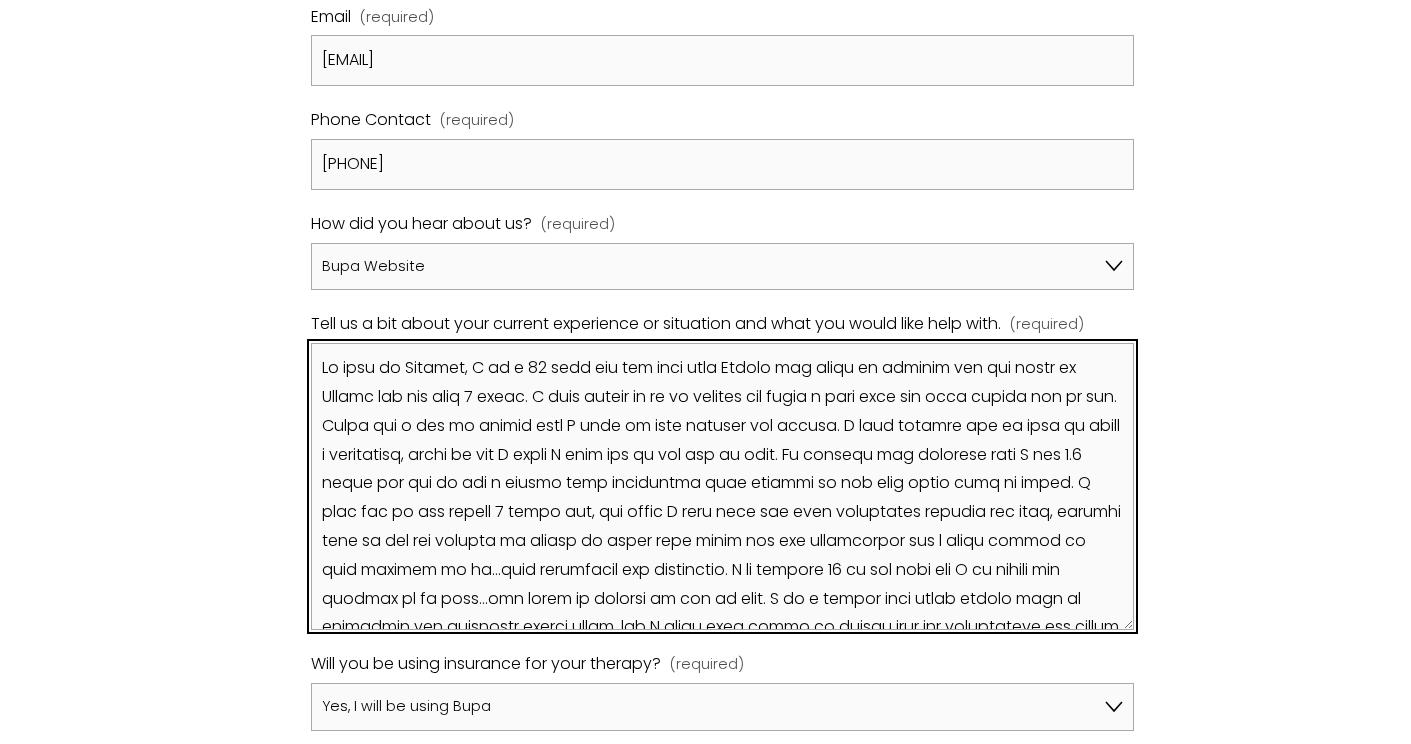 click on "Tell us a bit about your current experience or situation and what you would like help with.  (required)" at bounding box center [722, 486] 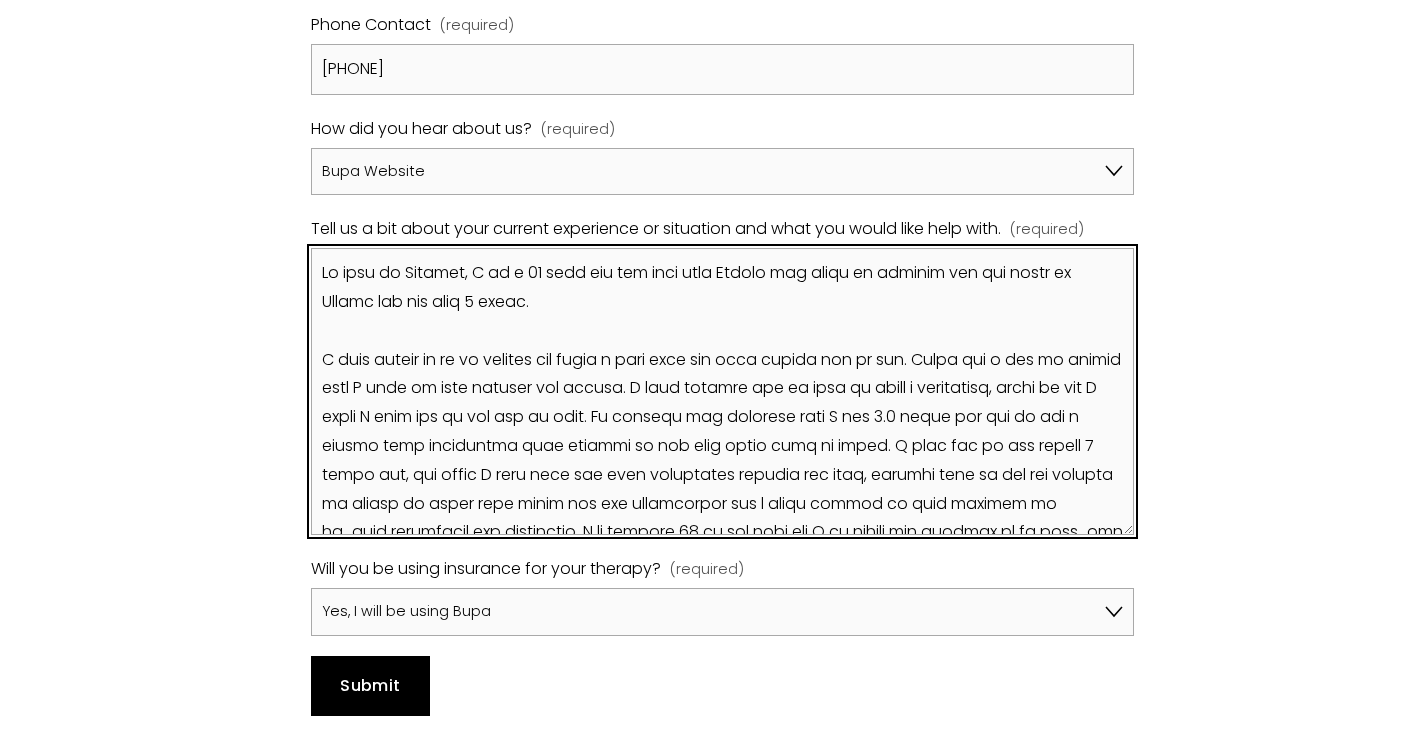 scroll, scrollTop: 1437, scrollLeft: 0, axis: vertical 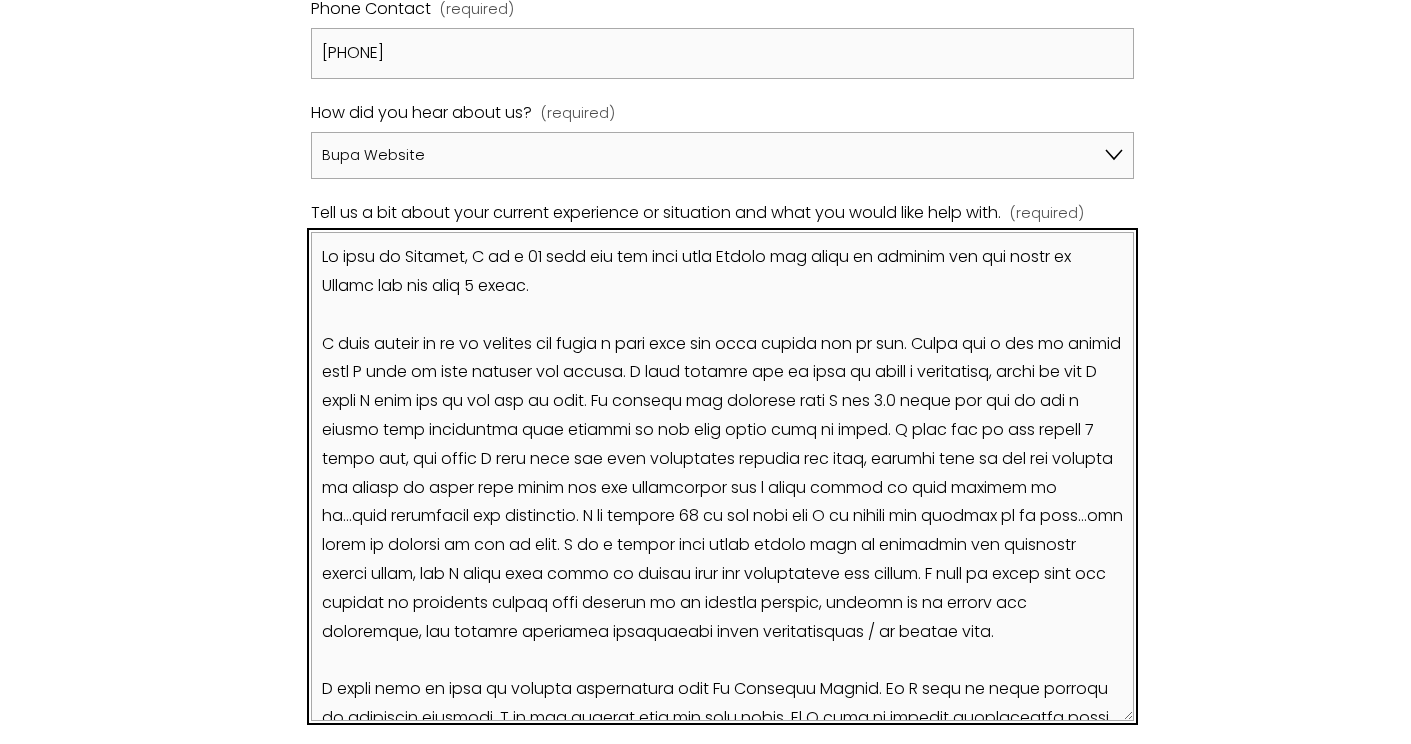 click on "Tell us a bit about your current experience or situation and what you would like help with.  (required)" at bounding box center (722, 476) 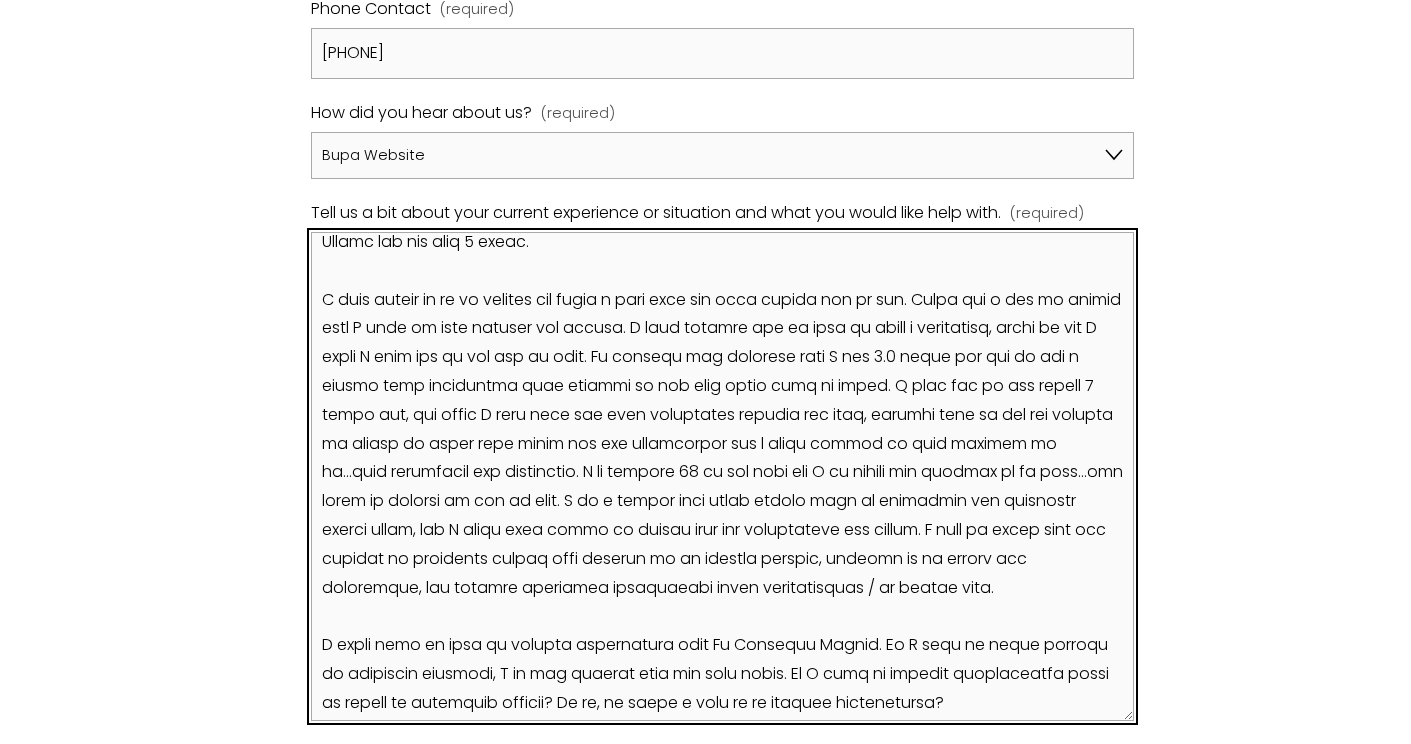 scroll, scrollTop: 48, scrollLeft: 0, axis: vertical 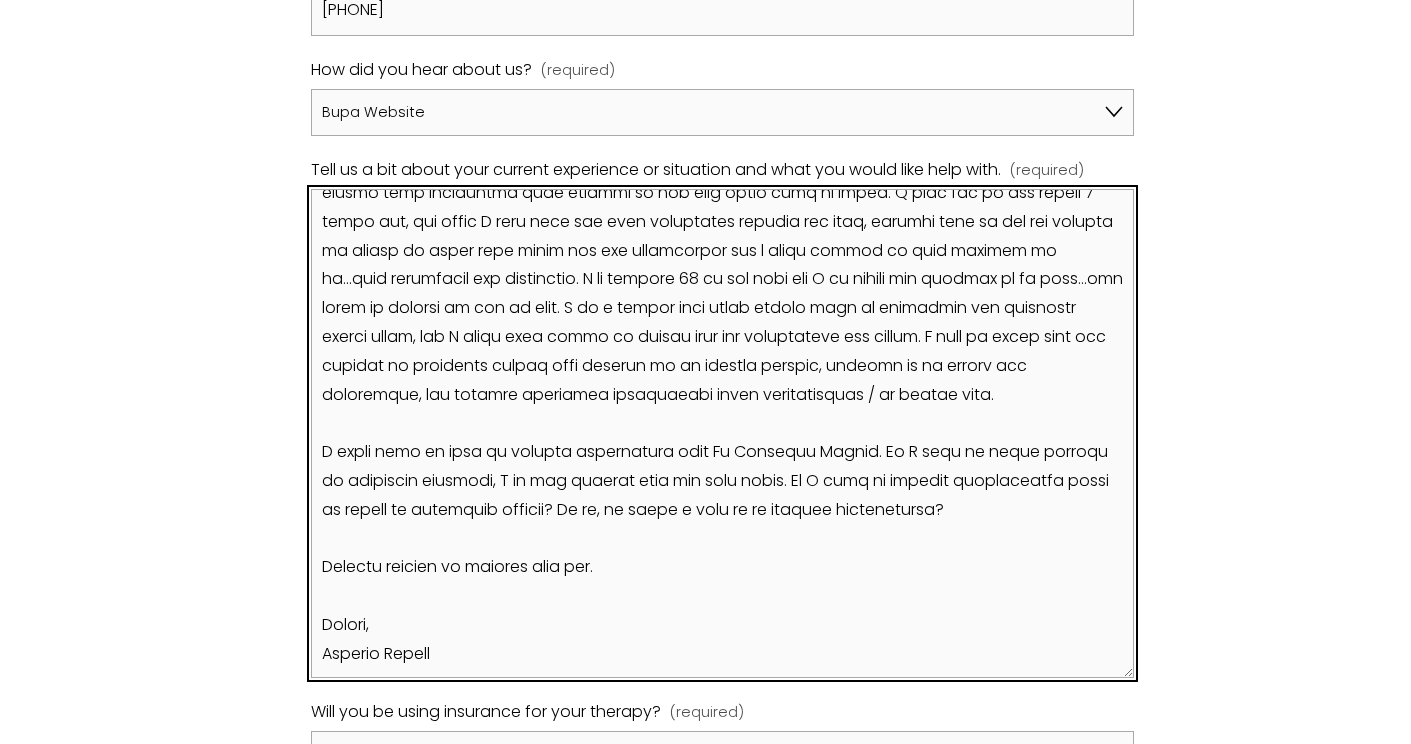 click on "Tell us a bit about your current experience or situation and what you would like help with.  (required)" at bounding box center [722, 433] 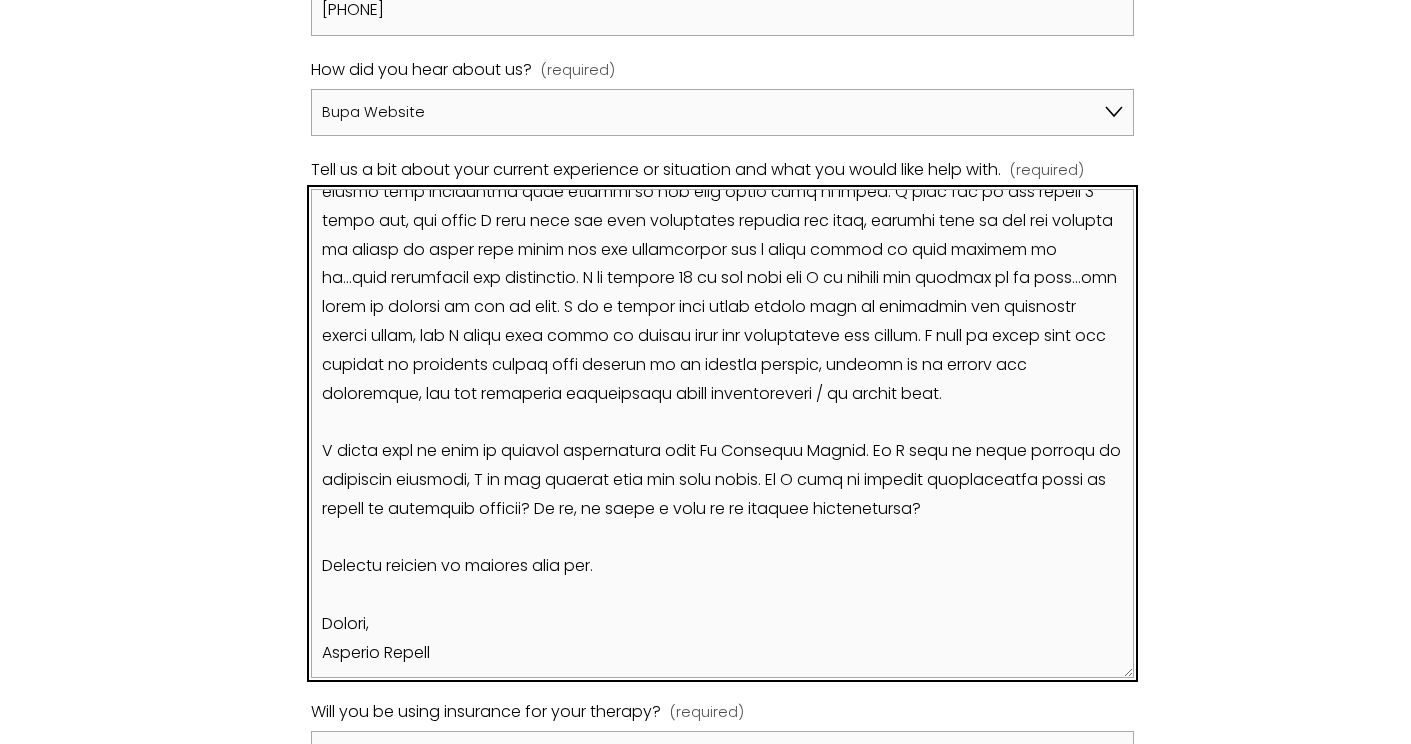 scroll, scrollTop: 205, scrollLeft: 0, axis: vertical 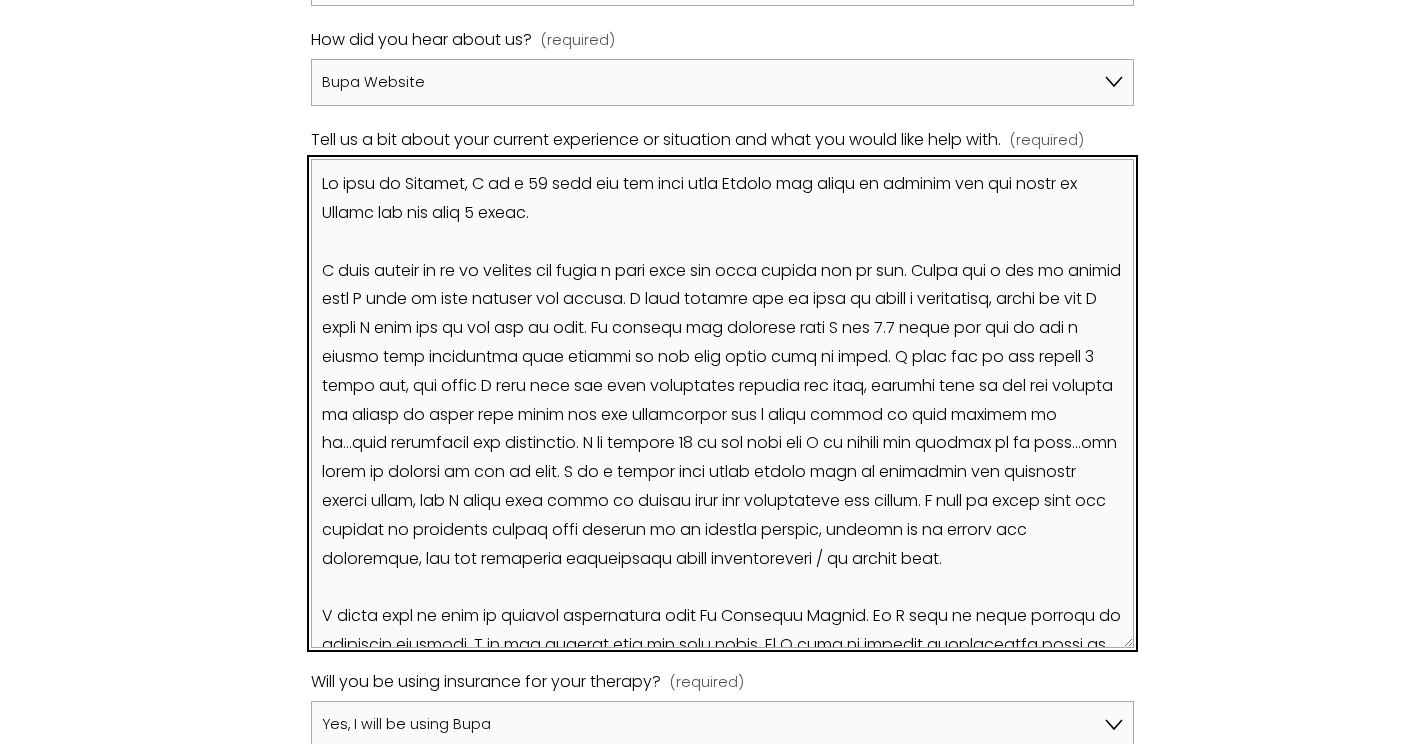 click on "Tell us a bit about your current experience or situation and what you would like help with.  (required)" at bounding box center [722, 403] 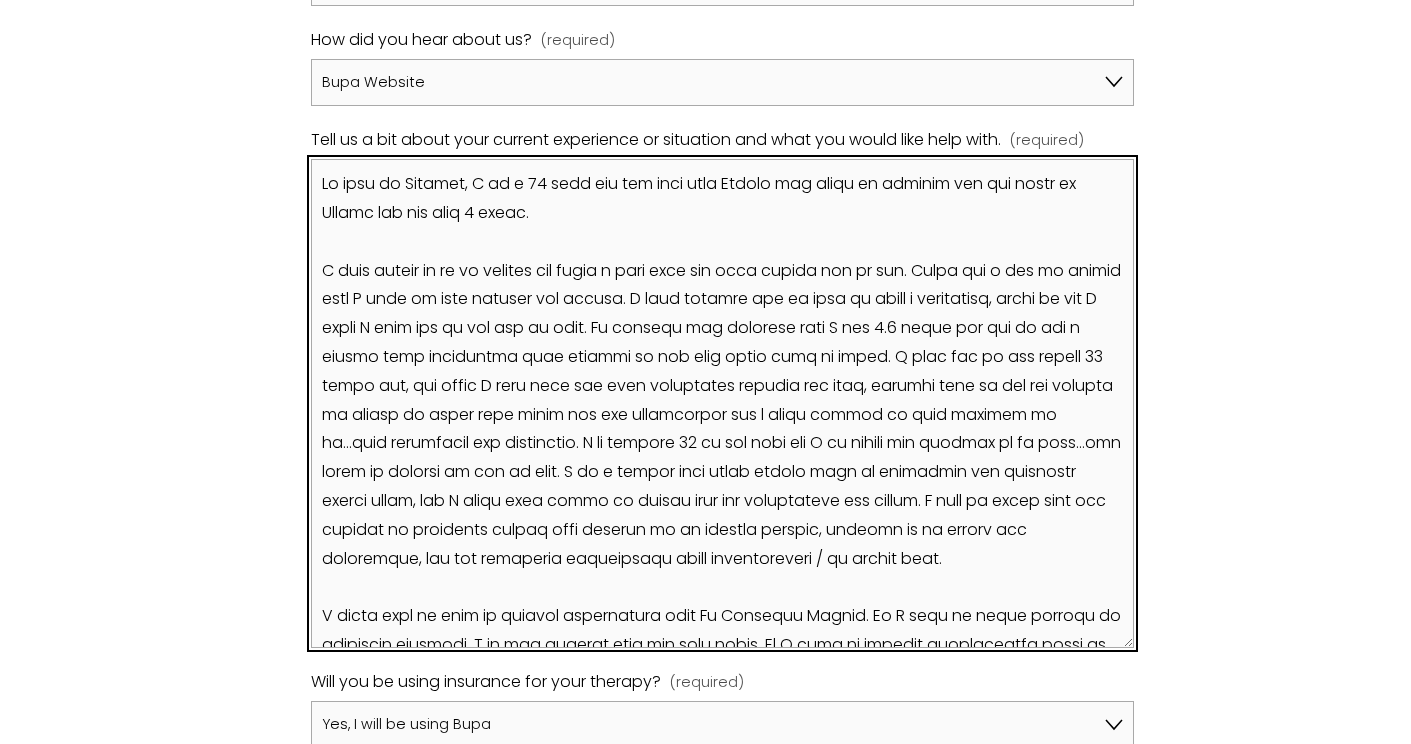 click on "Tell us a bit about your current experience or situation and what you would like help with.  (required)" at bounding box center [722, 403] 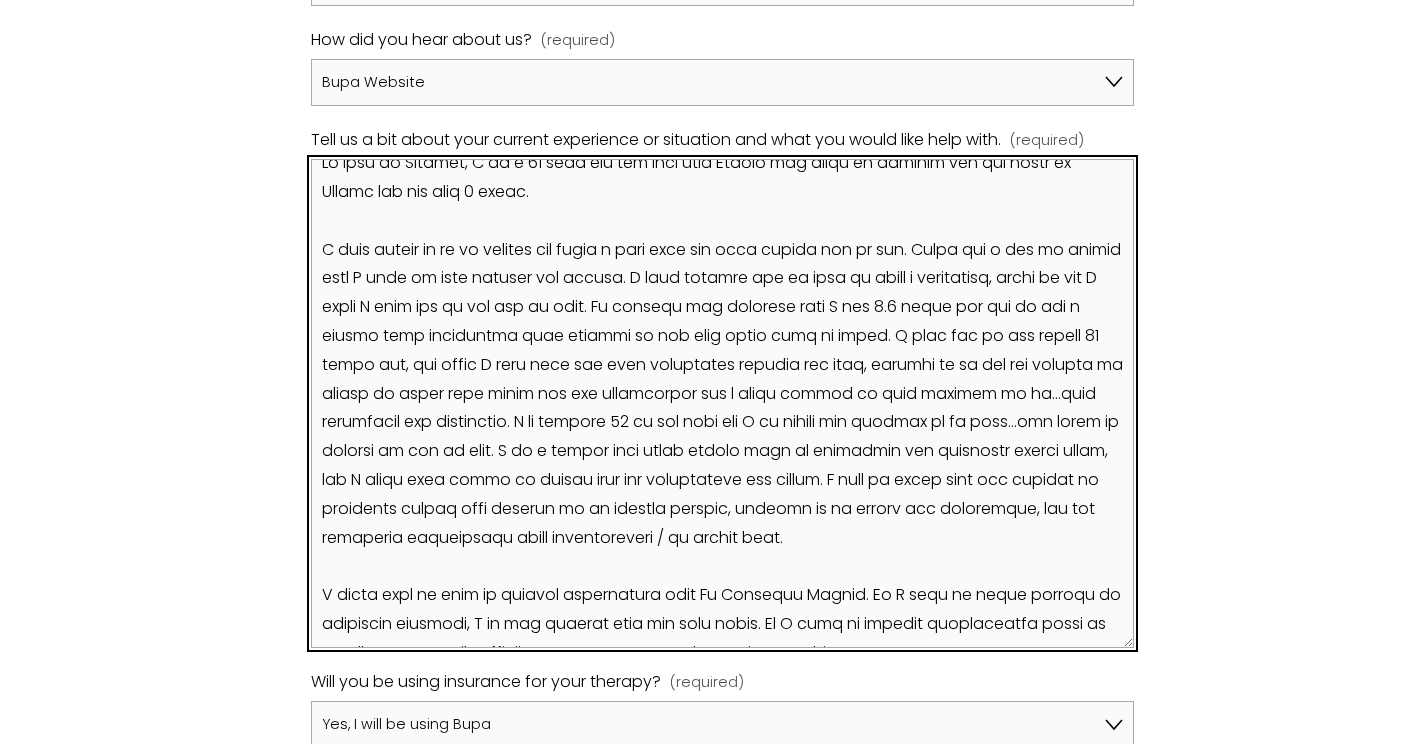 scroll, scrollTop: 24, scrollLeft: 0, axis: vertical 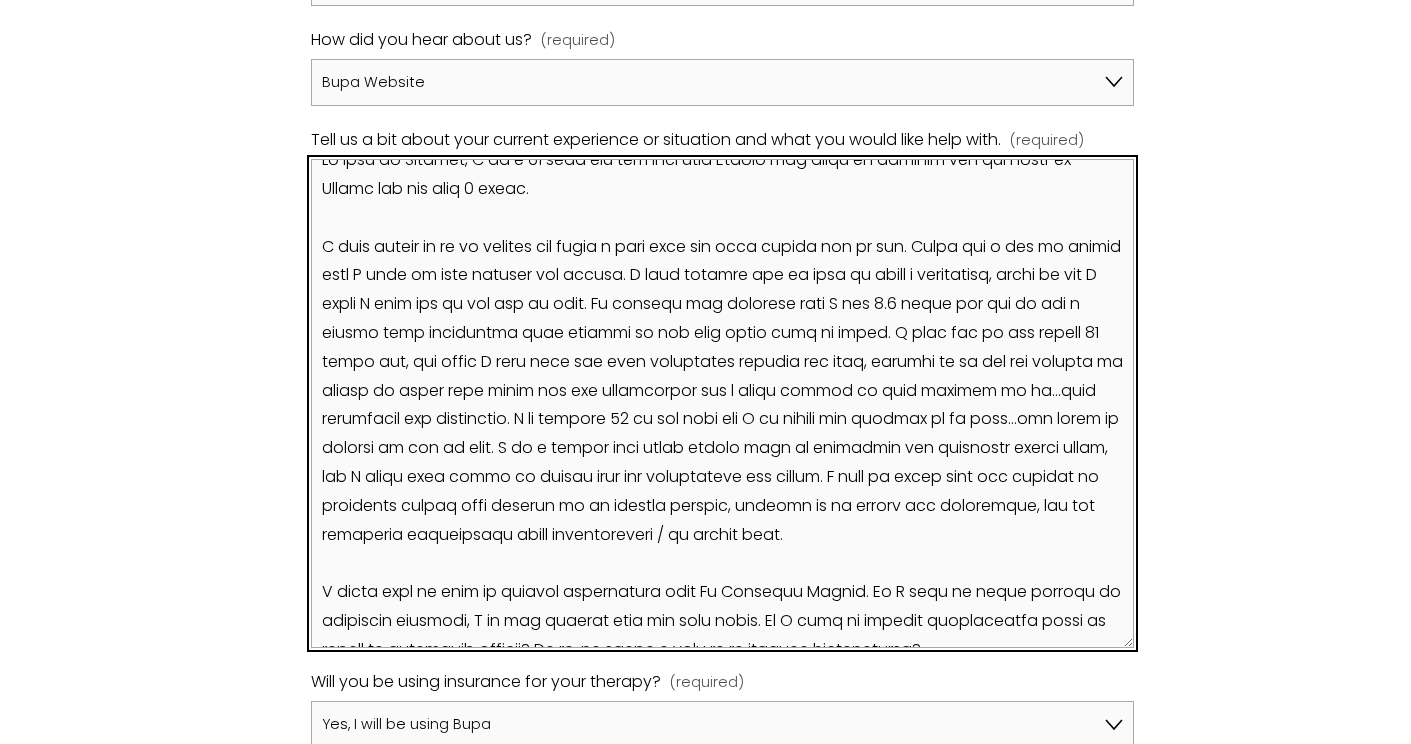 click on "Tell us a bit about your current experience or situation and what you would like help with.  (required)" at bounding box center (722, 403) 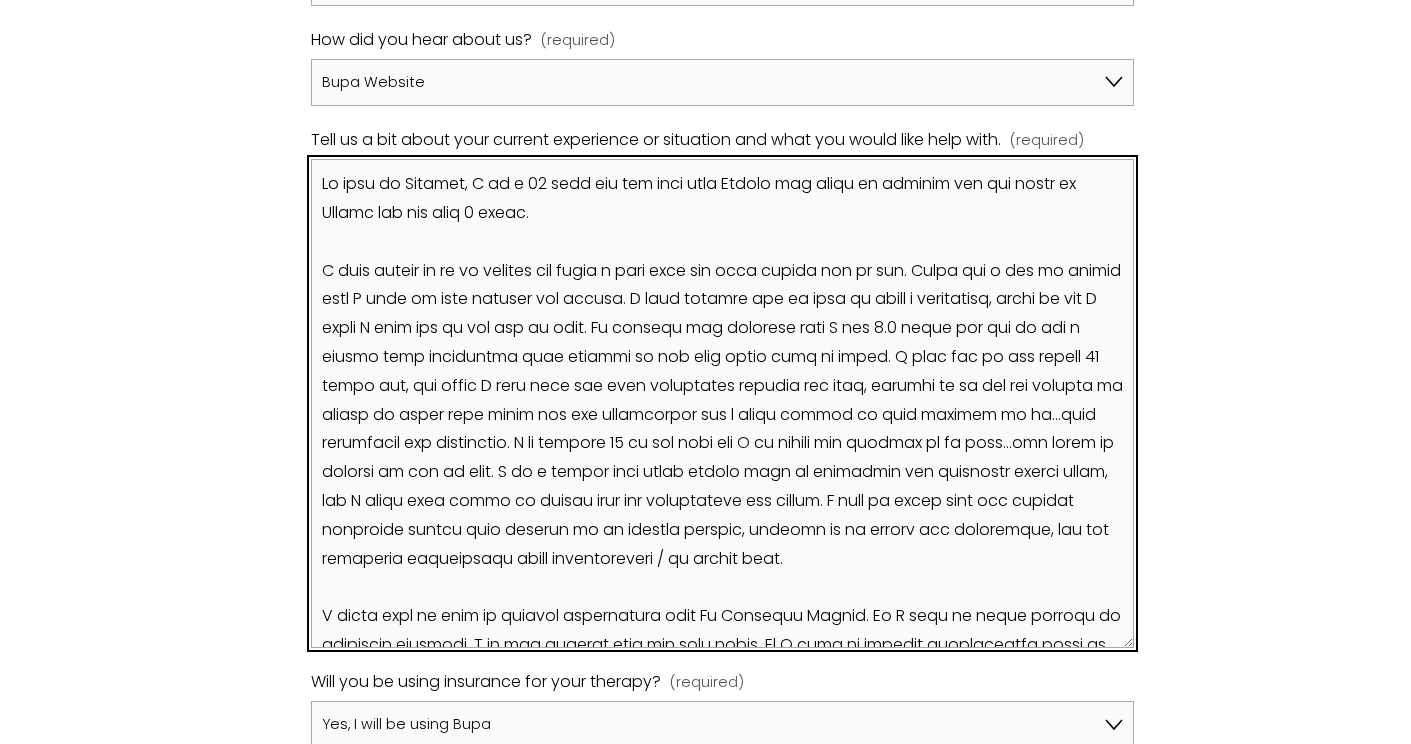 scroll, scrollTop: 0, scrollLeft: 0, axis: both 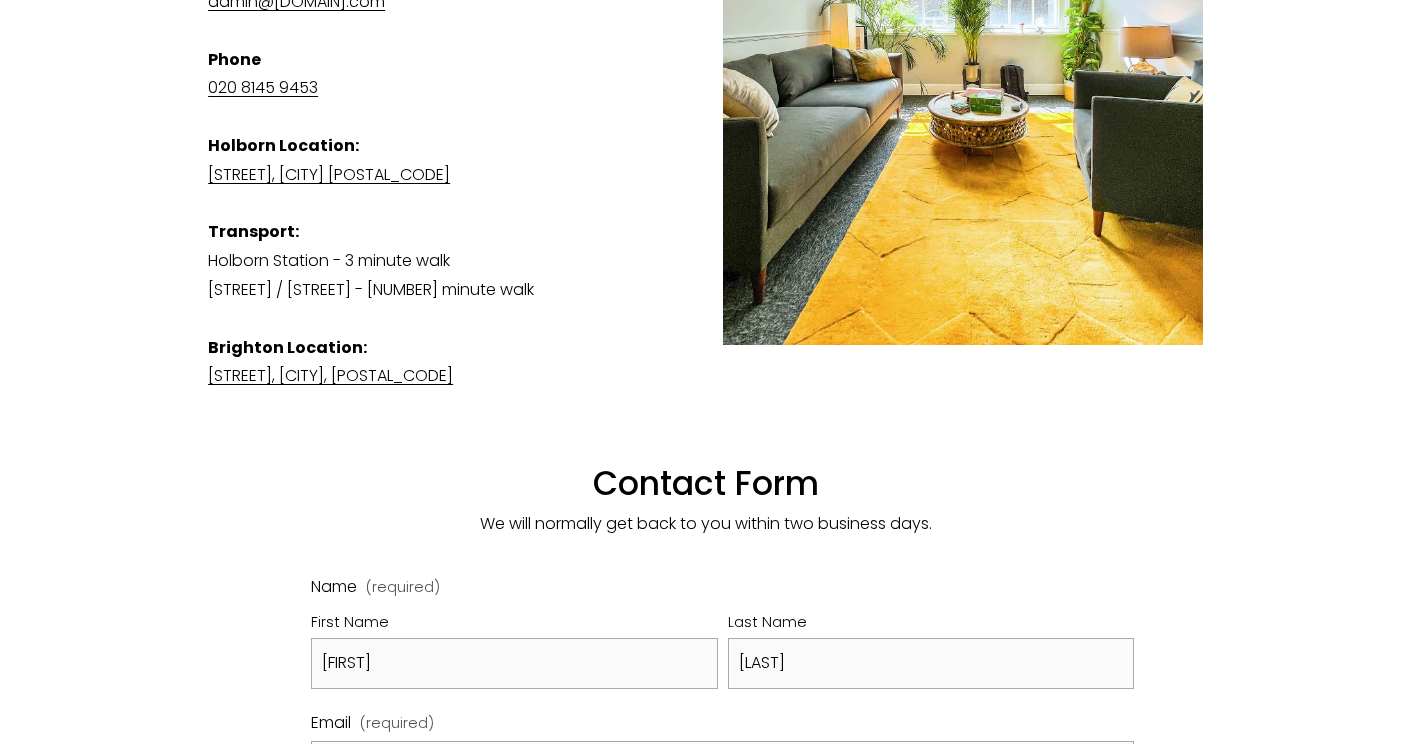type on "My name is [FIRST] [LAST], I am a 29 year old gay male from [COUNTRY] who works in finance and has lived in [CITY] for the past 7 years.
I have wanted to go to therapy for quite a long time but have always put it off. There are a lot of things that I want to work through and unpack. I know therapy for me will be quite a commitment, which is why I think I have put it off for so long. My parents got divorced when I was 4.5 years old and it was a pretty ugly experience that carried on for many years into my teens. I came out as gay almost 10 years ago, and while I have been met with incredible support and love, keeping it in and the process of coming to terms with being gay has undoubtedly had a large impact on many aspects of me...both positively and negatively. I am turning 30 in the fall and I am making big changes in my life...and going to therapy is one of them. I am a pretty self aware person that is confident and generally pretty happy, but I think that there is always room for improvement and growth. I hope t..." 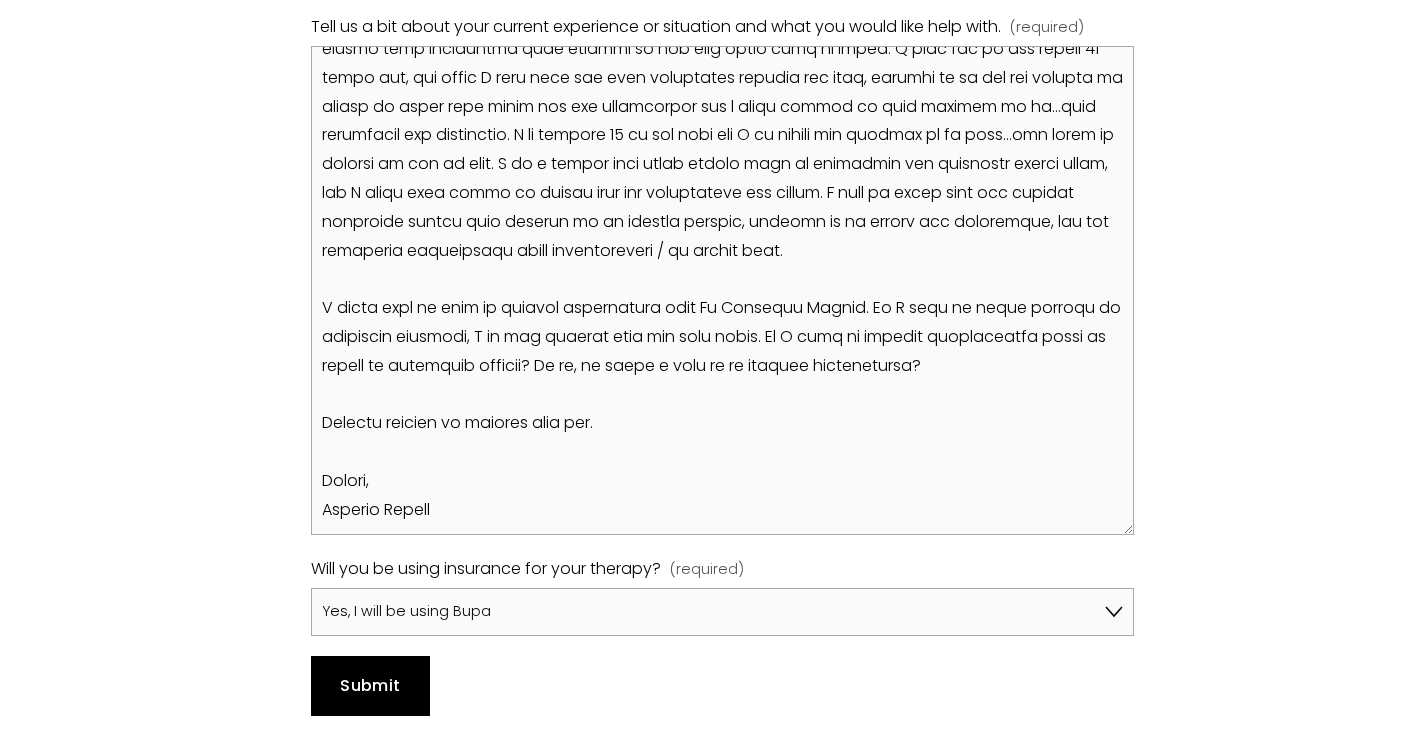 scroll, scrollTop: 1624, scrollLeft: 0, axis: vertical 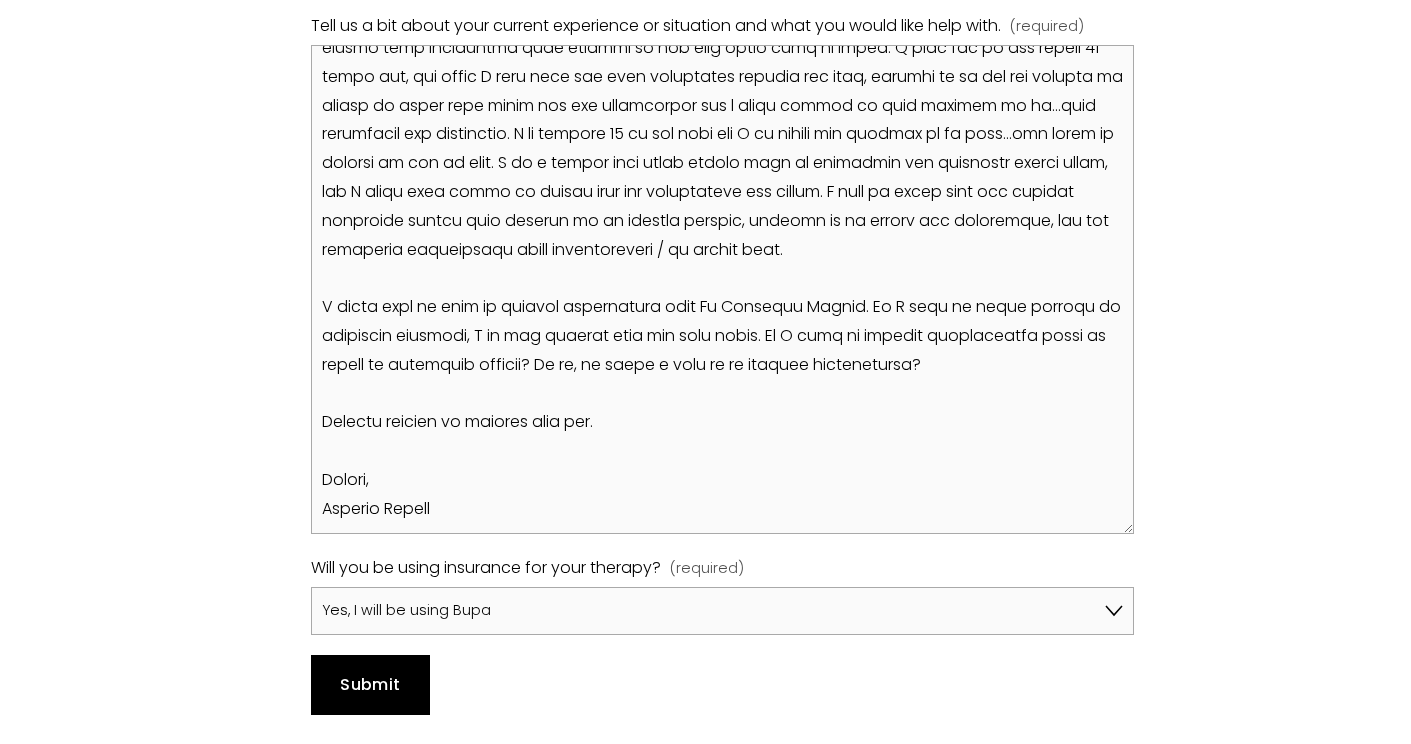 click on "Submit" at bounding box center (370, 684) 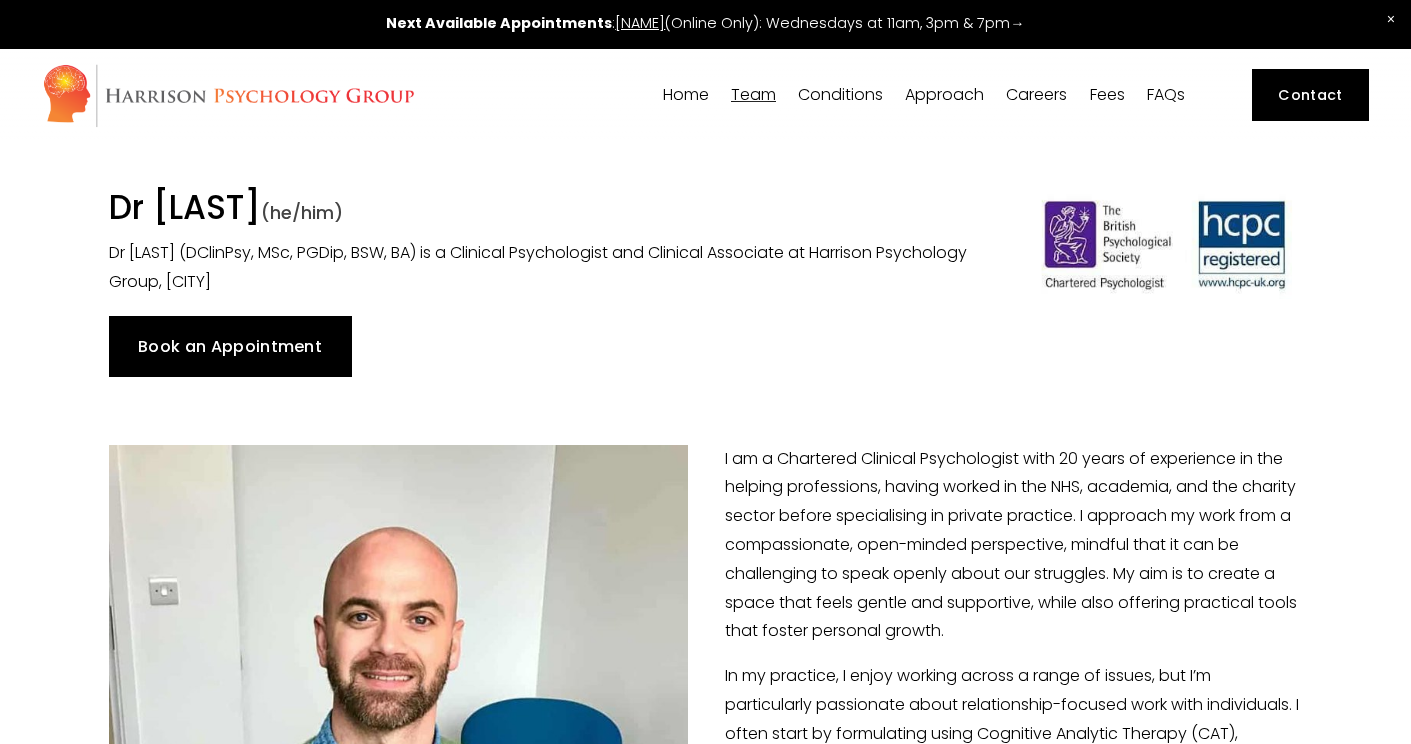 scroll, scrollTop: 0, scrollLeft: 0, axis: both 